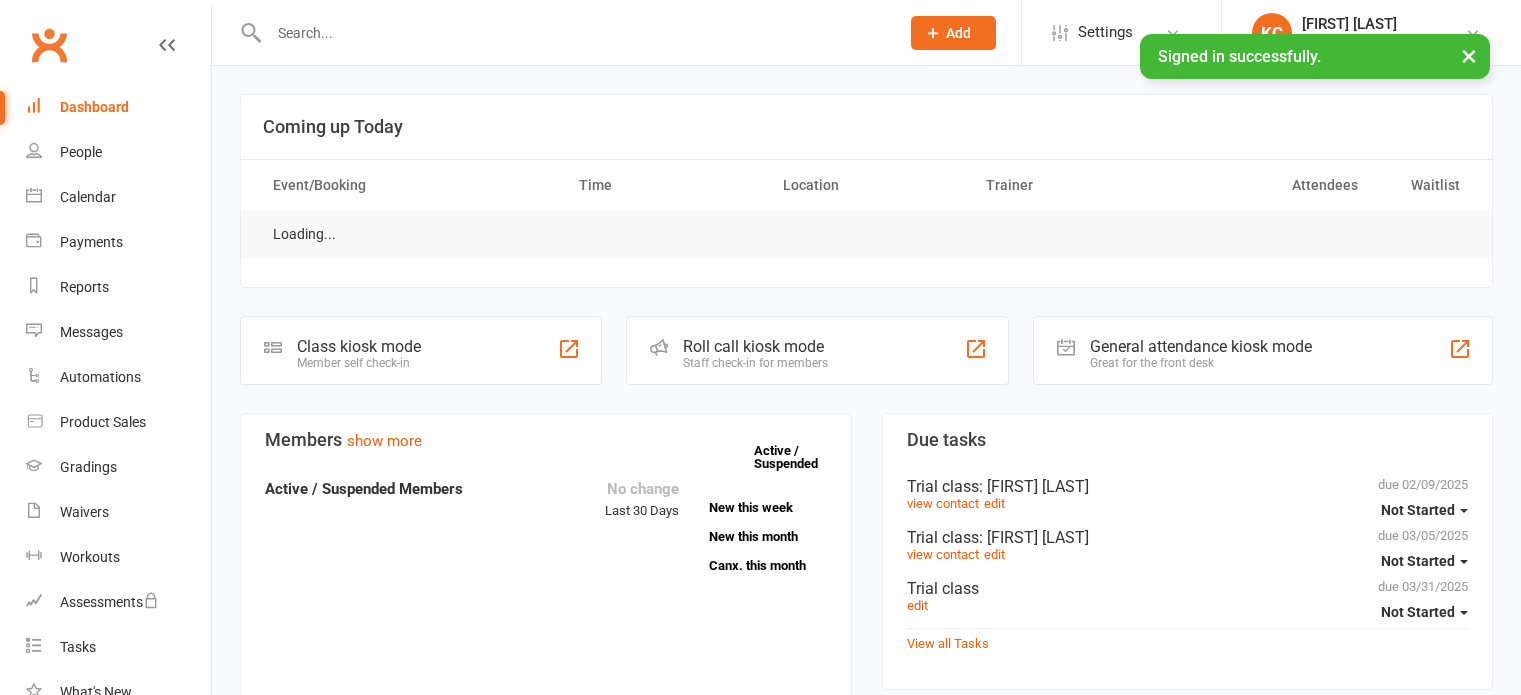 scroll, scrollTop: 0, scrollLeft: 0, axis: both 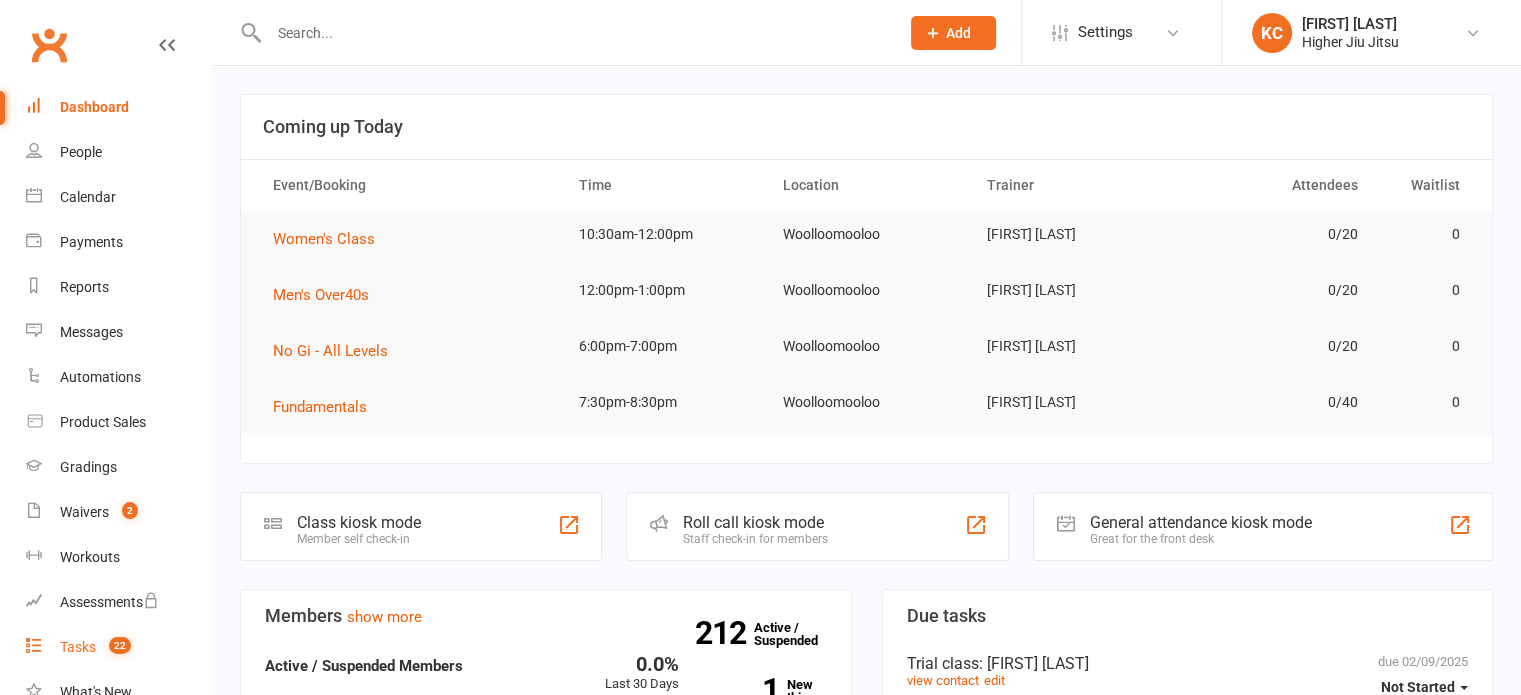 click on "Tasks" at bounding box center [78, 647] 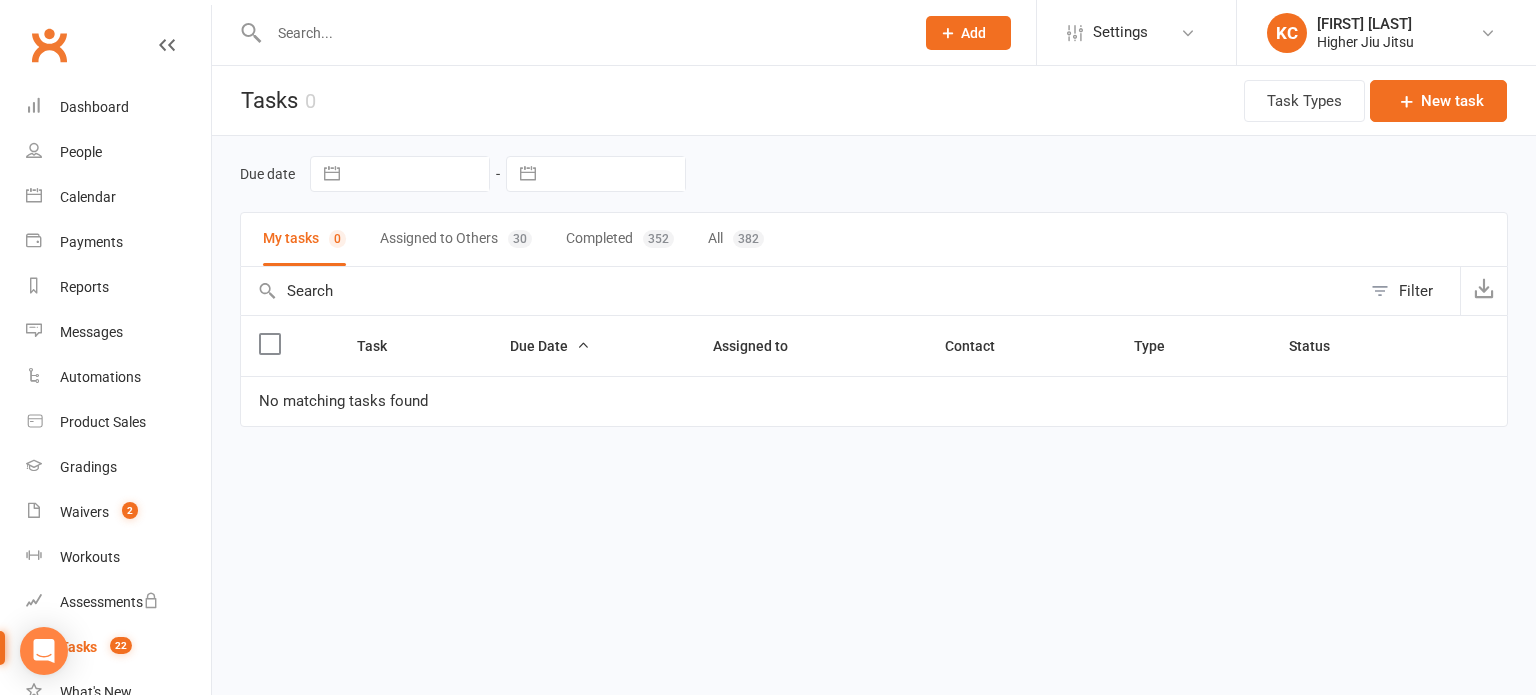 click on "Assigned to Others 30" at bounding box center (456, 239) 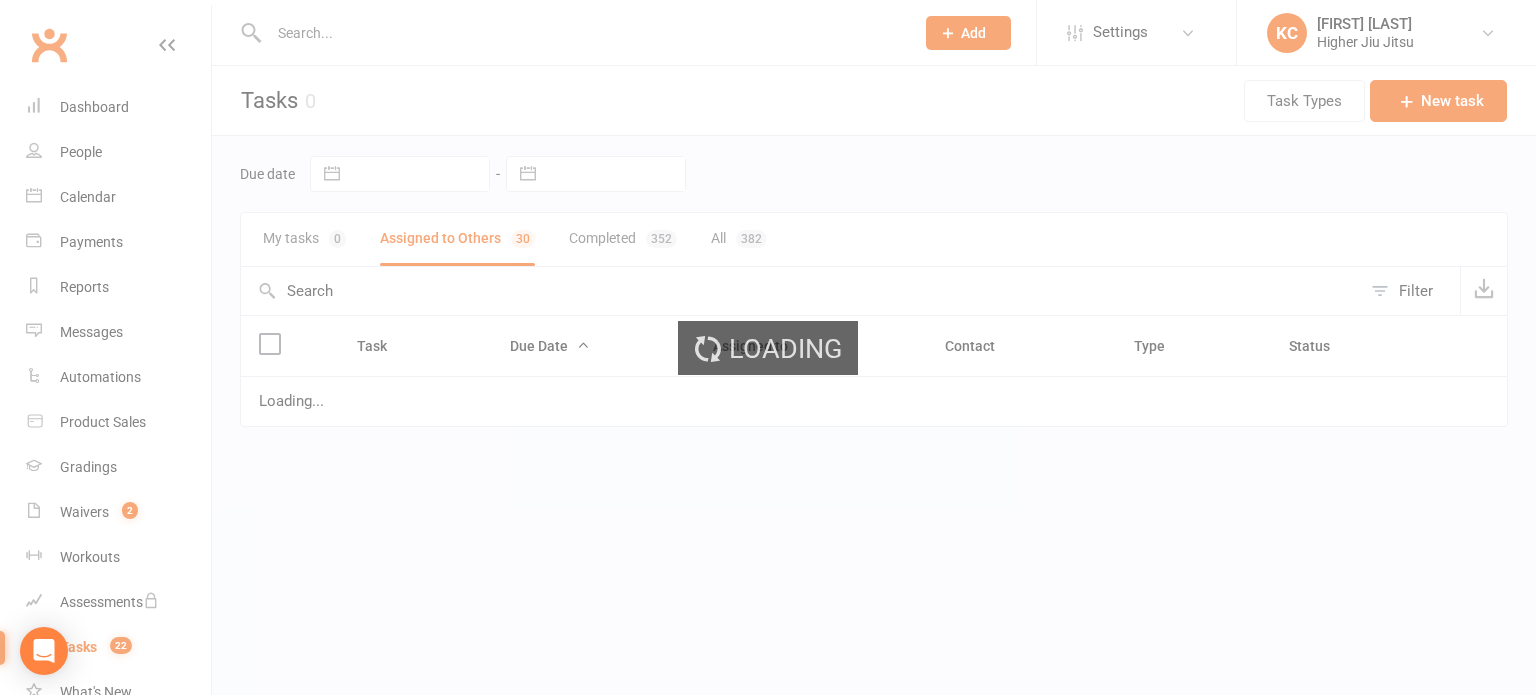select on "waiting" 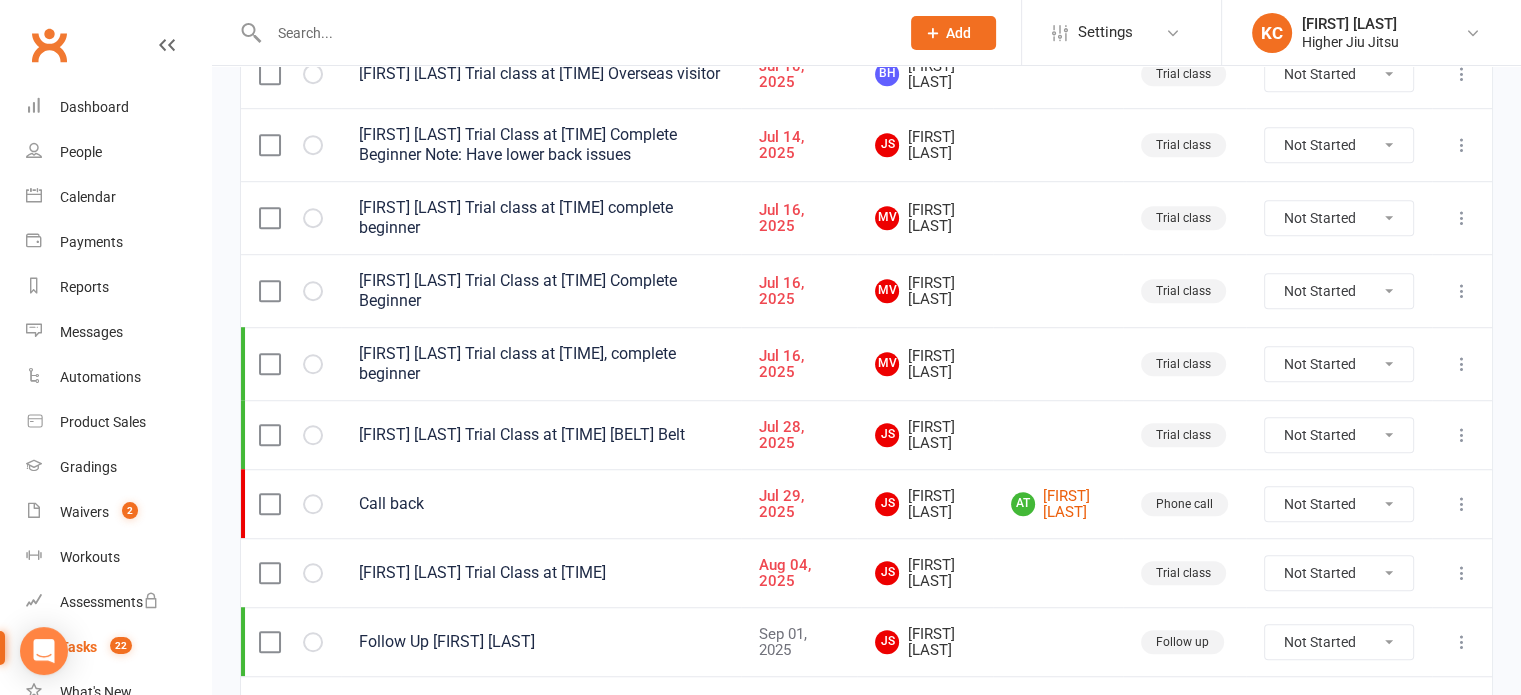 scroll, scrollTop: 1500, scrollLeft: 0, axis: vertical 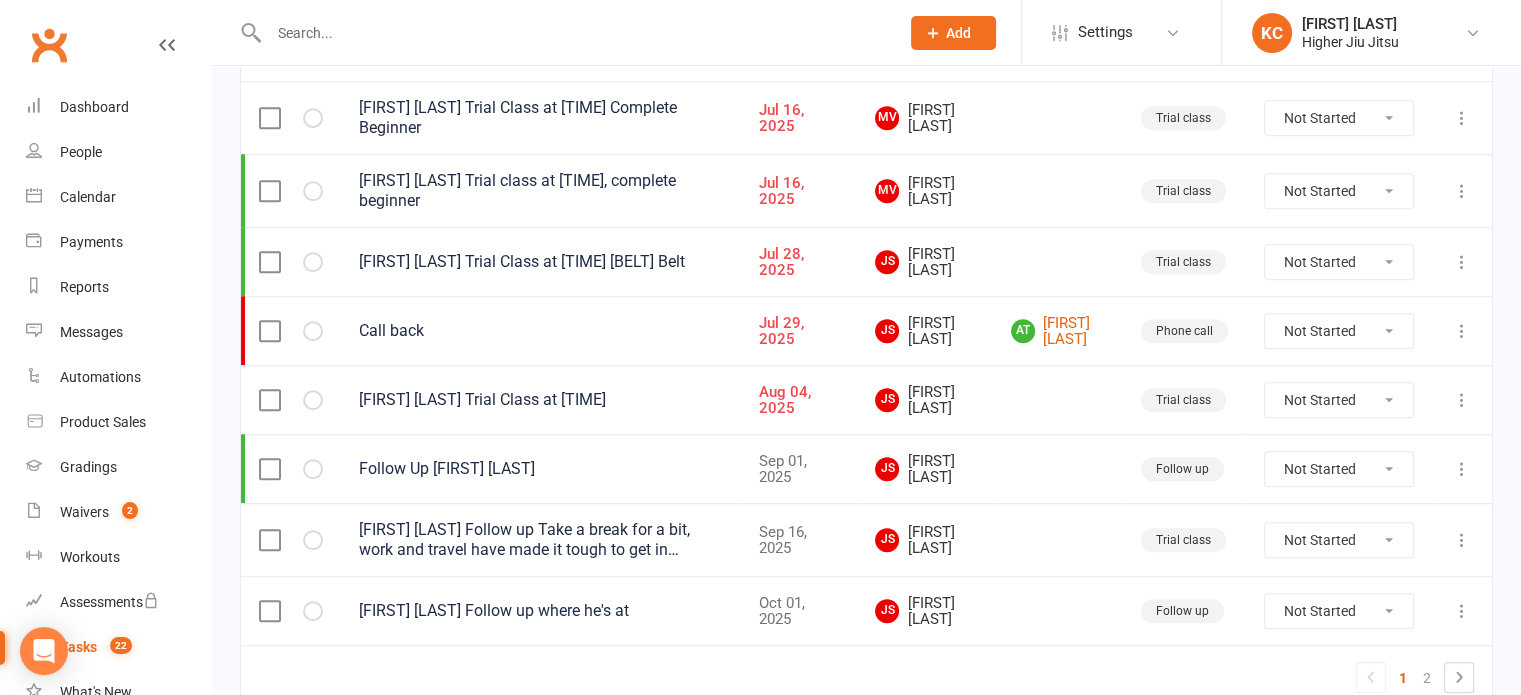 select on "waiting" 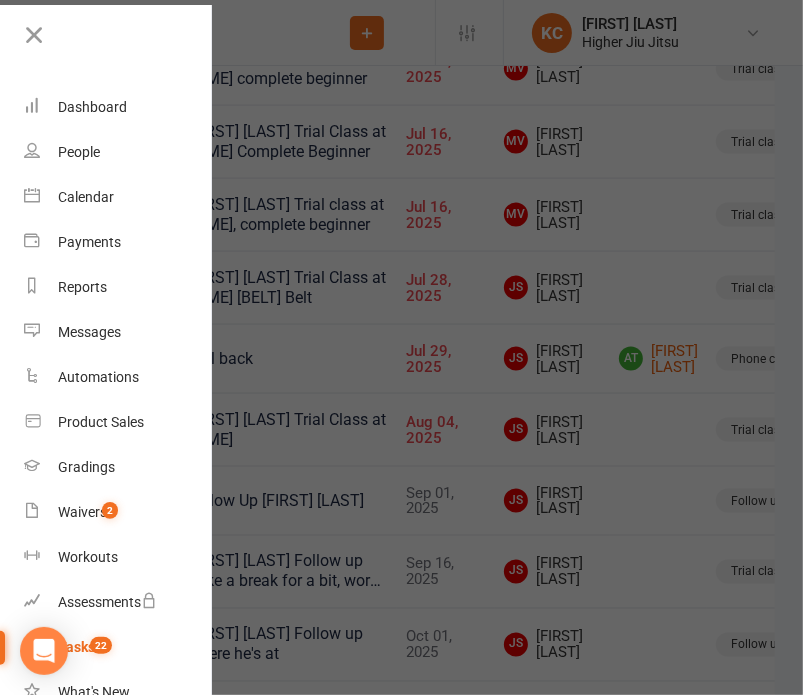 select on "waiting" 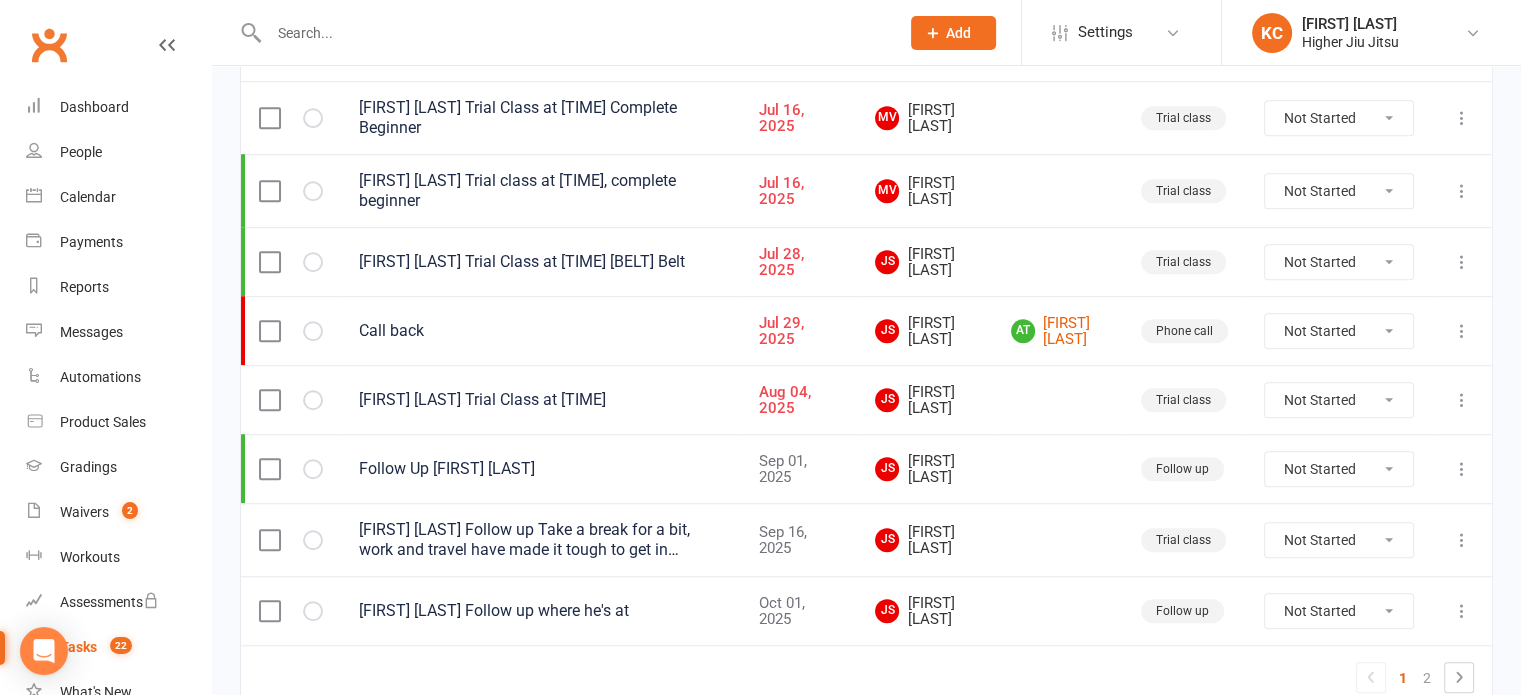 click at bounding box center (574, 33) 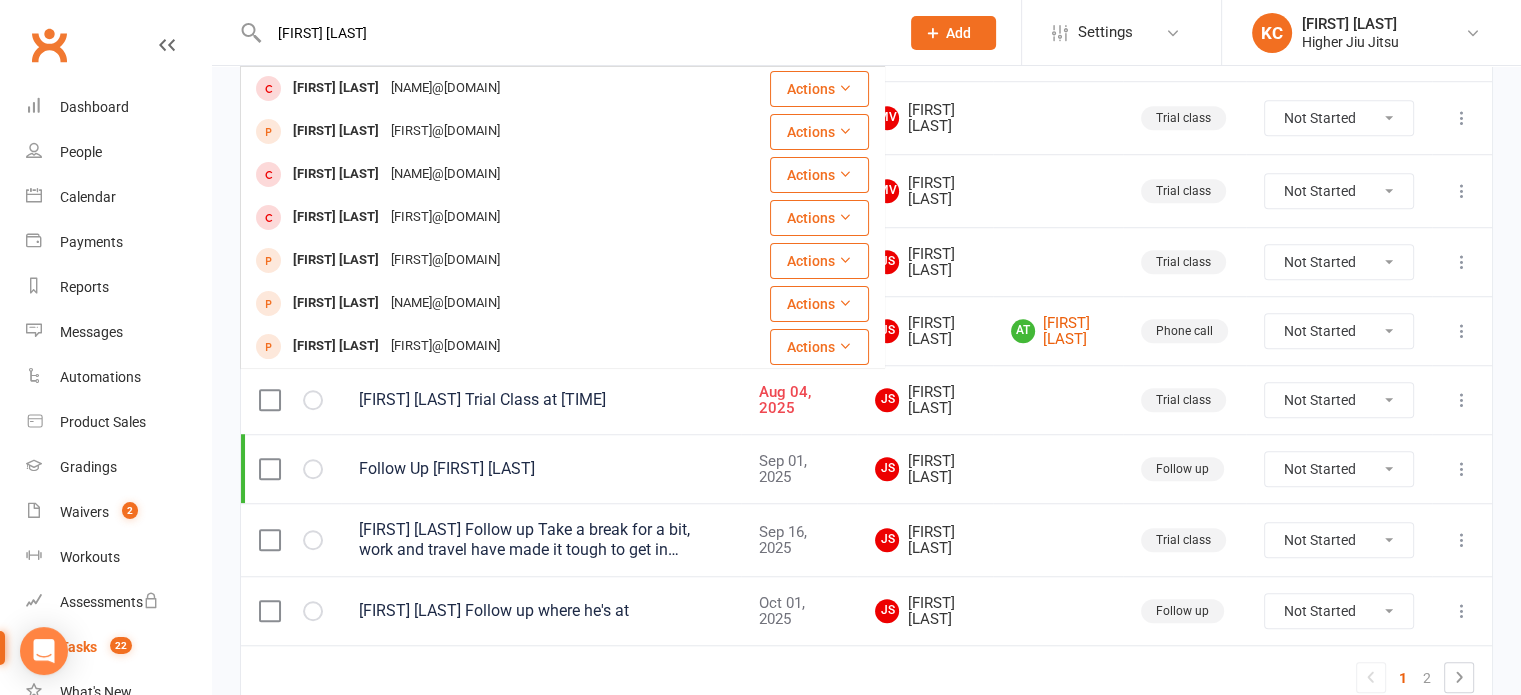 click on "[FIRST]	[LAST]" at bounding box center [574, 33] 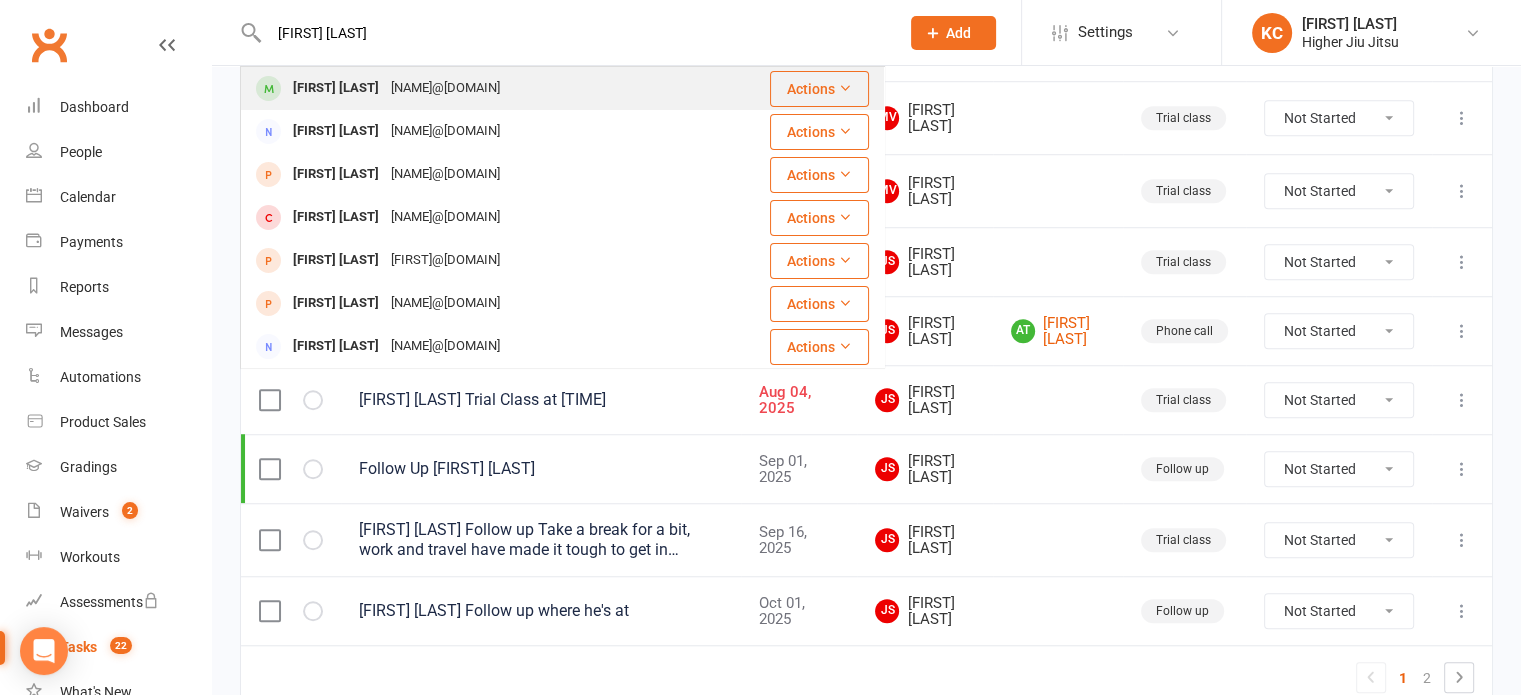 type on "[FIRST]	[LAST]" 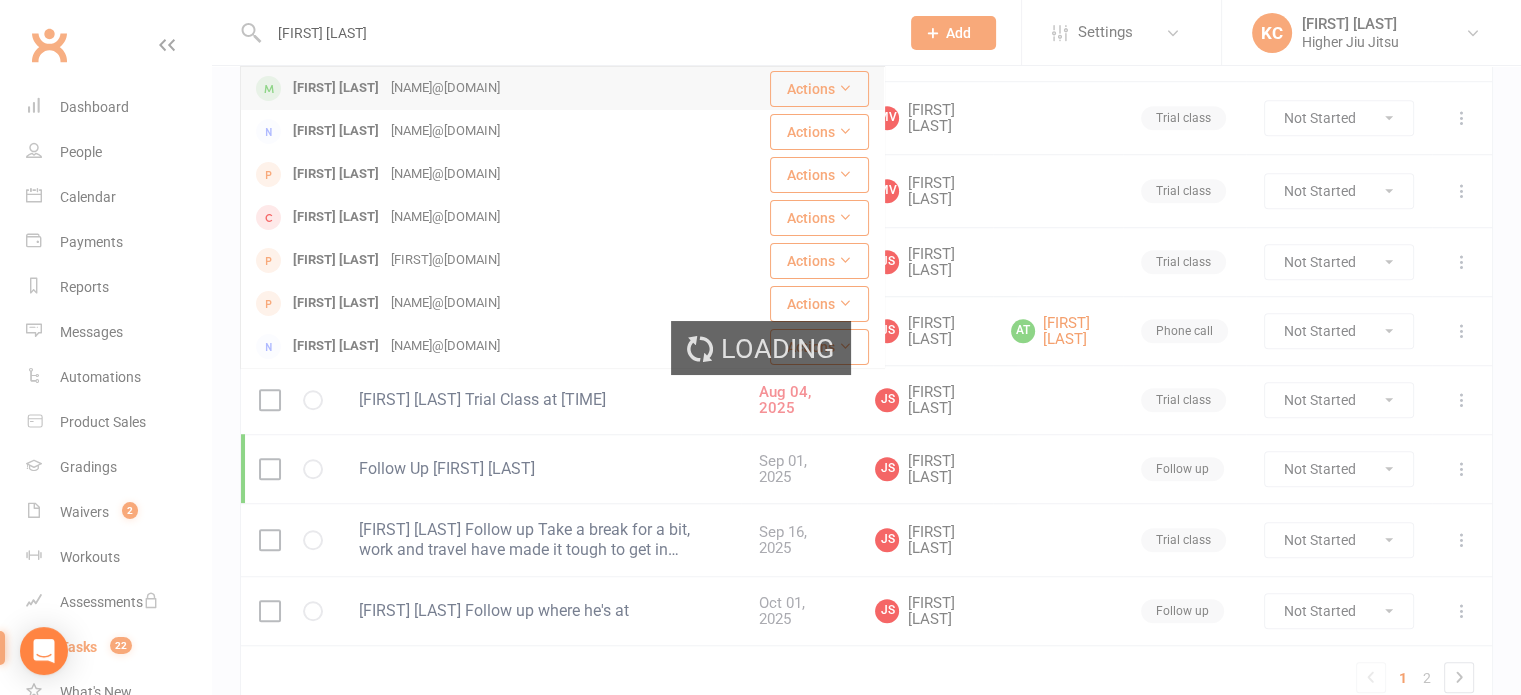 type 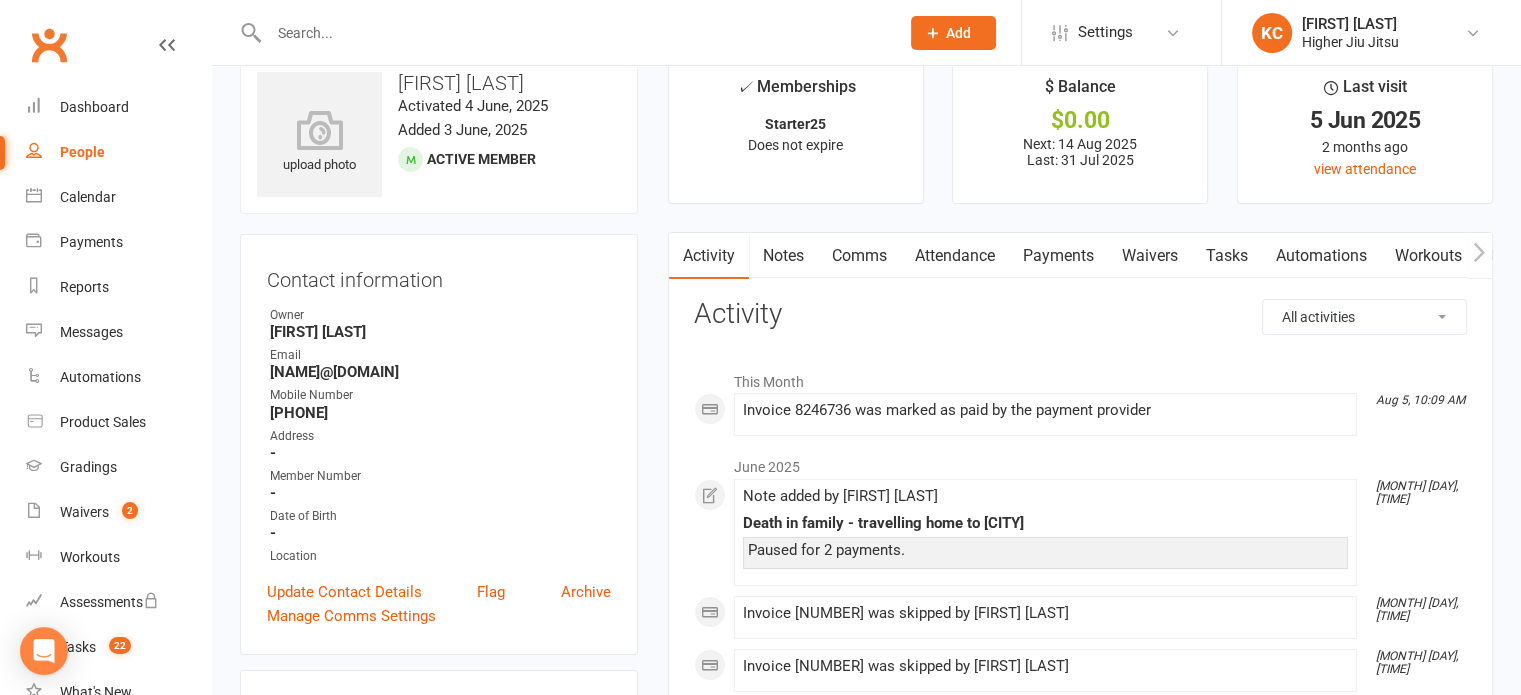 scroll, scrollTop: 0, scrollLeft: 0, axis: both 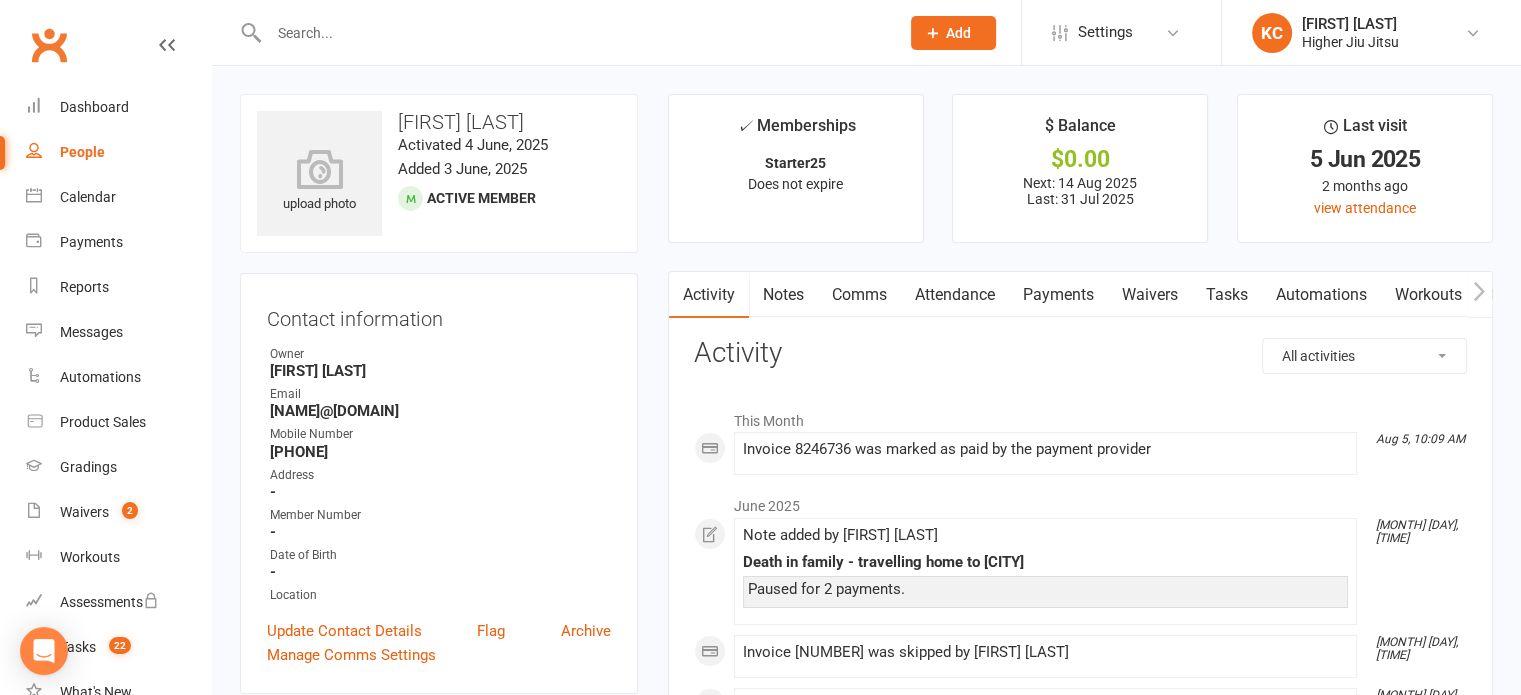 click on "Payments" at bounding box center [1058, 295] 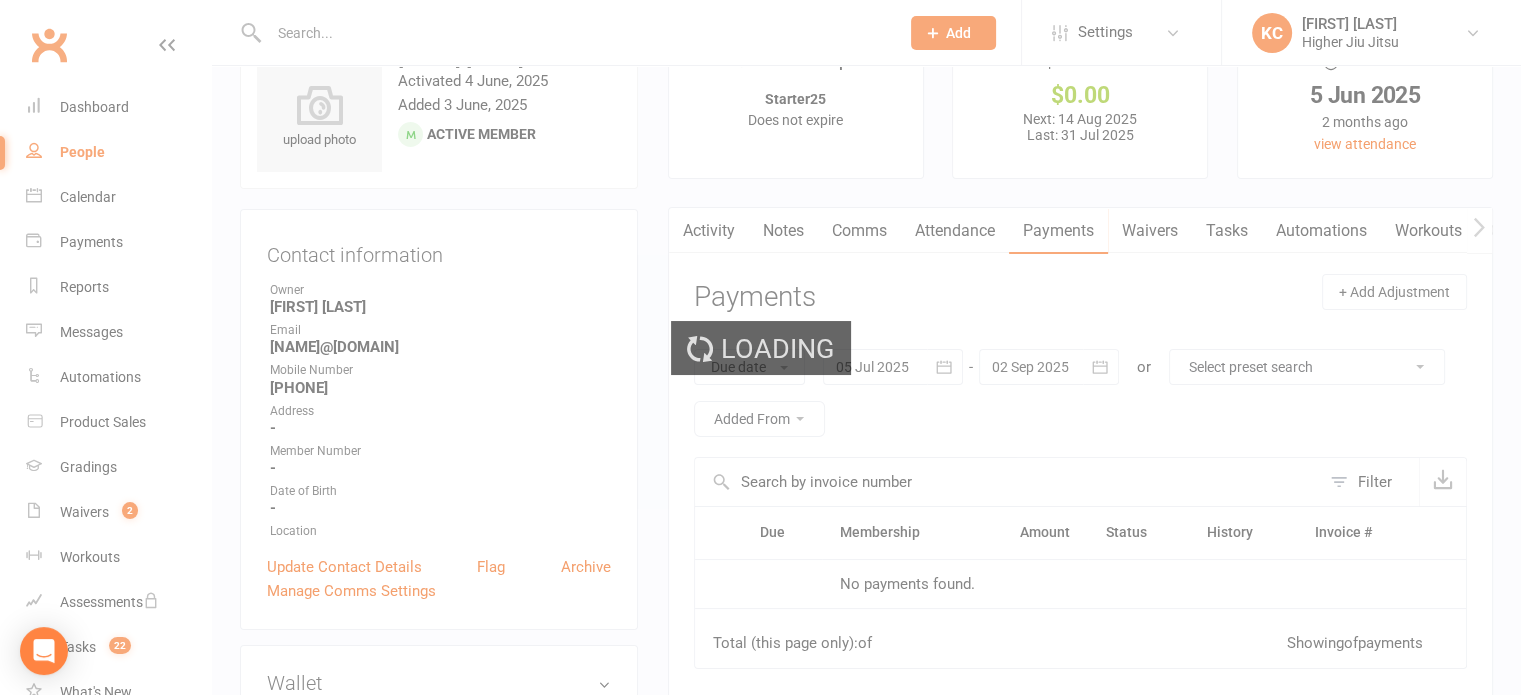 scroll, scrollTop: 100, scrollLeft: 0, axis: vertical 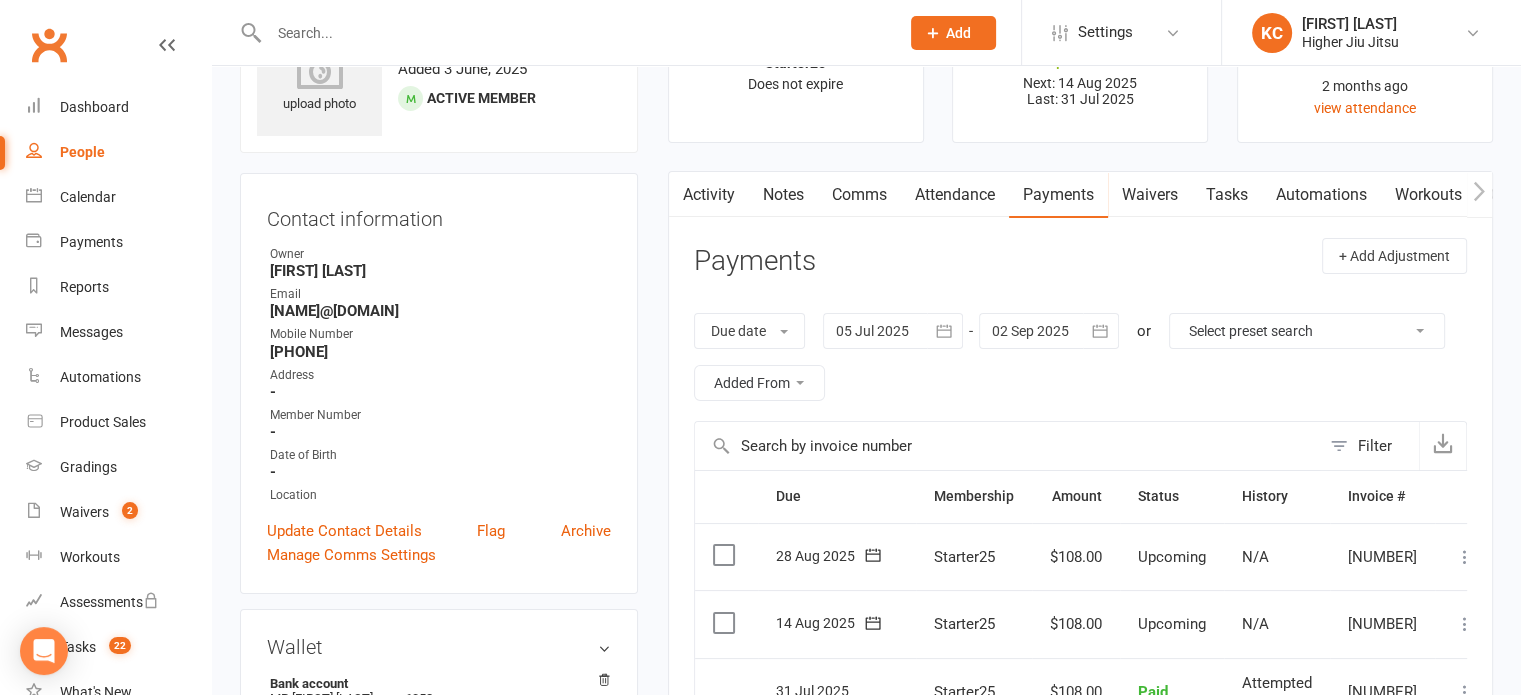 drag, startPoint x: 952, startPoint y: 188, endPoint x: 929, endPoint y: 193, distance: 23.537205 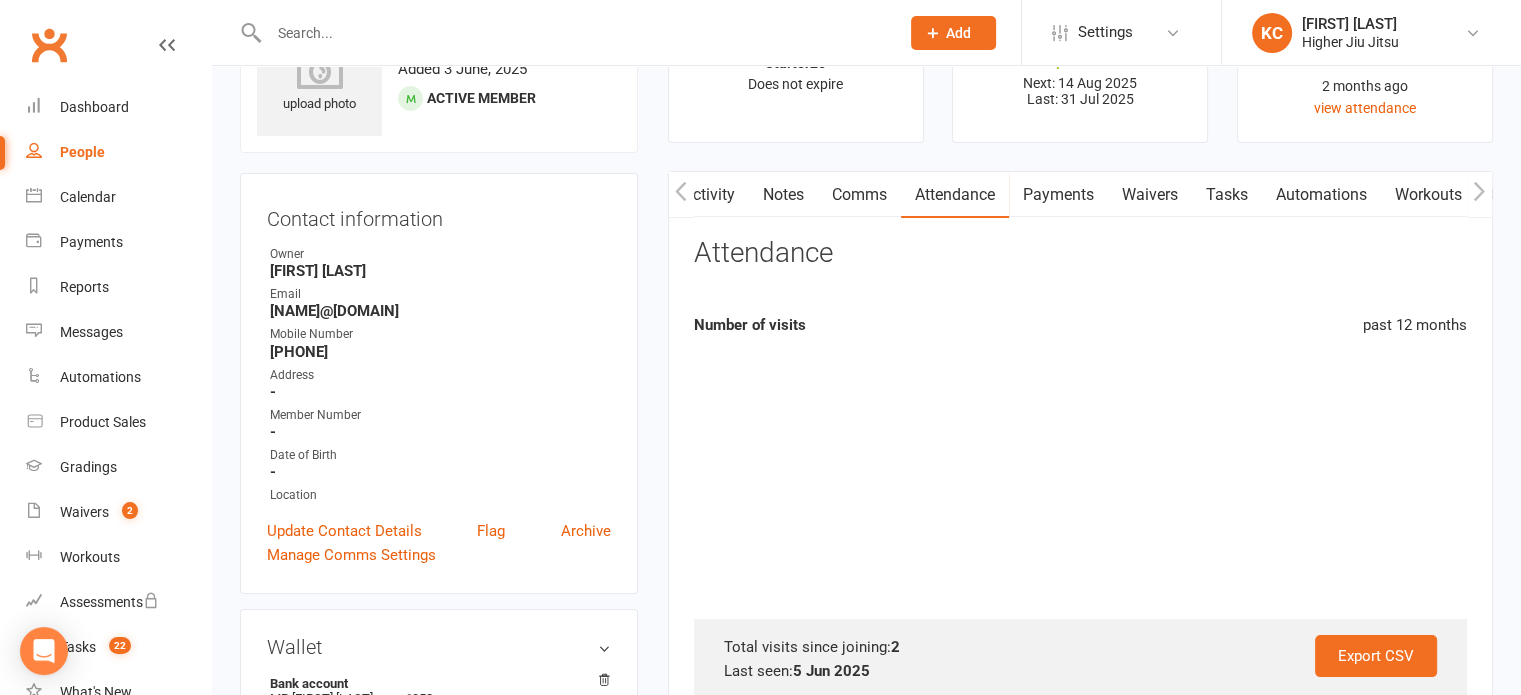 scroll, scrollTop: 0, scrollLeft: 2, axis: horizontal 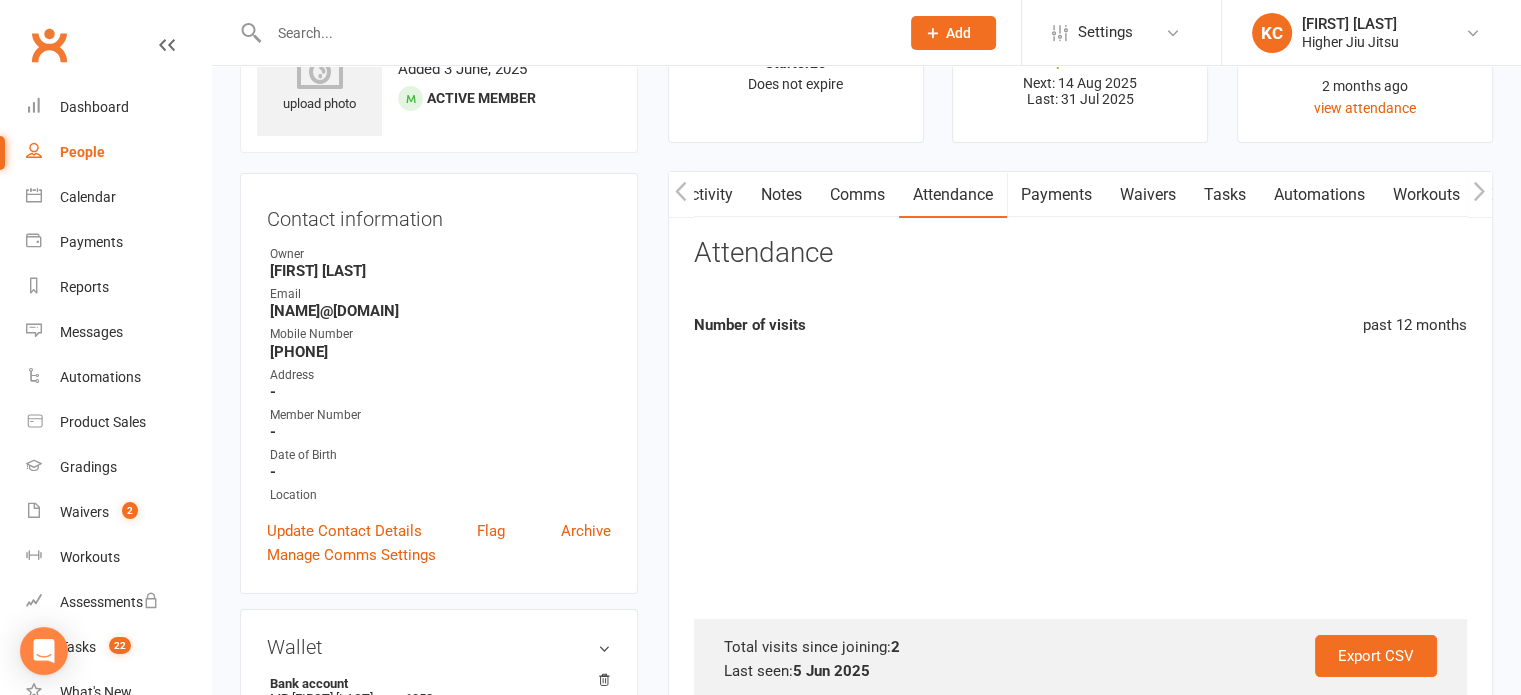click on "Comms" at bounding box center (857, 195) 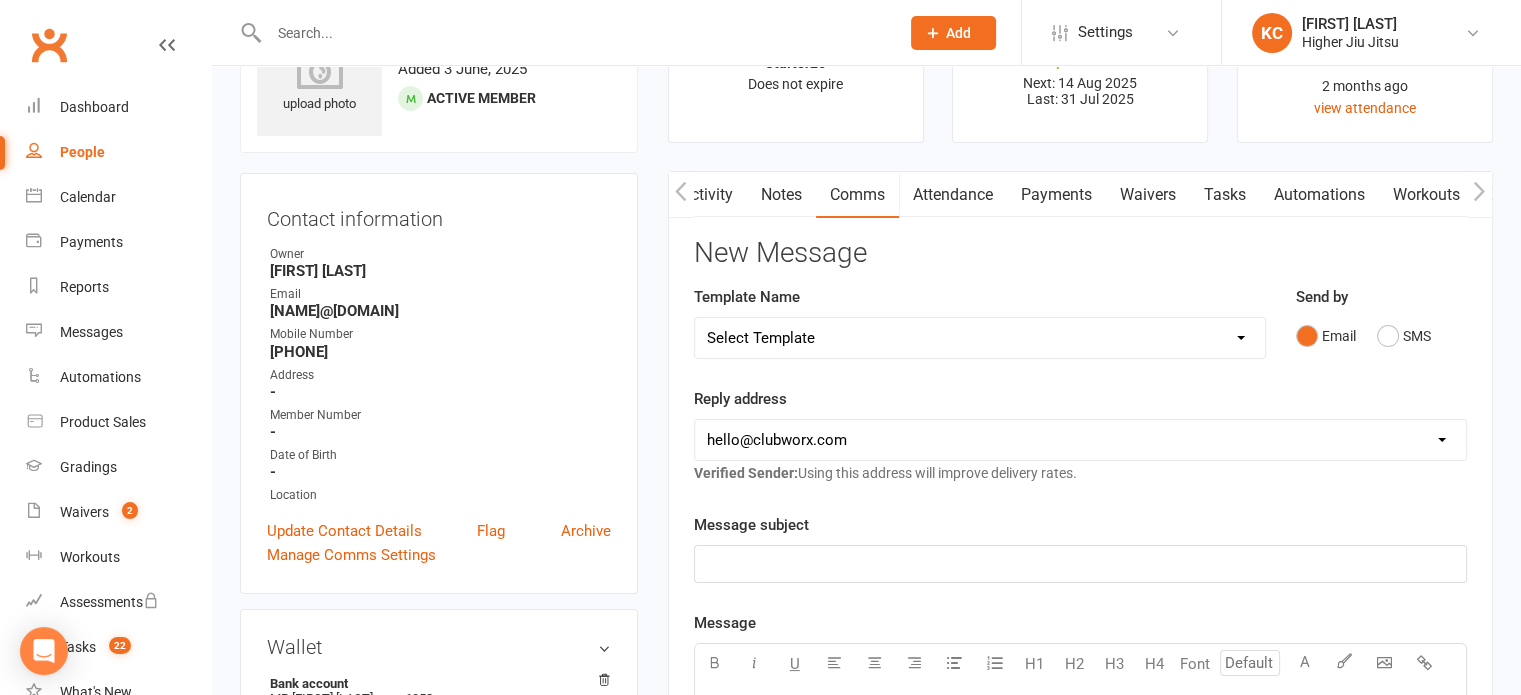click on "Select Template [Email] Let's Reconnect! [Email] Still Interested? [Email] Still Keen on a Trial? [Email] We're Sorry to See you Go! [Email] Jits4Kids Trial Form [Email] Juniors Trial Form [Email] Member Intake Form [Email] New Student Check In [Email] Privates Structure [Email] Thanks for signing up! [Email] Visitor [Email] Jits4Kids Sign Up [Email] Juniors SignUp [Email] 10 Pass Bank Details [Email] Birthday Wishes [Email] Cancelled Class in Schedule [Email] Invitation to Grade to Blue Belt [Email] Jits4Kids Signup [Email] Member Welcome [Email] Payment Failure [Email] Prospect Email [Email] Referral Benefit Confirmation [Email] Where you Been? [Email] Women's Only Membership Email" at bounding box center [980, 338] 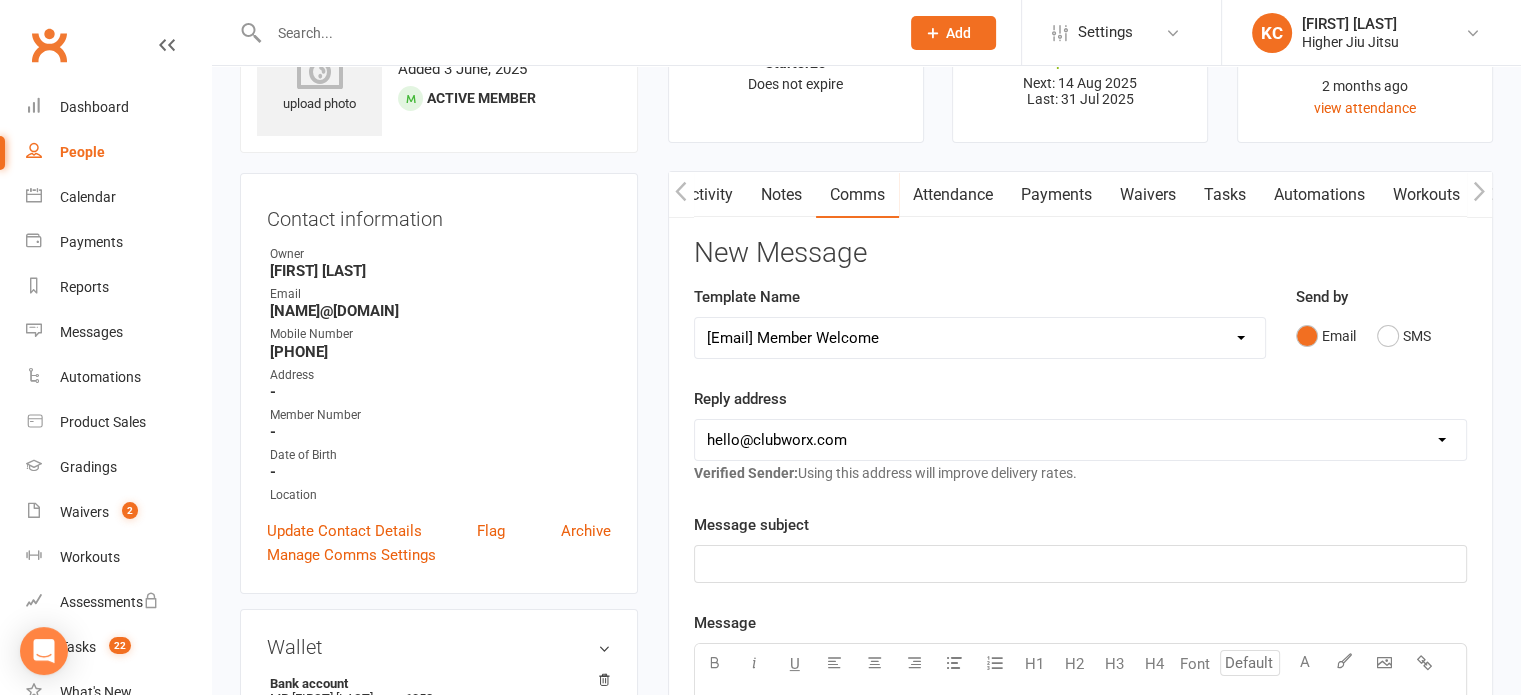 click on "Select Template [Email] Let's Reconnect! [Email] Still Interested? [Email] Still Keen on a Trial? [Email] We're Sorry to See you Go! [Email] Jits4Kids Trial Form [Email] Juniors Trial Form [Email] Member Intake Form [Email] New Student Check In [Email] Privates Structure [Email] Thanks for signing up! [Email] Visitor [Email] Jits4Kids Sign Up [Email] Juniors SignUp [Email] 10 Pass Bank Details [Email] Birthday Wishes [Email] Cancelled Class in Schedule [Email] Invitation to Grade to Blue Belt [Email] Jits4Kids Signup [Email] Member Welcome [Email] Payment Failure [Email] Prospect Email [Email] Referral Benefit Confirmation [Email] Where you Been? [Email] Women's Only Membership Email" at bounding box center [980, 338] 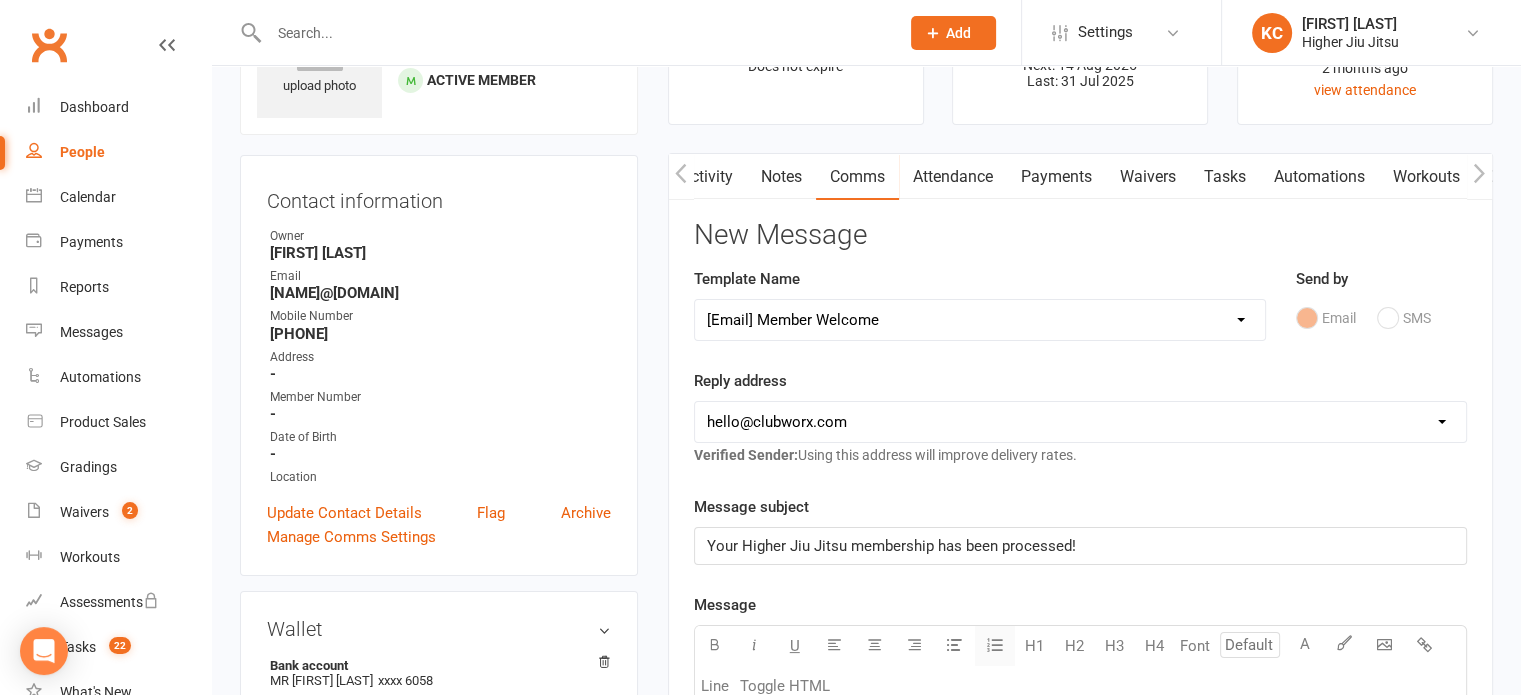 scroll, scrollTop: 0, scrollLeft: 0, axis: both 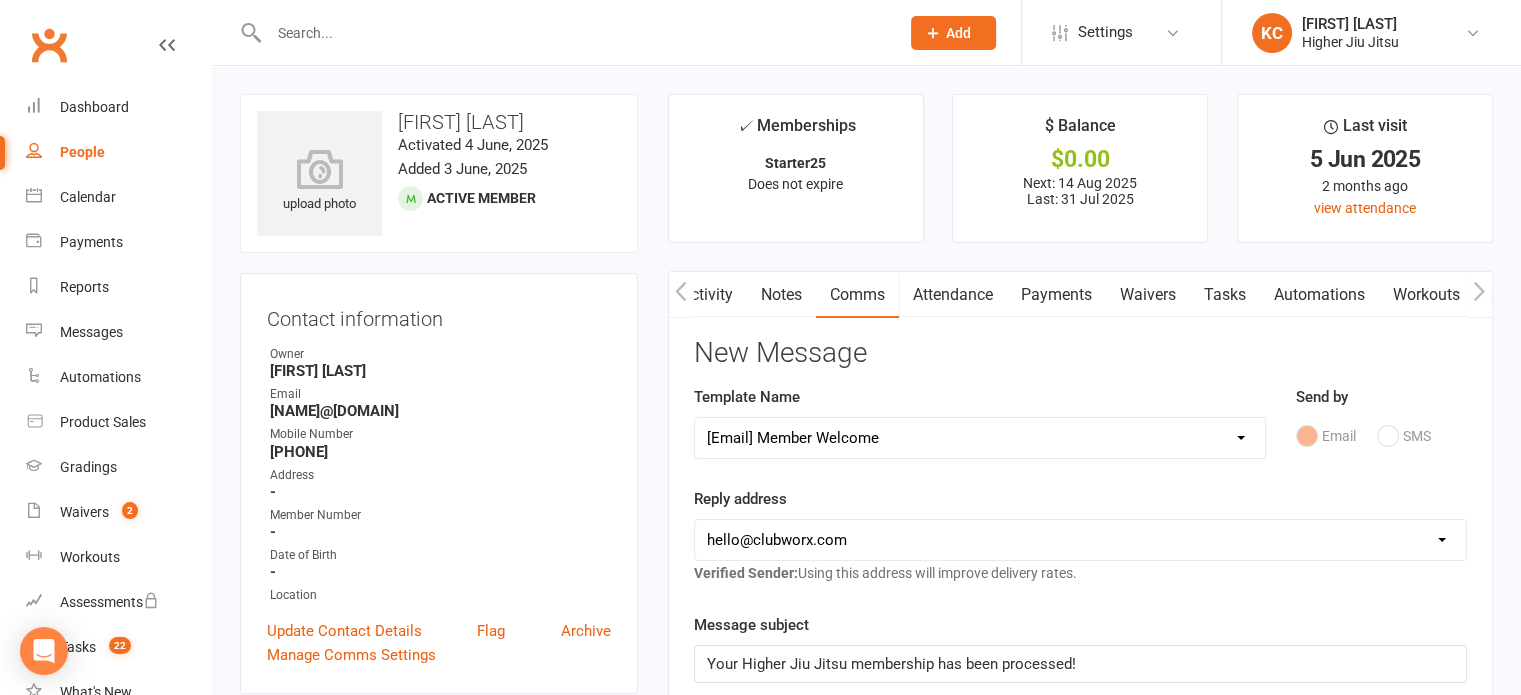click on "Select Template [Email] Let's Reconnect! [Email] Still Interested? [Email] Still Keen on a Trial? [Email] We're Sorry to See you Go! [Email] Jits4Kids Trial Form [Email] Juniors Trial Form [Email] Member Intake Form [Email] New Student Check In [Email] Privates Structure [Email] Thanks for signing up! [Email] Visitor [Email] Jits4Kids Sign Up [Email] Juniors SignUp [Email] 10 Pass Bank Details [Email] Birthday Wishes [Email] Cancelled Class in Schedule [Email] Invitation to Grade to Blue Belt [Email] Jits4Kids Signup [Email] Member Welcome [Email] Payment Failure [Email] Prospect Email [Email] Referral Benefit Confirmation [Email] Where you Been? [Email] Women's Only Membership Email" at bounding box center [980, 438] 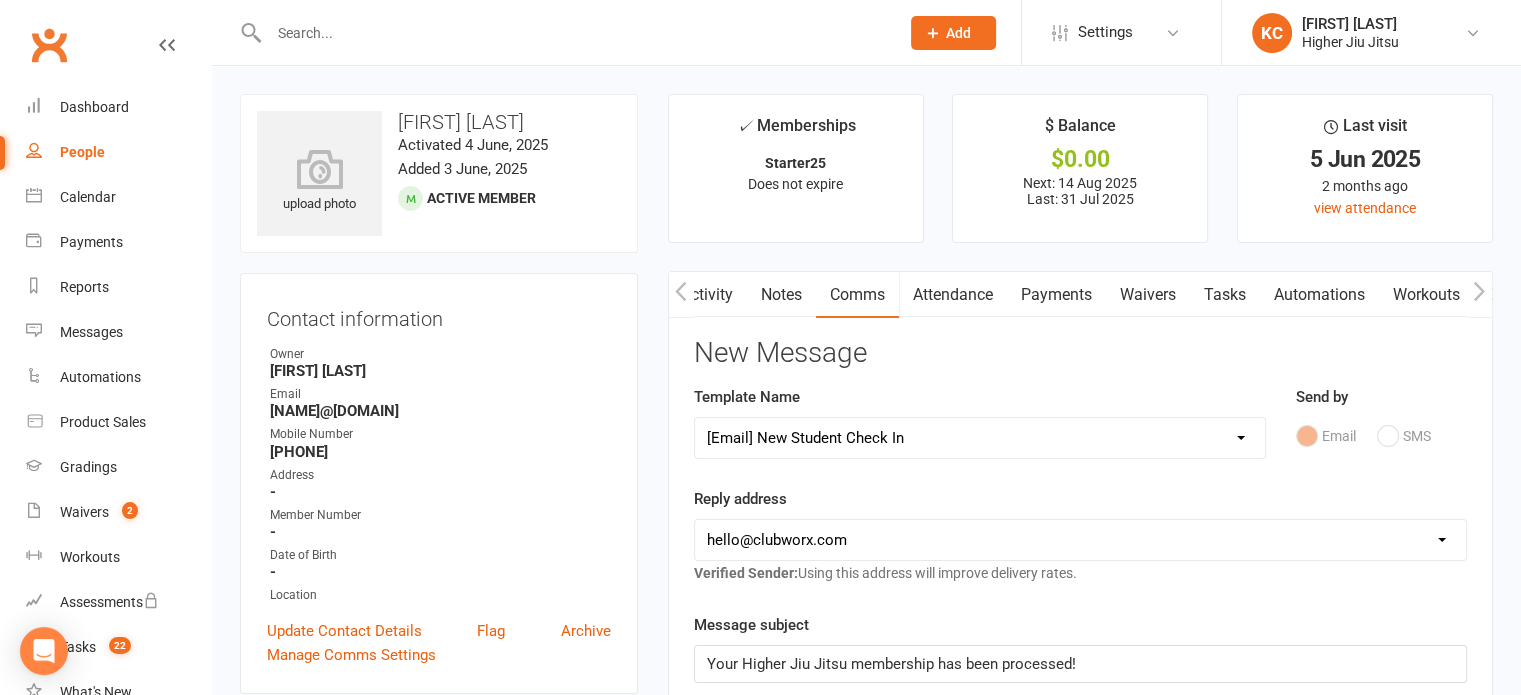 click on "Select Template [Email] Let's Reconnect! [Email] Still Interested? [Email] Still Keen on a Trial? [Email] We're Sorry to See you Go! [Email] Jits4Kids Trial Form [Email] Juniors Trial Form [Email] Member Intake Form [Email] New Student Check In [Email] Privates Structure [Email] Thanks for signing up! [Email] Visitor [Email] Jits4Kids Sign Up [Email] Juniors SignUp [Email] 10 Pass Bank Details [Email] Birthday Wishes [Email] Cancelled Class in Schedule [Email] Invitation to Grade to Blue Belt [Email] Jits4Kids Signup [Email] Member Welcome [Email] Payment Failure [Email] Prospect Email [Email] Referral Benefit Confirmation [Email] Where you Been? [Email] Women's Only Membership Email" at bounding box center (980, 438) 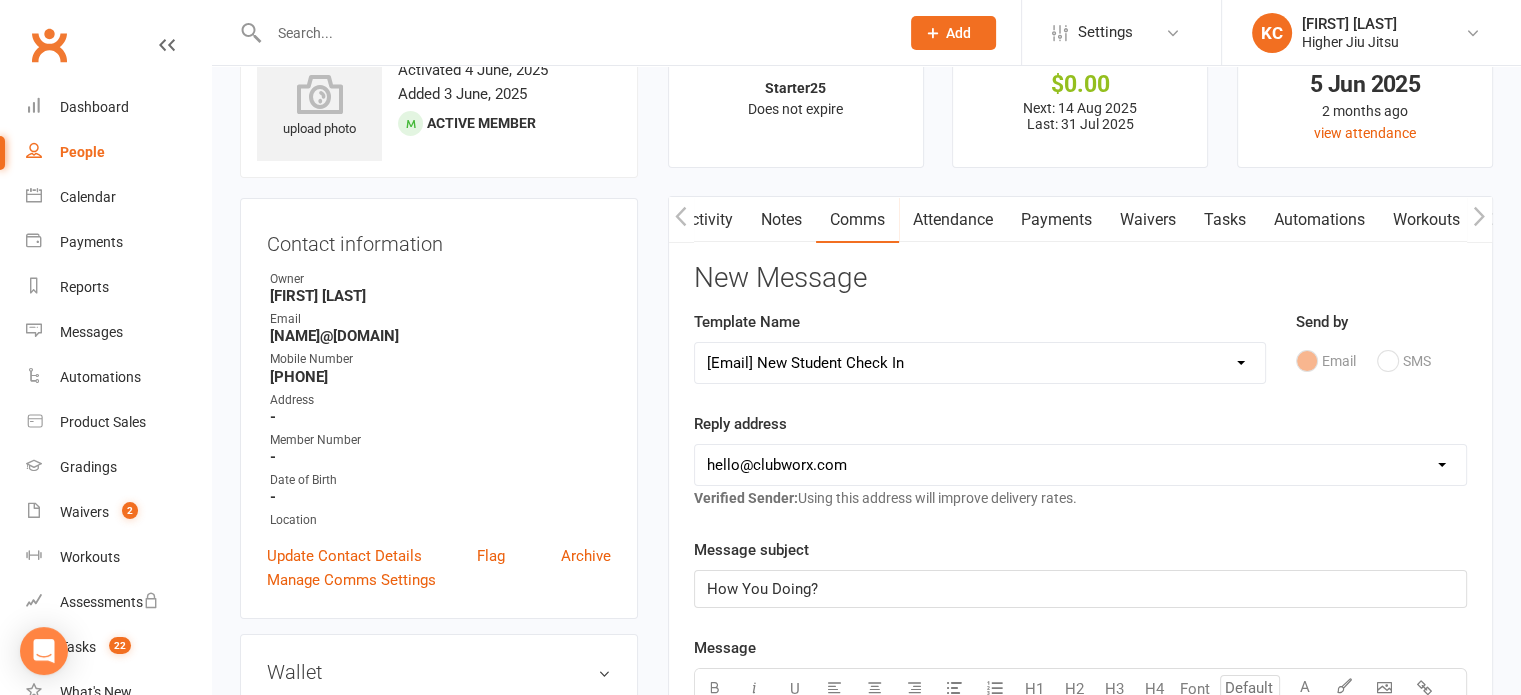 scroll, scrollTop: 200, scrollLeft: 0, axis: vertical 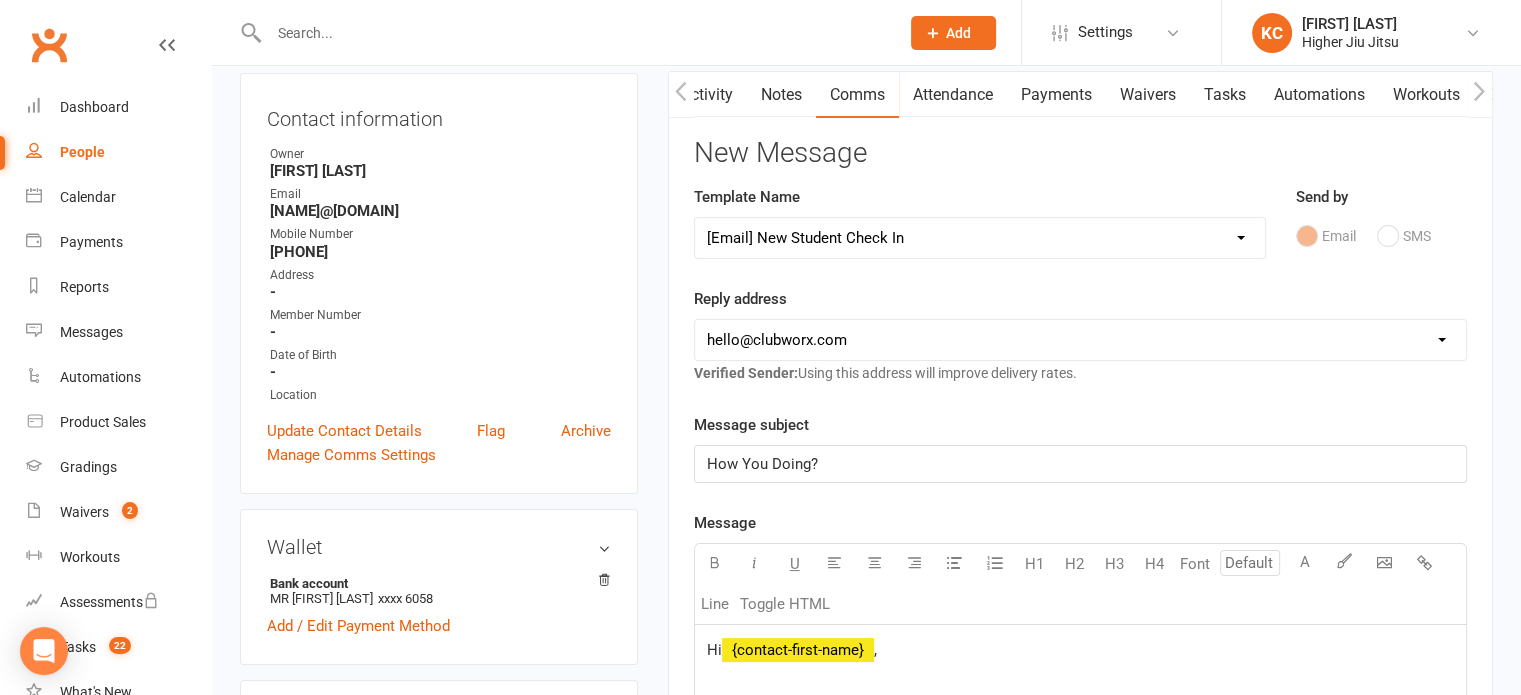 click on "hello@clubworx.com [FIRST]@[DOMAIN] [FIRST]@[DOMAIN]" at bounding box center [1080, 340] 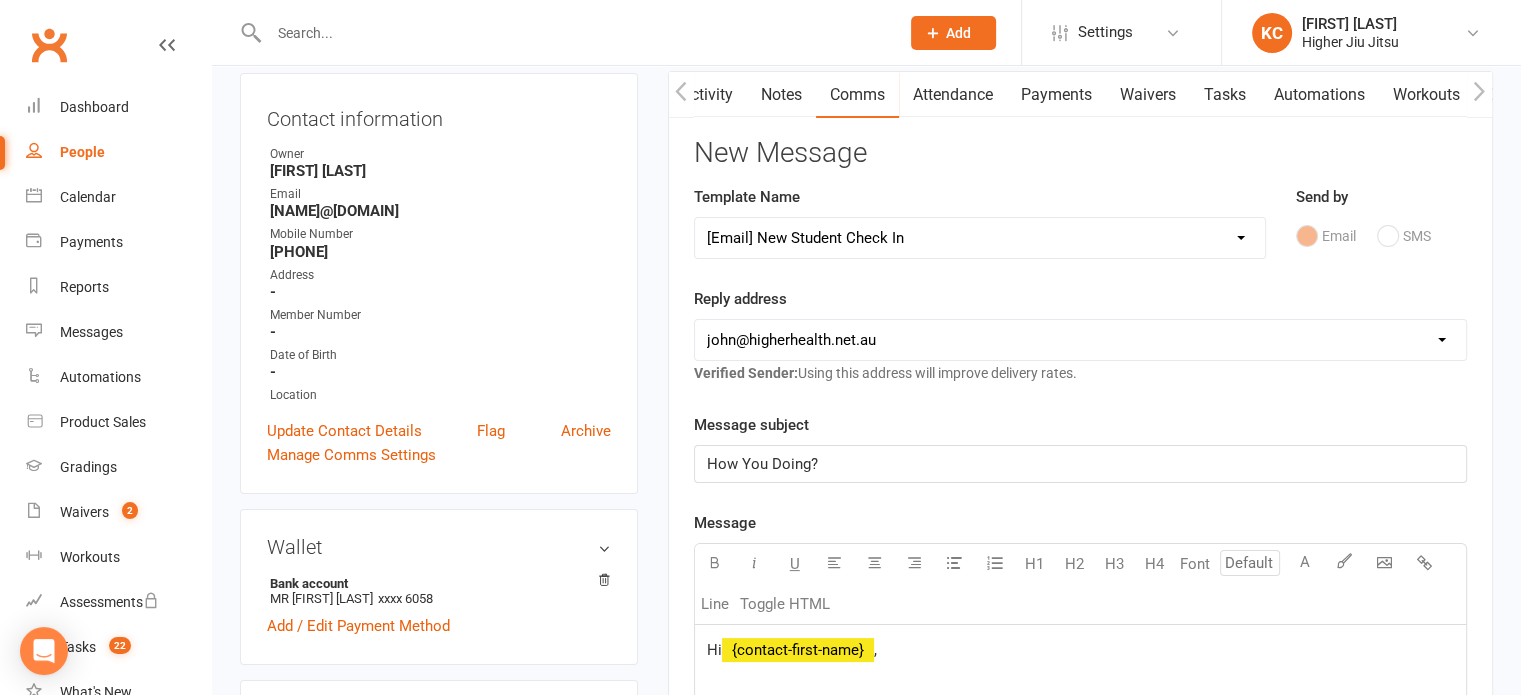 click on "hello@clubworx.com [FIRST]@[DOMAIN] [FIRST]@[DOMAIN]" at bounding box center [1080, 340] 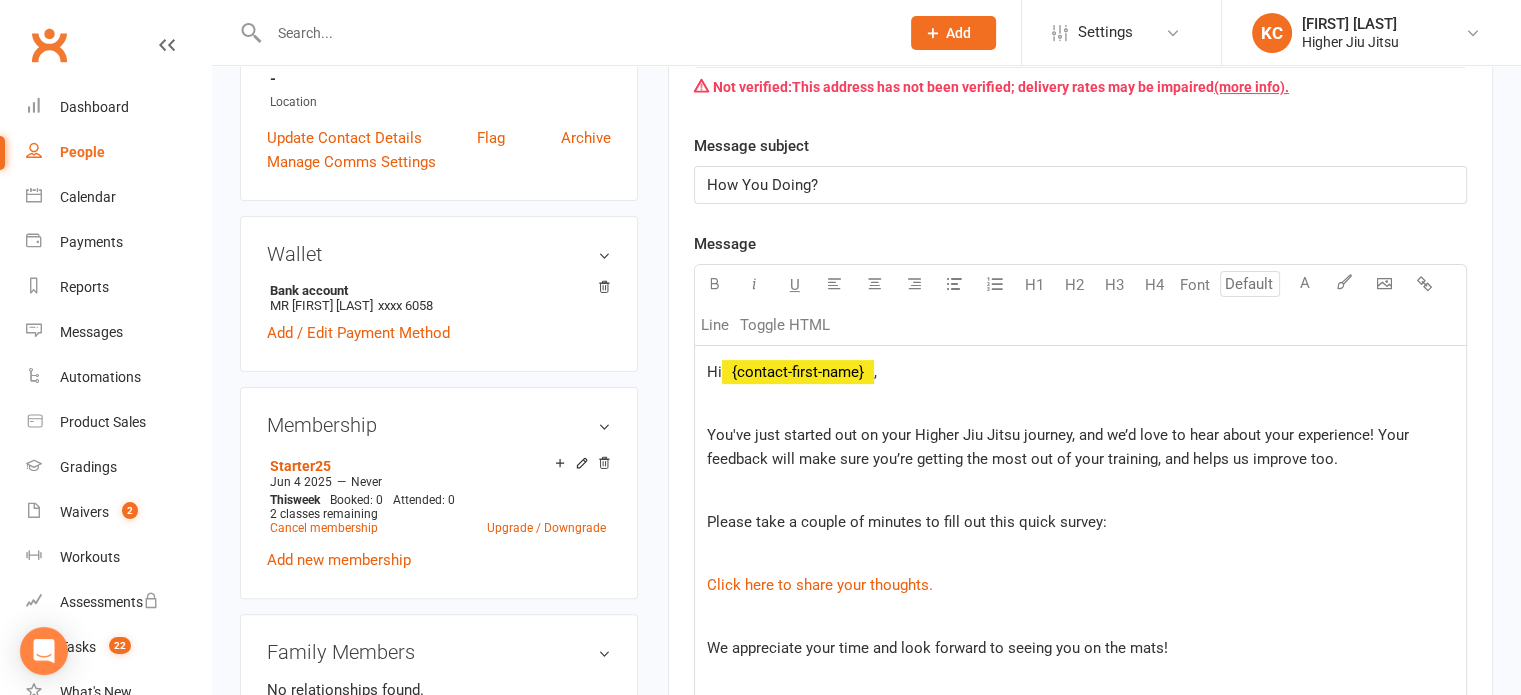 scroll, scrollTop: 700, scrollLeft: 0, axis: vertical 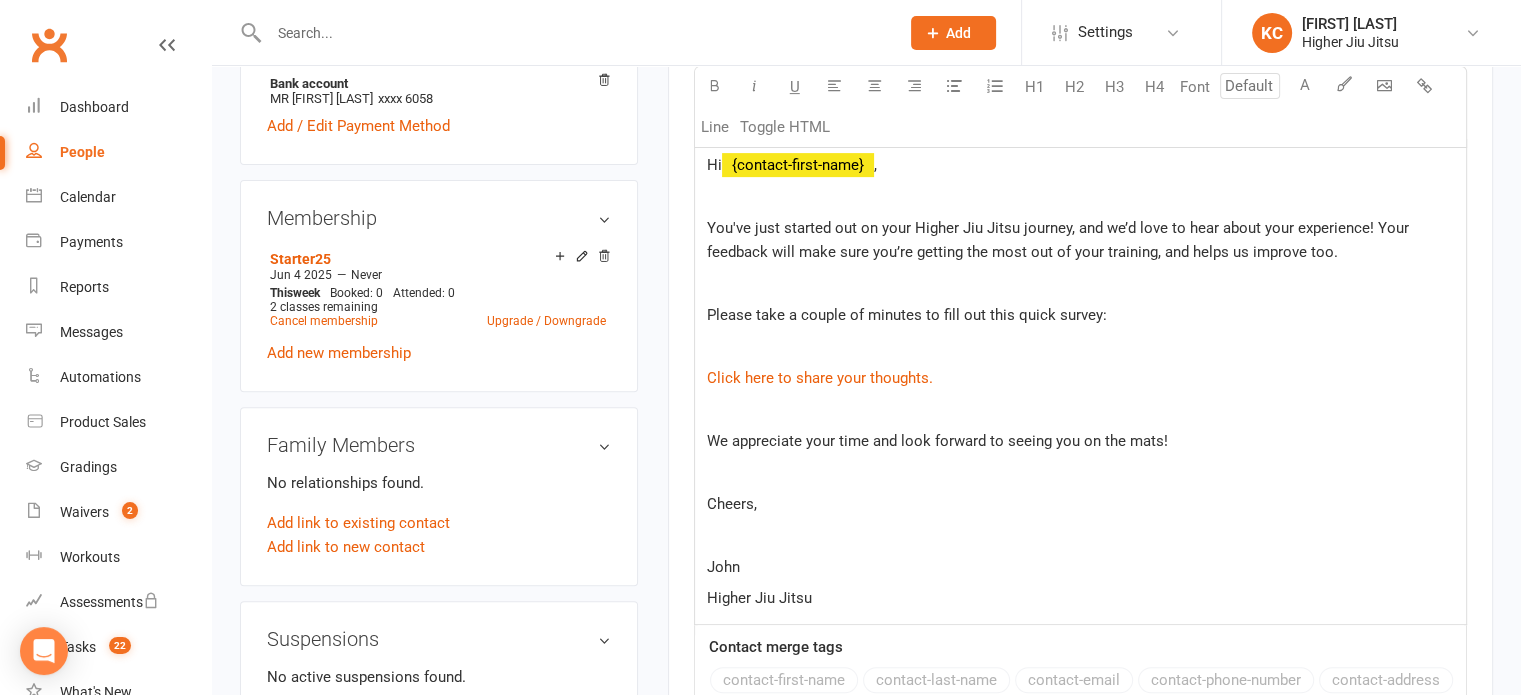 click 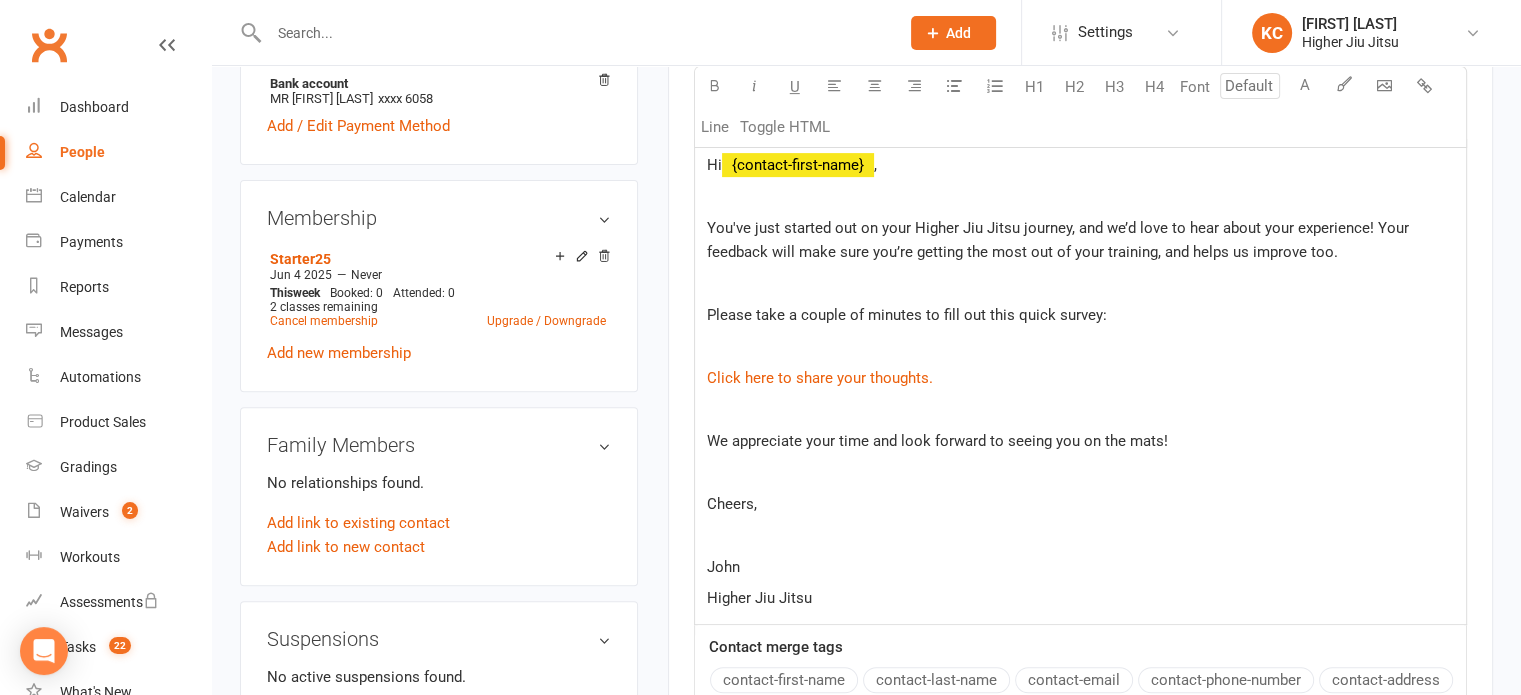 click on "Hi  ﻿ {contact-first-name}  ,   You've just started out on your Higher Jiu Jitsu journey, and we’d love to hear about your experience! Your feedback will make sure you’re getting the most out of your training, and helps us improve too.    Please take a couple of minutes to fill out this quick survey:    $   Click here to share your thoughts. $     We appreciate your time and look forward to seeing you on the mats!   Cheers,   [FIRST]  Higher Jiu Jitsu" 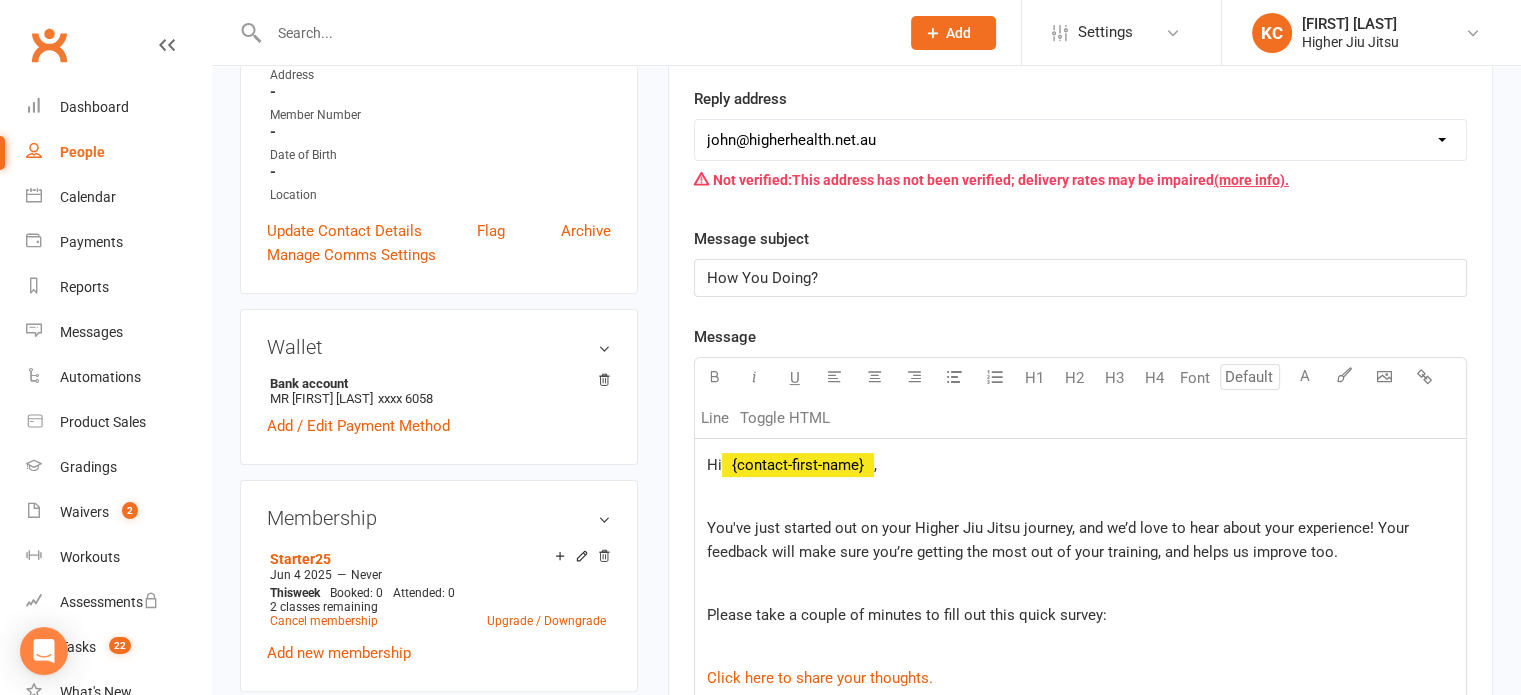 scroll, scrollTop: 600, scrollLeft: 0, axis: vertical 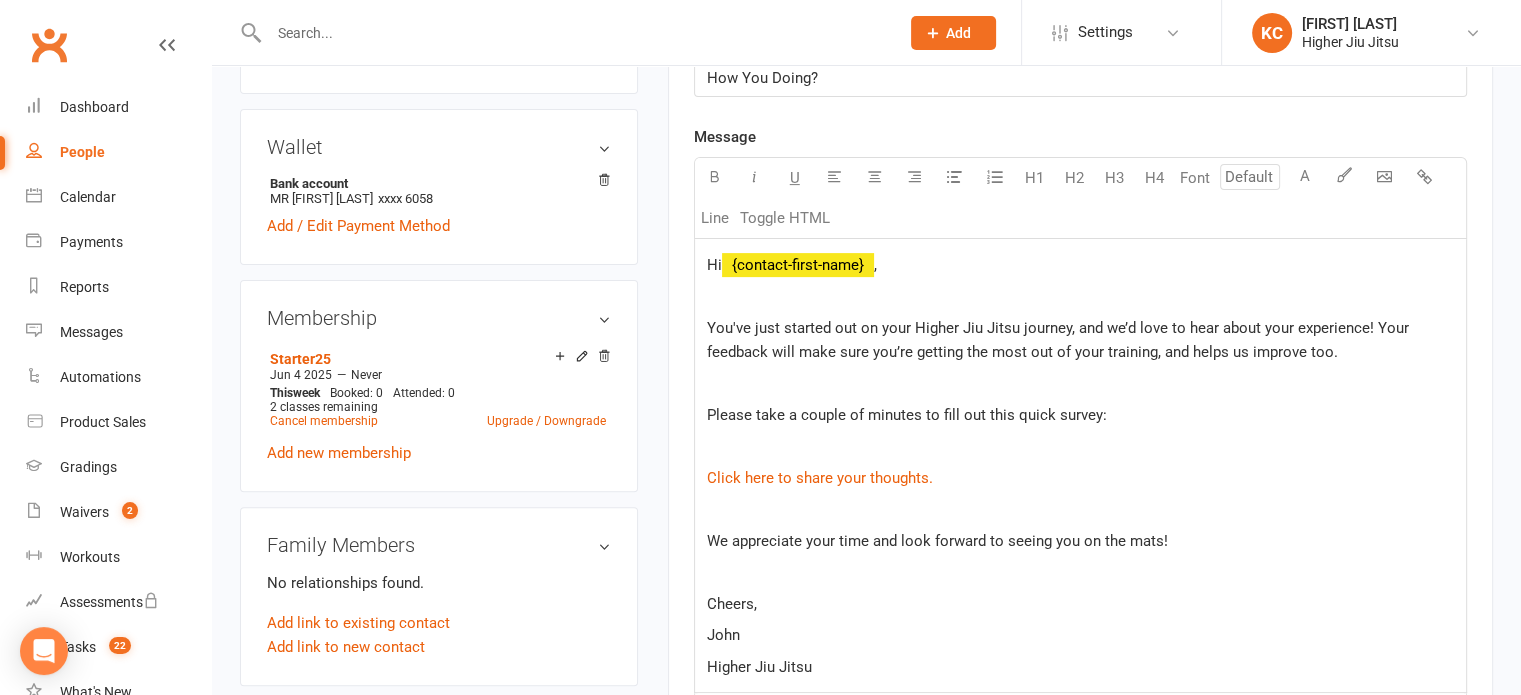 click on "," 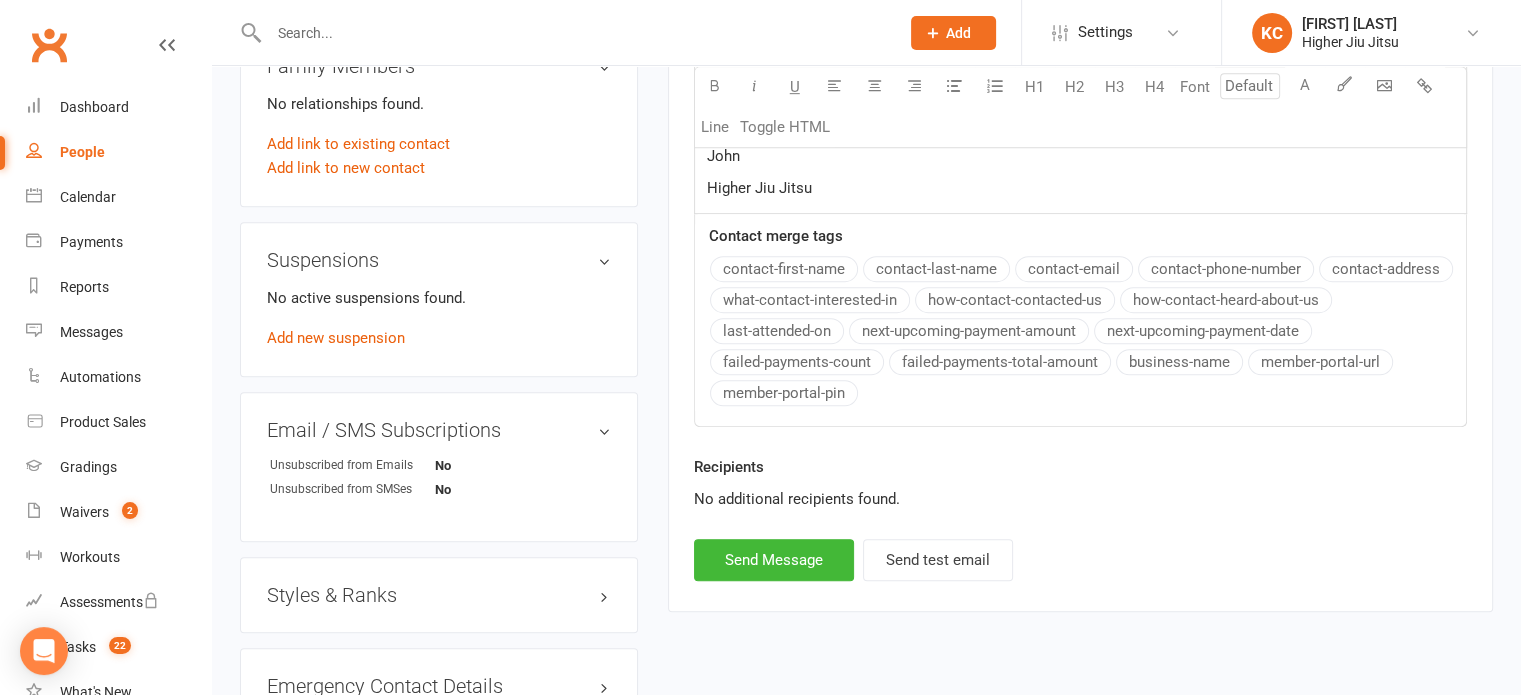scroll, scrollTop: 1100, scrollLeft: 0, axis: vertical 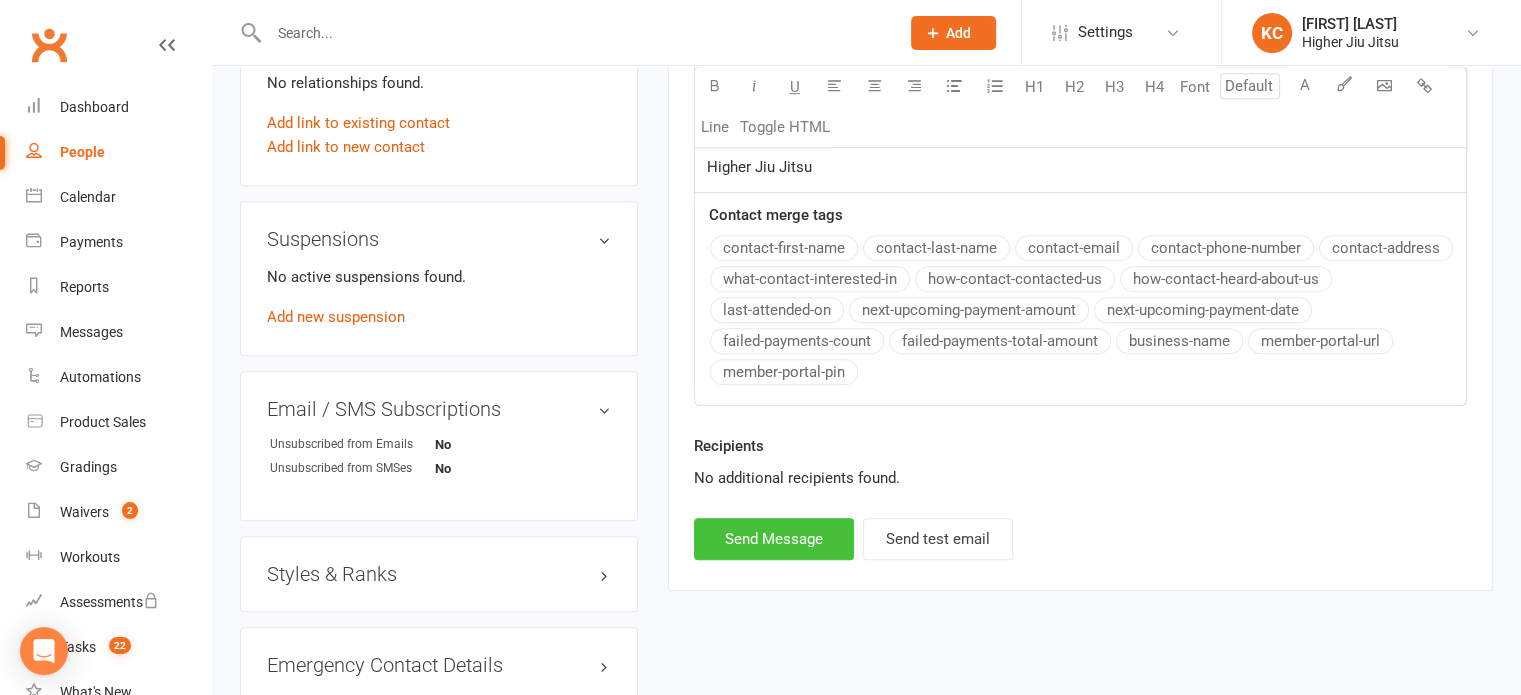 drag, startPoint x: 724, startPoint y: 536, endPoint x: 729, endPoint y: 525, distance: 12.083046 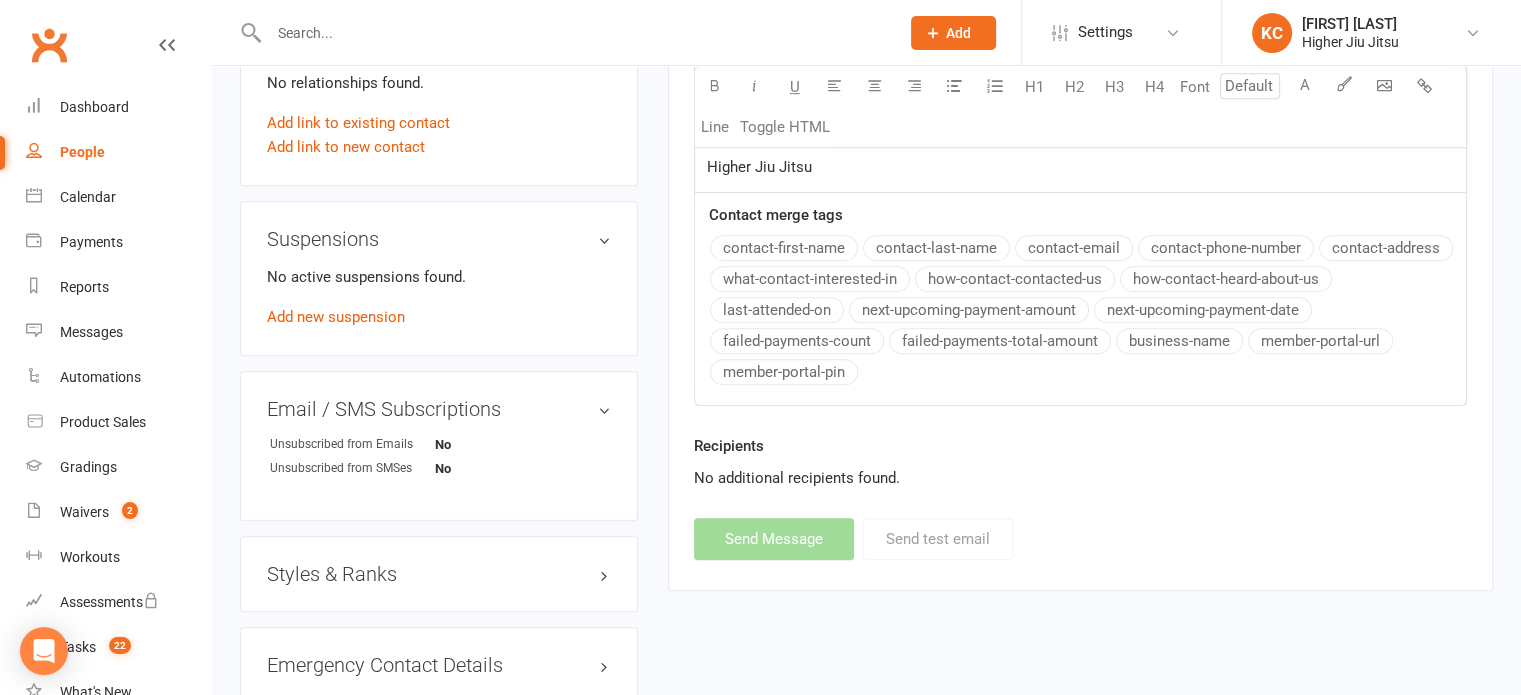 select 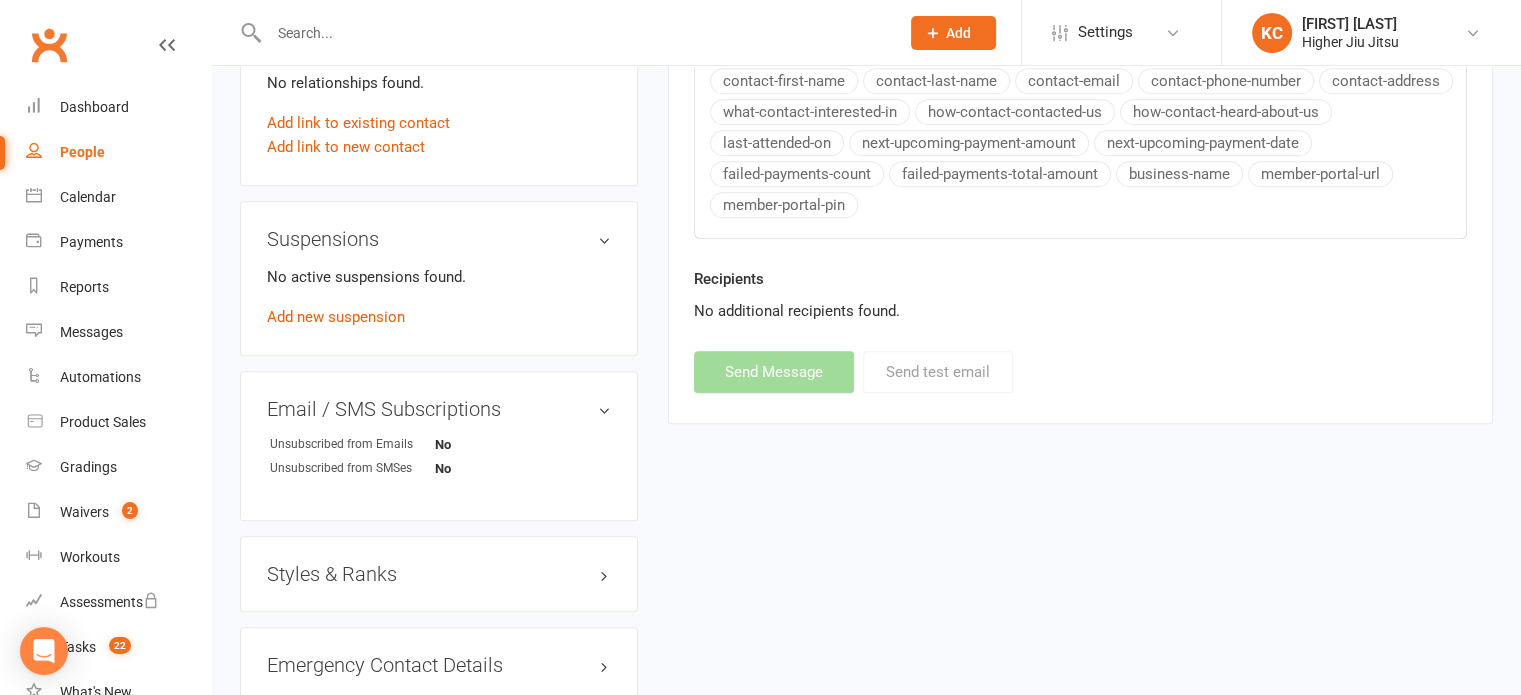 click at bounding box center [574, 33] 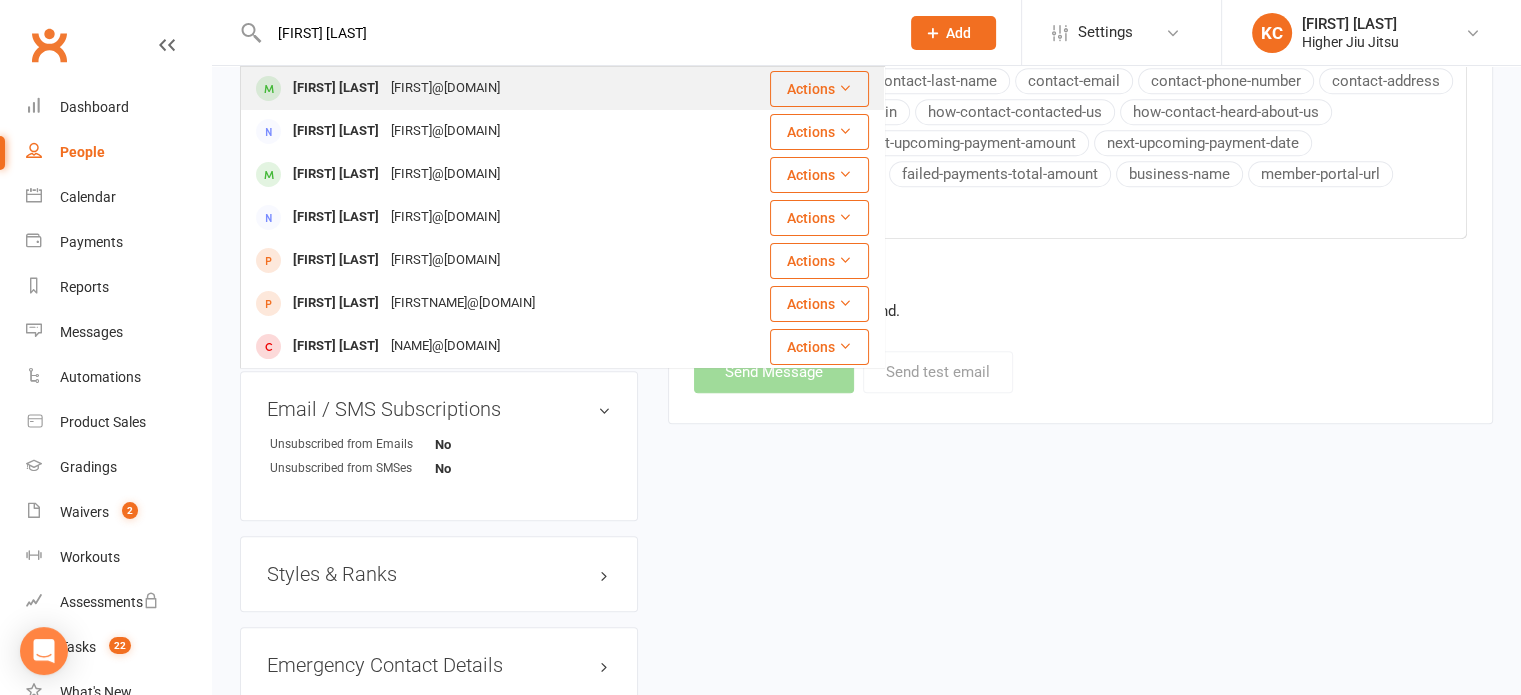 type on "[FIRST]	[LAST]" 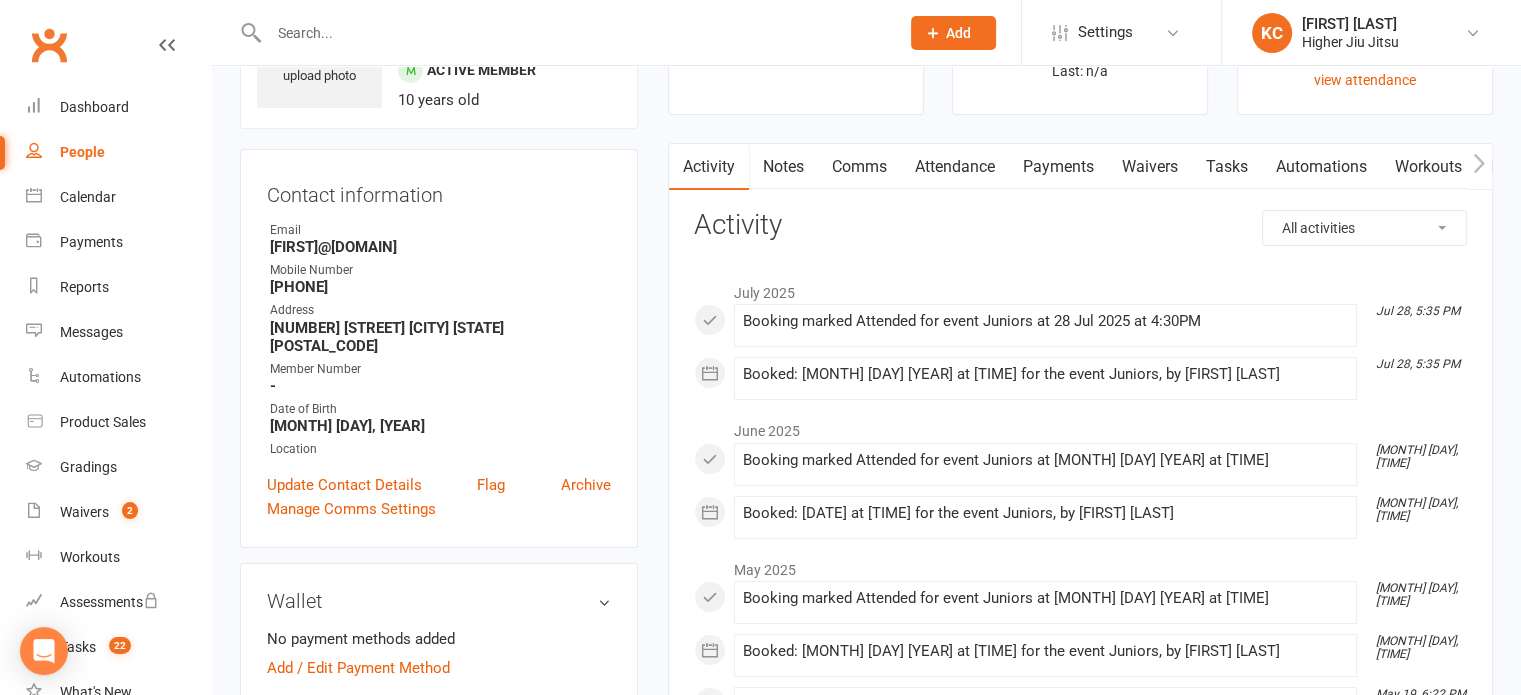 scroll, scrollTop: 0, scrollLeft: 0, axis: both 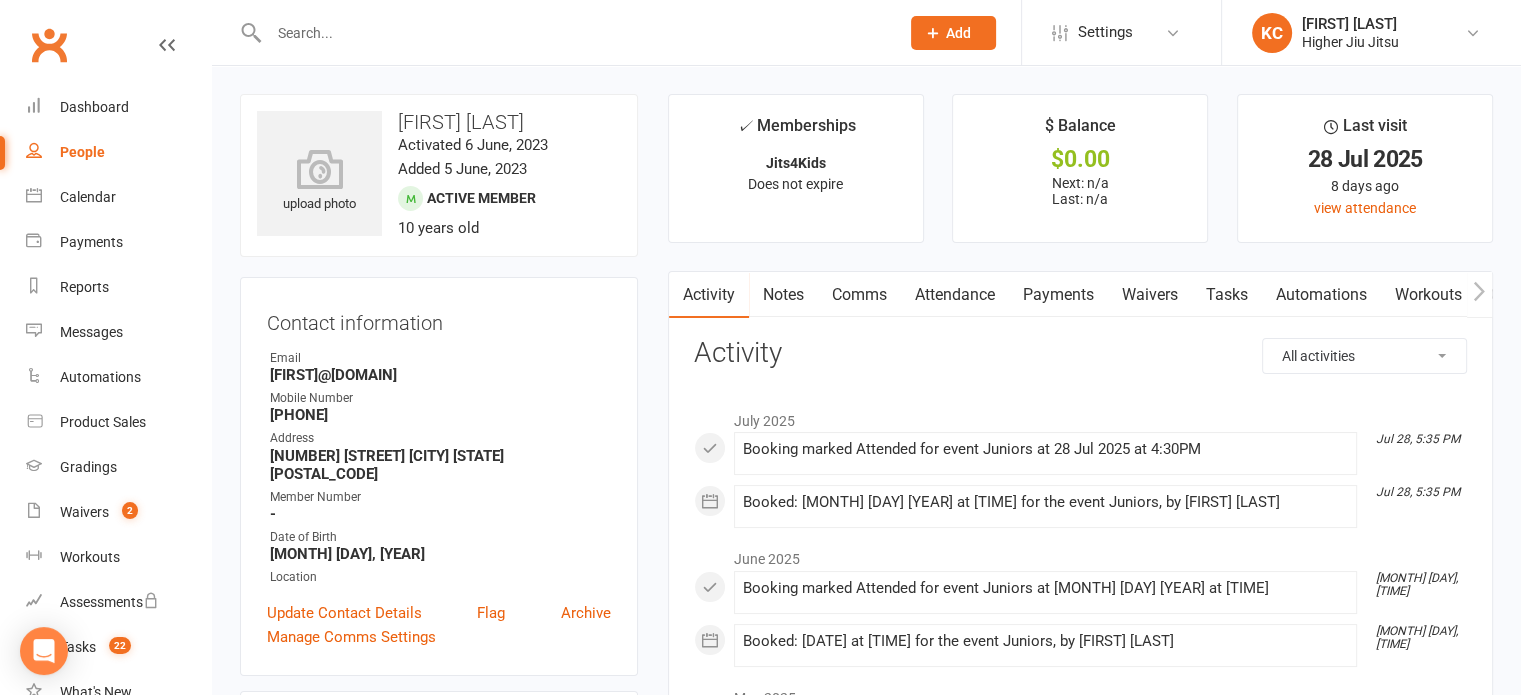 click on "Comms" at bounding box center (859, 295) 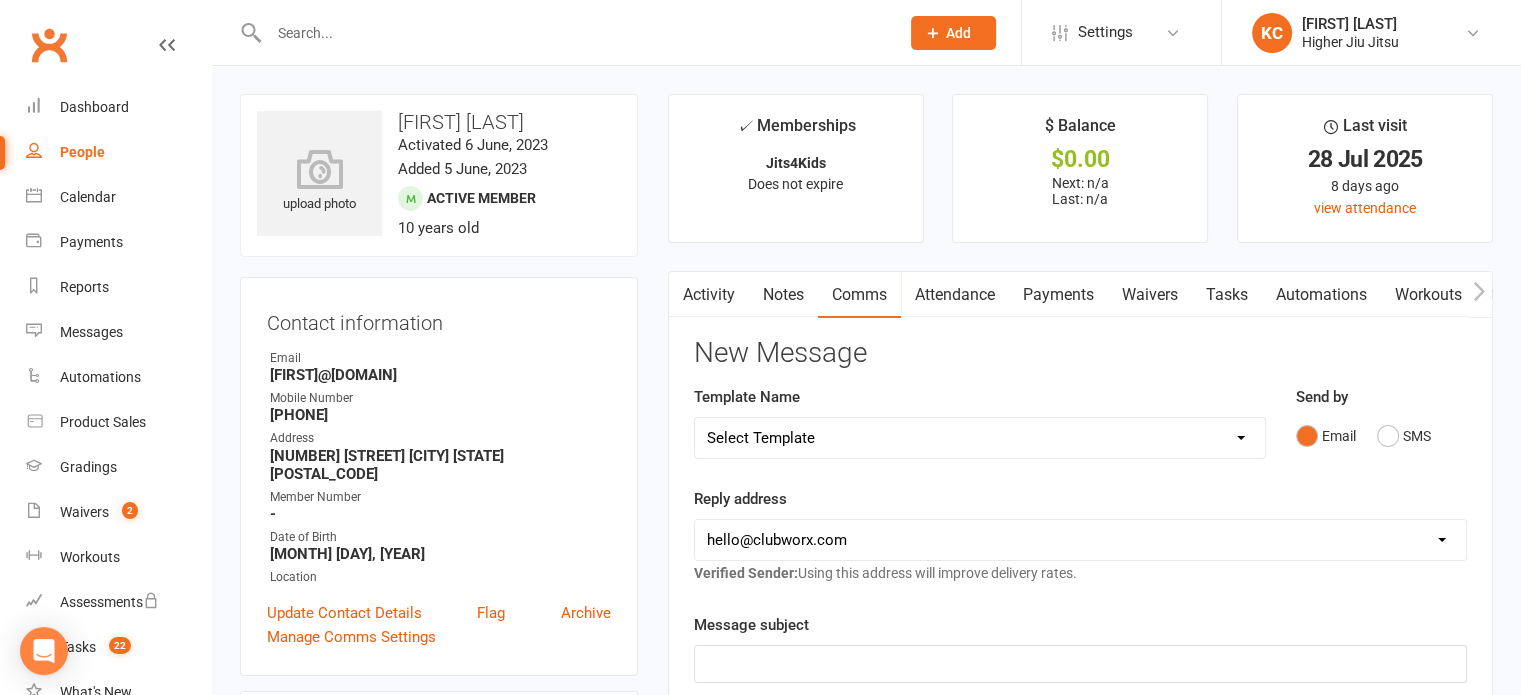 click on "Select Template [Email] Let's Reconnect! [Email] Still Interested? [Email] Still Keen on a Trial? [Email] We're Sorry to See you Go! [Email] Jits4Kids Trial Form [Email] Juniors Trial Form [Email] Member Intake Form [Email] New Student Check In [Email] Privates Structure [Email] Thanks for signing up! [Email] Visitor [Email] Jits4Kids Sign Up [Email] Juniors SignUp [Email] 10 Pass Bank Details [Email] Birthday Wishes [Email] Cancelled Class in Schedule [Email] Invitation to Grade to Blue Belt [Email] Jits4Kids Signup [Email] Member Welcome [Email] Payment Failure [Email] Prospect Email [Email] Referral Benefit Confirmation [Email] Where you Been? [Email] Women's Only Membership Email" at bounding box center [980, 438] 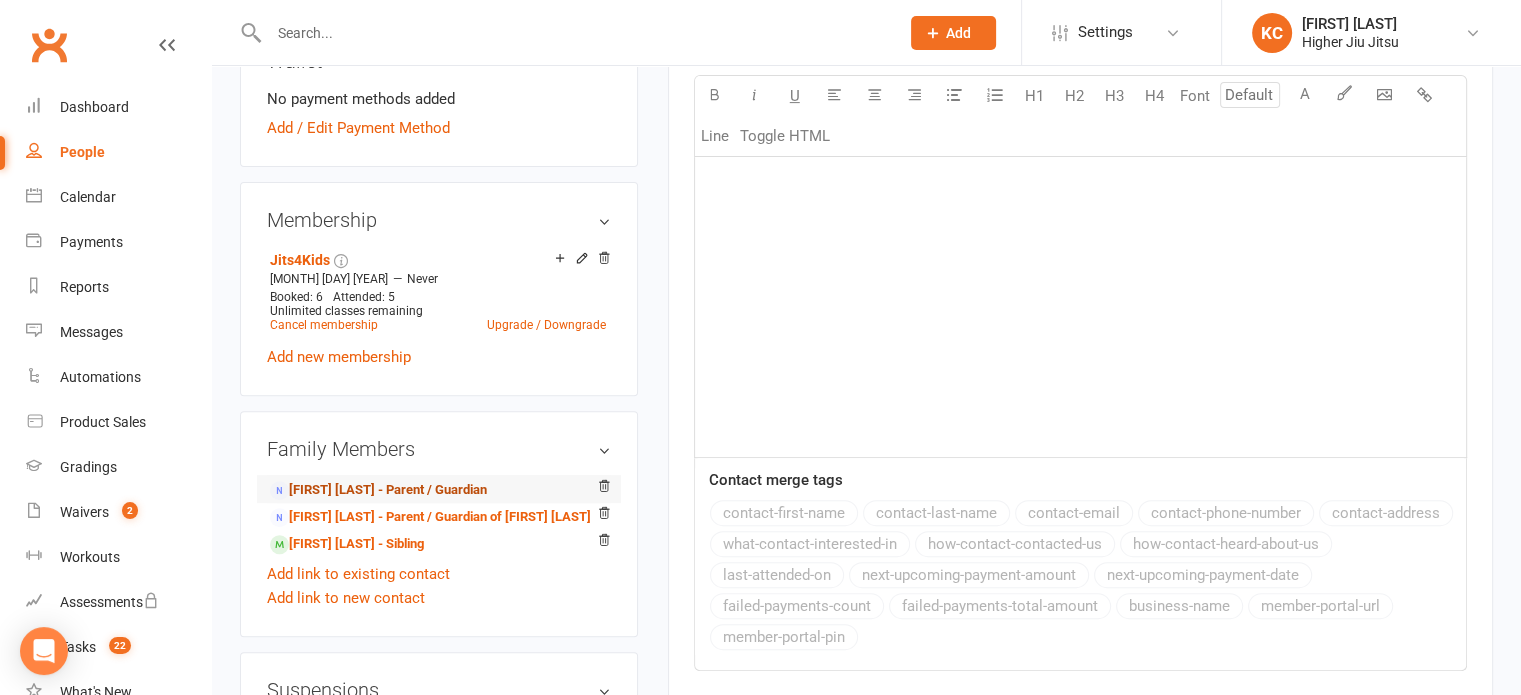 scroll, scrollTop: 700, scrollLeft: 0, axis: vertical 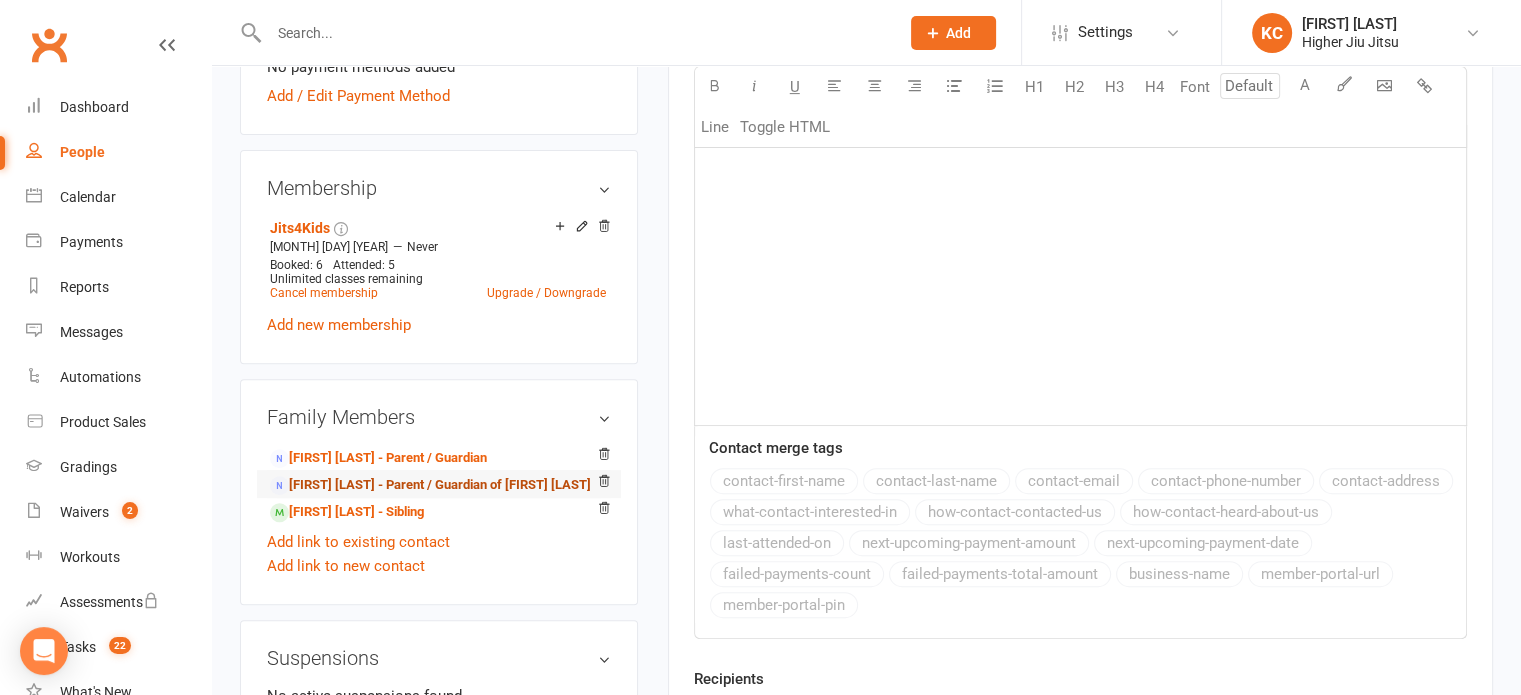 click on "[FIRST] [LAST] - Parent / Guardian of [FIRST] [LAST]" at bounding box center [430, 485] 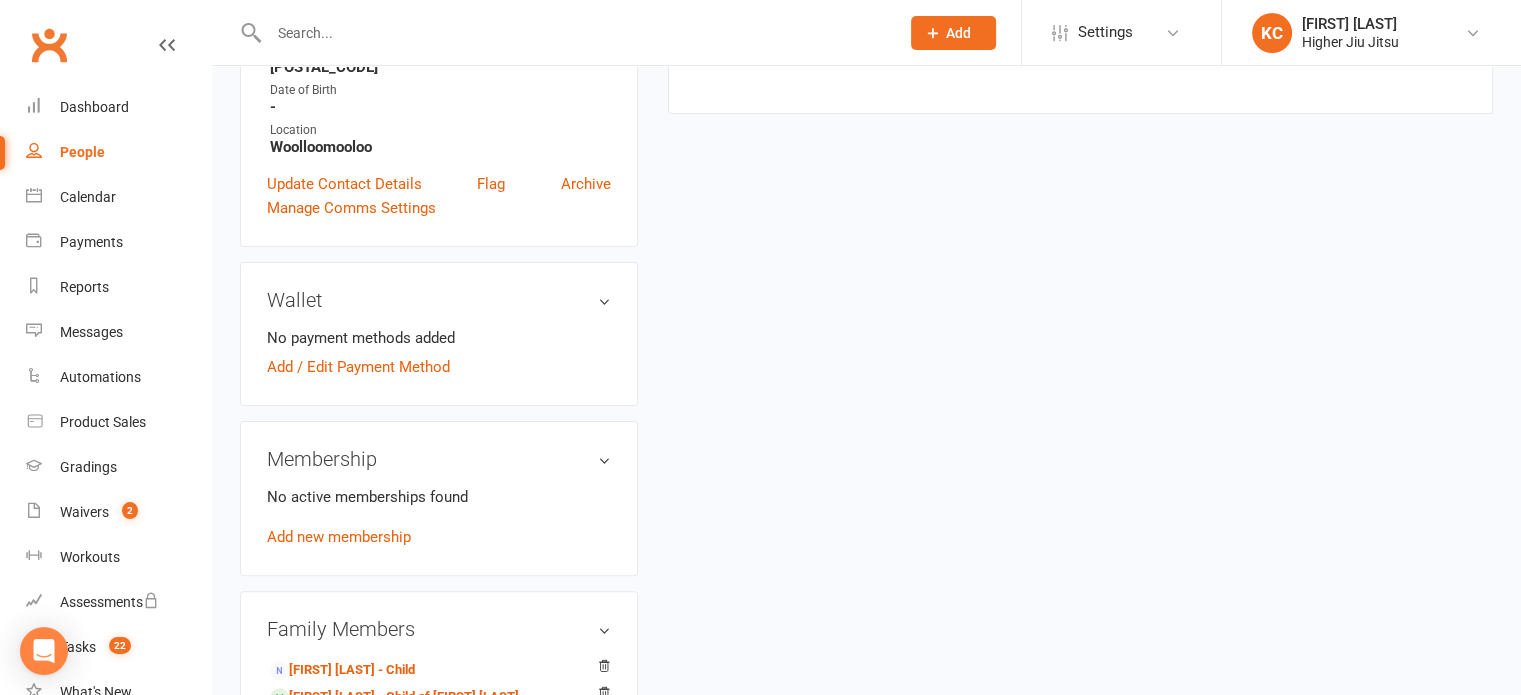 scroll, scrollTop: 700, scrollLeft: 0, axis: vertical 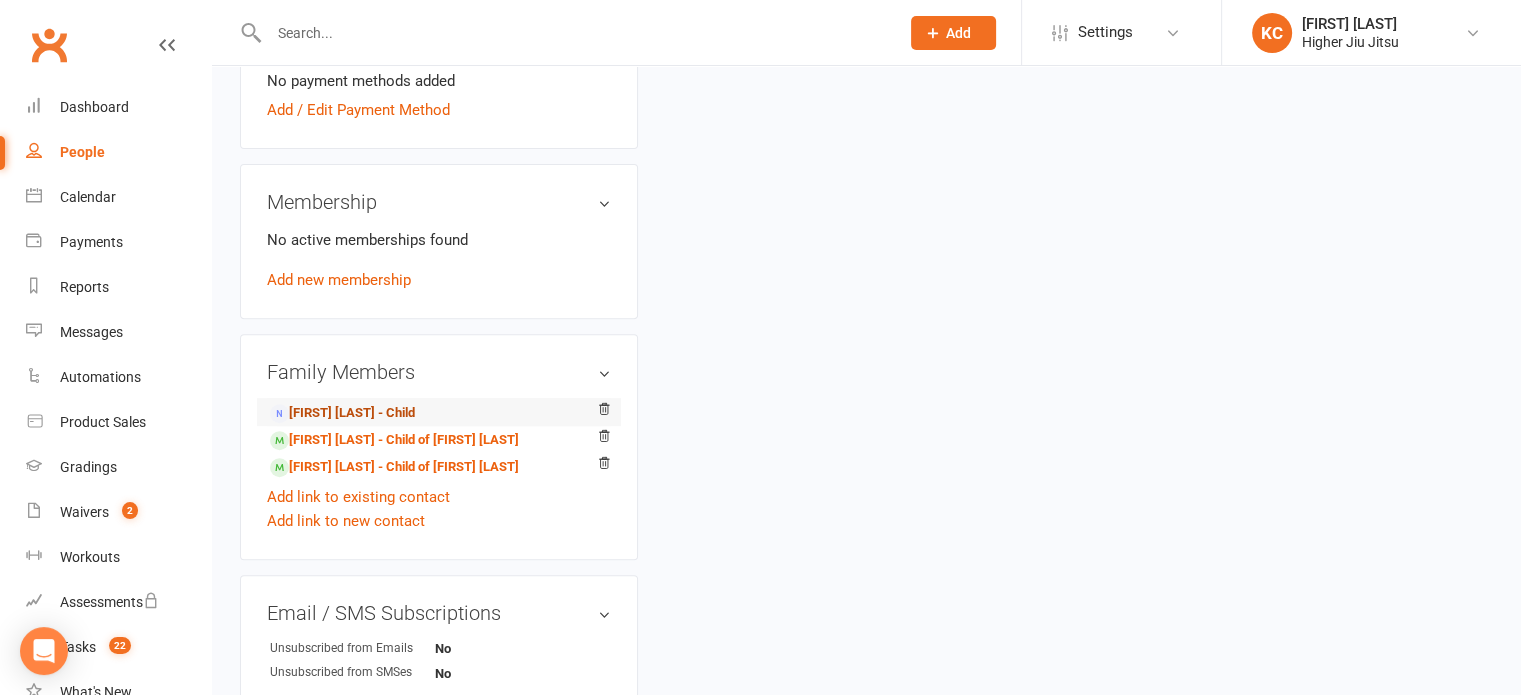 click on "[FIRST] [LAST] - Child" at bounding box center (342, 413) 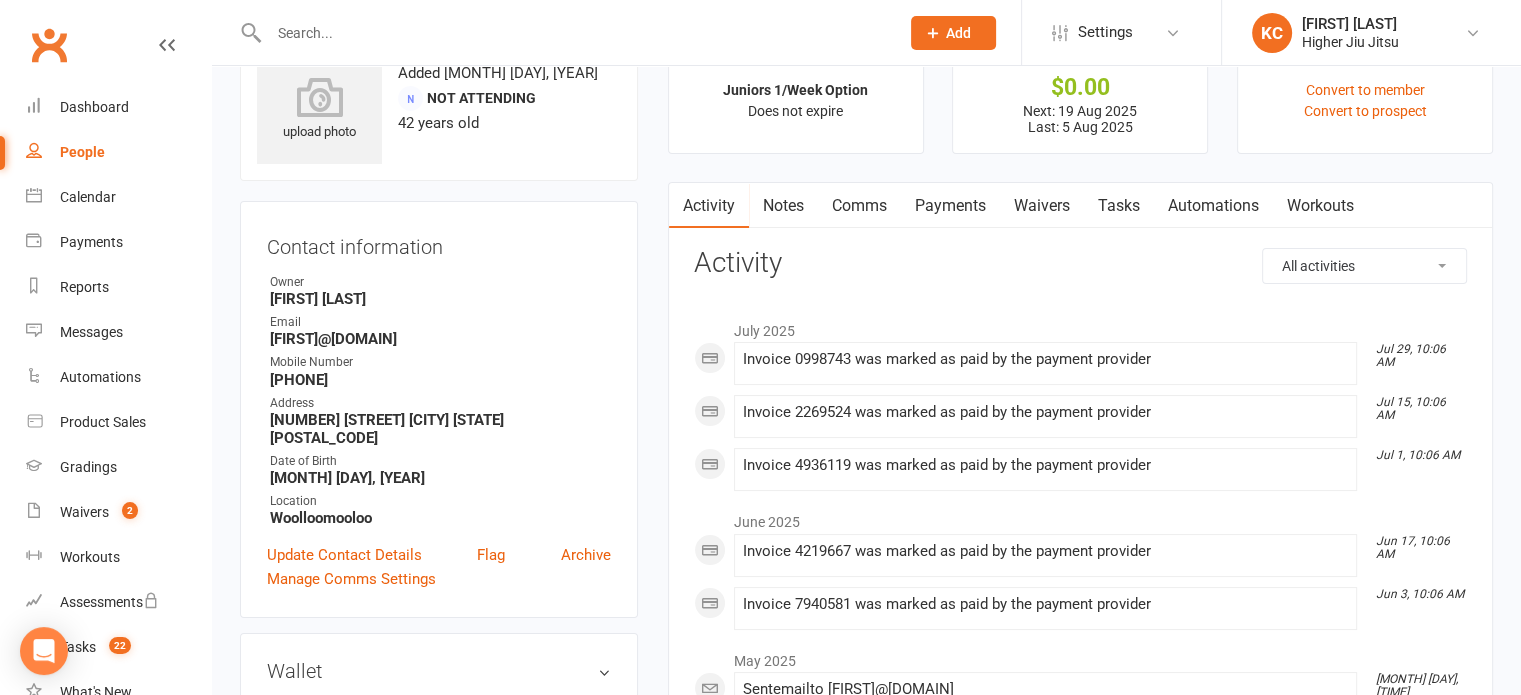 scroll, scrollTop: 0, scrollLeft: 0, axis: both 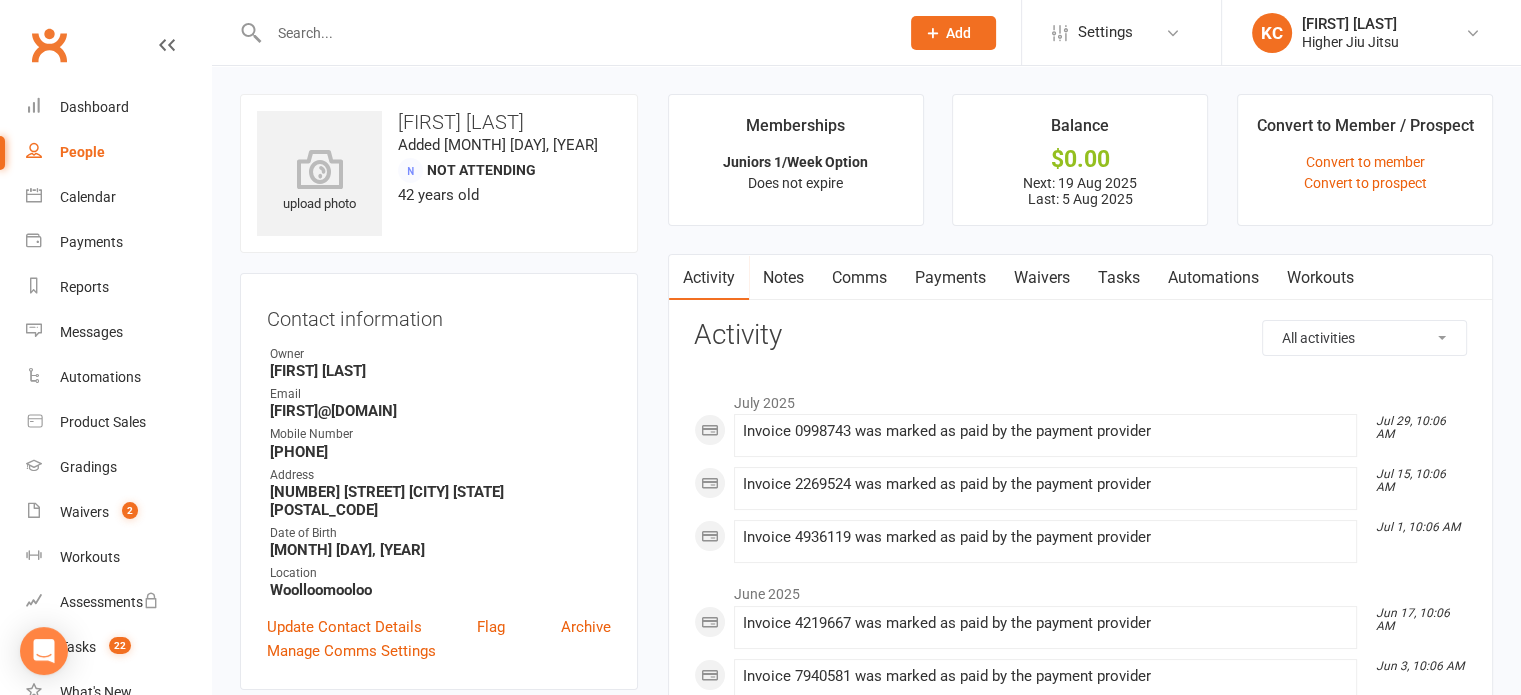 click on "Payments" at bounding box center [950, 278] 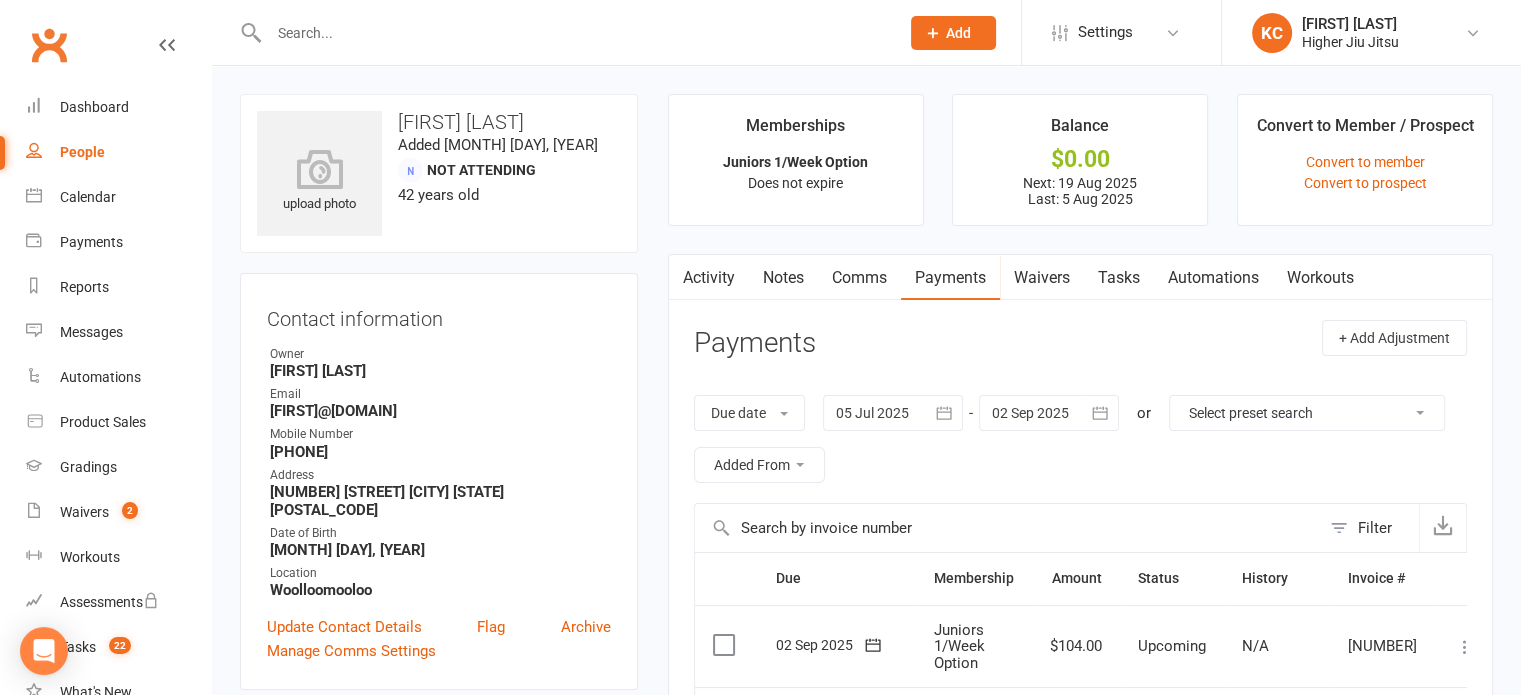 click on "Comms" at bounding box center (859, 278) 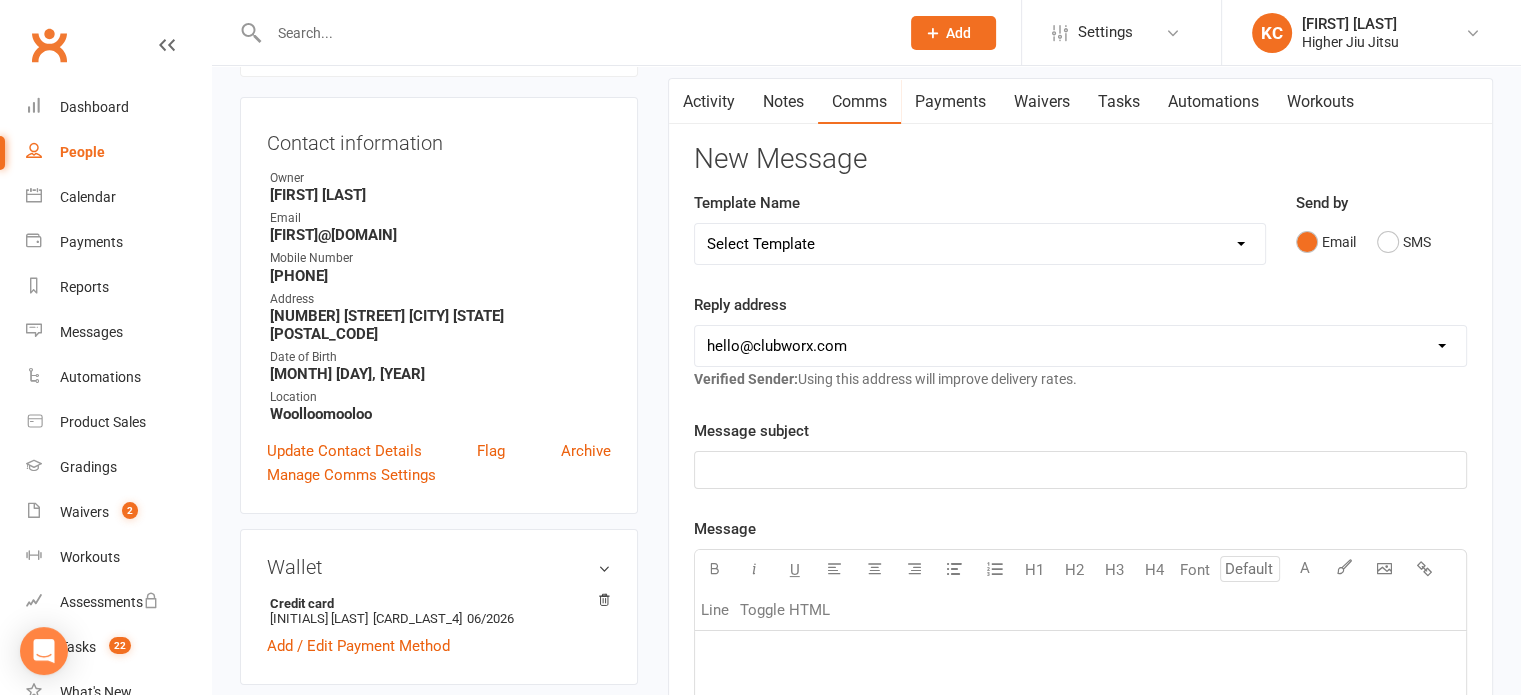 scroll, scrollTop: 200, scrollLeft: 0, axis: vertical 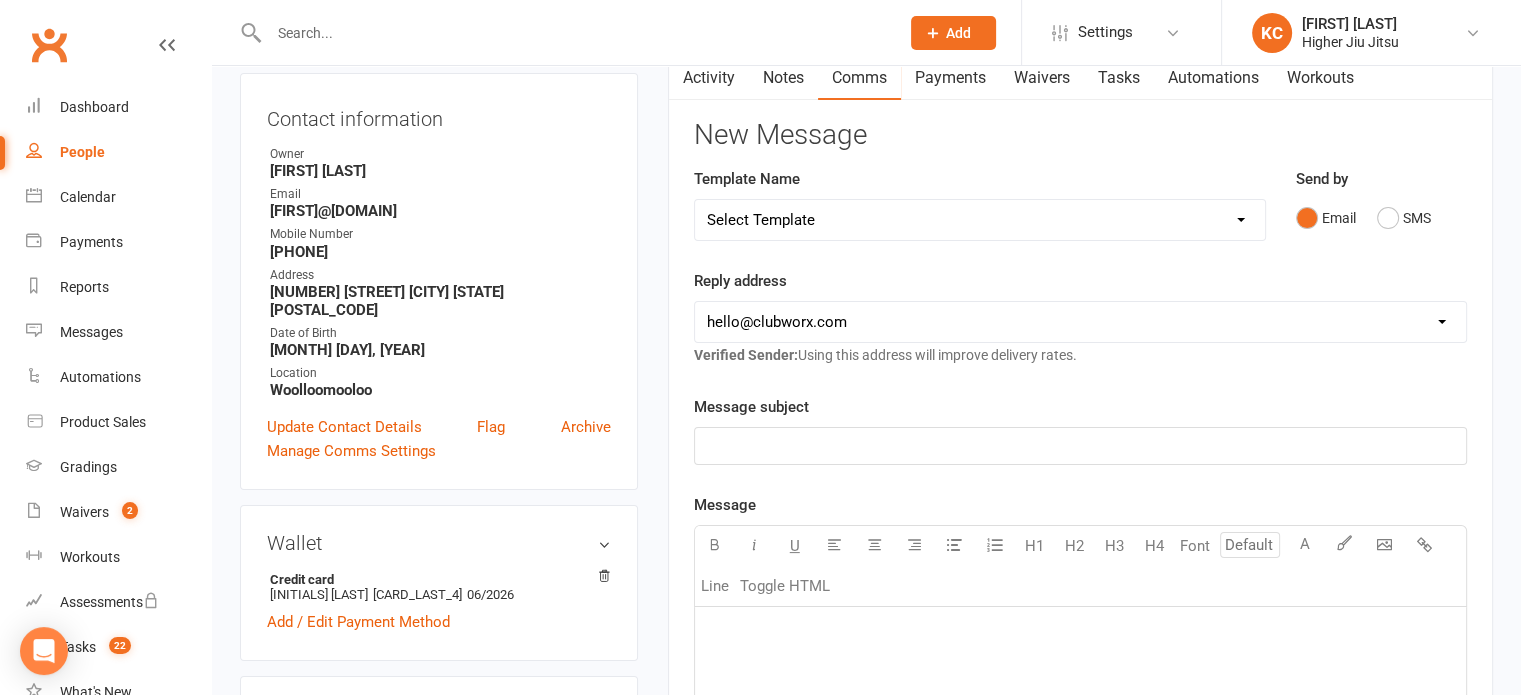 click on "Select Template [Email] Let's Reconnect! [Email] Still Interested? [Email] Still Keen on a Trial? [Email] We're Sorry to See you Go! [Email] Jits4Kids Trial Form [Email] Juniors Trial Form [Email] Member Intake Form [Email] New Student Check In [Email] Privates Structure [Email] Thanks for signing up! [Email] Visitor [Email] Jits4Kids Sign Up [Email] Juniors SignUp [Email] 10 Pass Bank Details [Email] Birthday Wishes [Email] Cancelled Class in Schedule [Email] Invitation to Grade to Blue Belt [Email] Jits4Kids Signup [Email] Member Welcome [Email] Payment Failure [Email] Prospect Email [Email] Referral Benefit Confirmation [Email] Where you Been? [Email] Women's Only Membership Email" at bounding box center [980, 220] 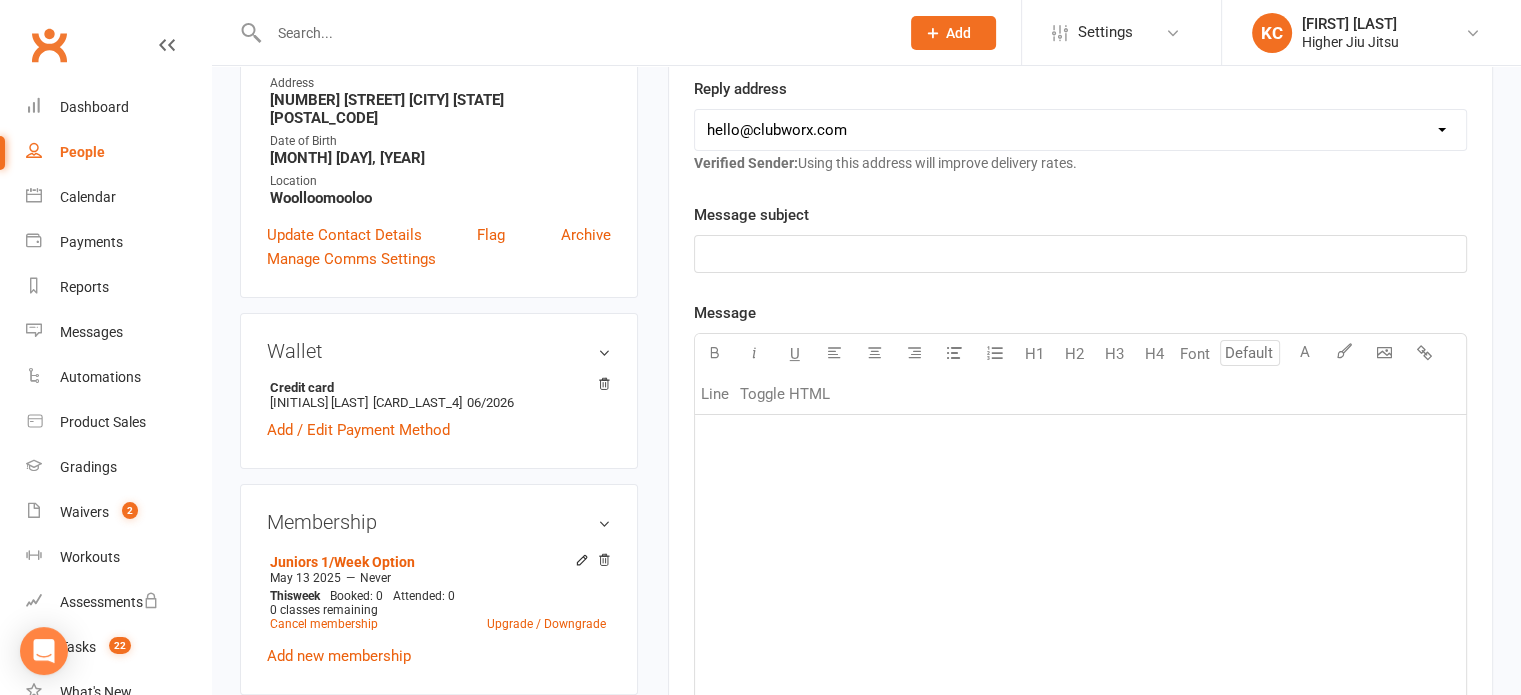 scroll, scrollTop: 600, scrollLeft: 0, axis: vertical 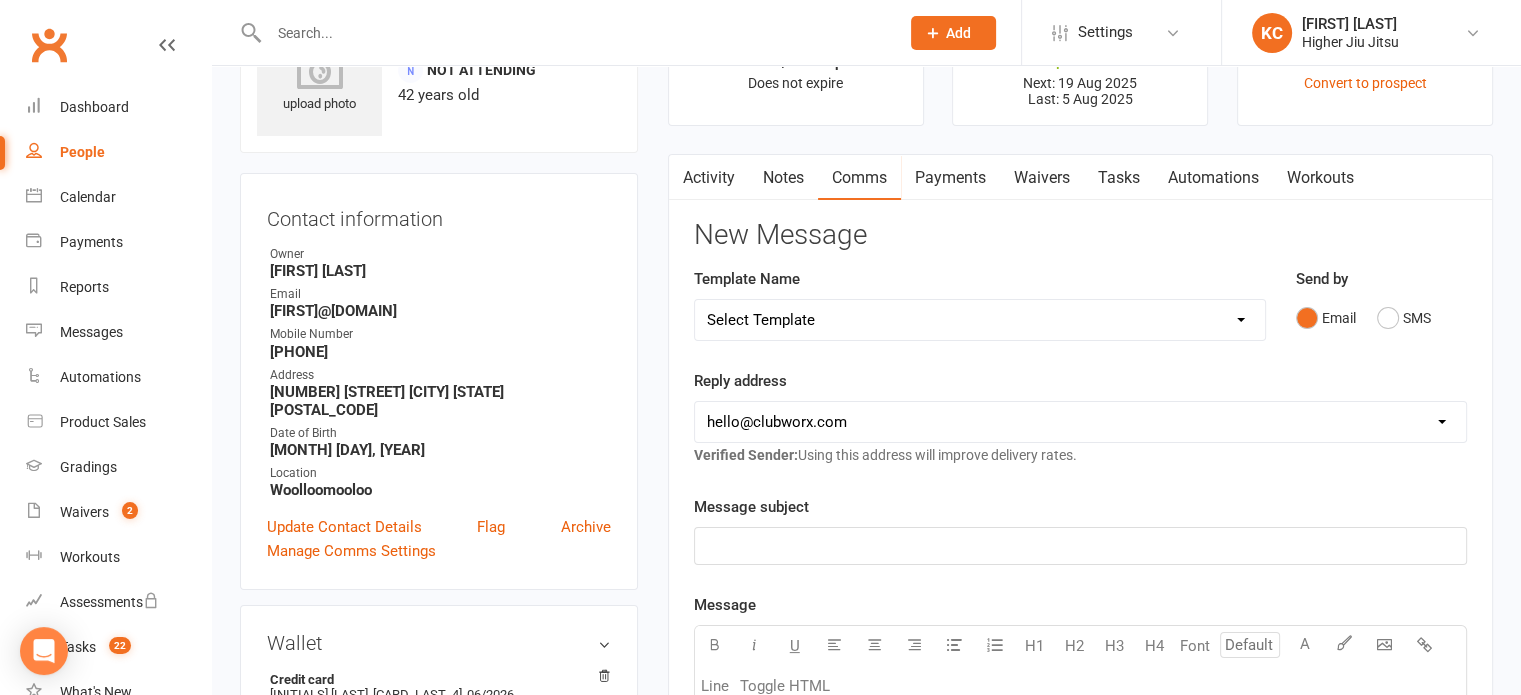 click on "Select Template [Email] Let's Reconnect! [Email] Still Interested? [Email] Still Keen on a Trial? [Email] We're Sorry to See you Go! [Email] Jits4Kids Trial Form [Email] Juniors Trial Form [Email] Member Intake Form [Email] New Student Check In [Email] Privates Structure [Email] Thanks for signing up! [Email] Visitor [Email] Jits4Kids Sign Up [Email] Juniors SignUp [Email] 10 Pass Bank Details [Email] Birthday Wishes [Email] Cancelled Class in Schedule [Email] Invitation to Grade to Blue Belt [Email] Jits4Kids Signup [Email] Member Welcome [Email] Payment Failure [Email] Prospect Email [Email] Referral Benefit Confirmation [Email] Where you Been? [Email] Women's Only Membership Email" at bounding box center [980, 320] 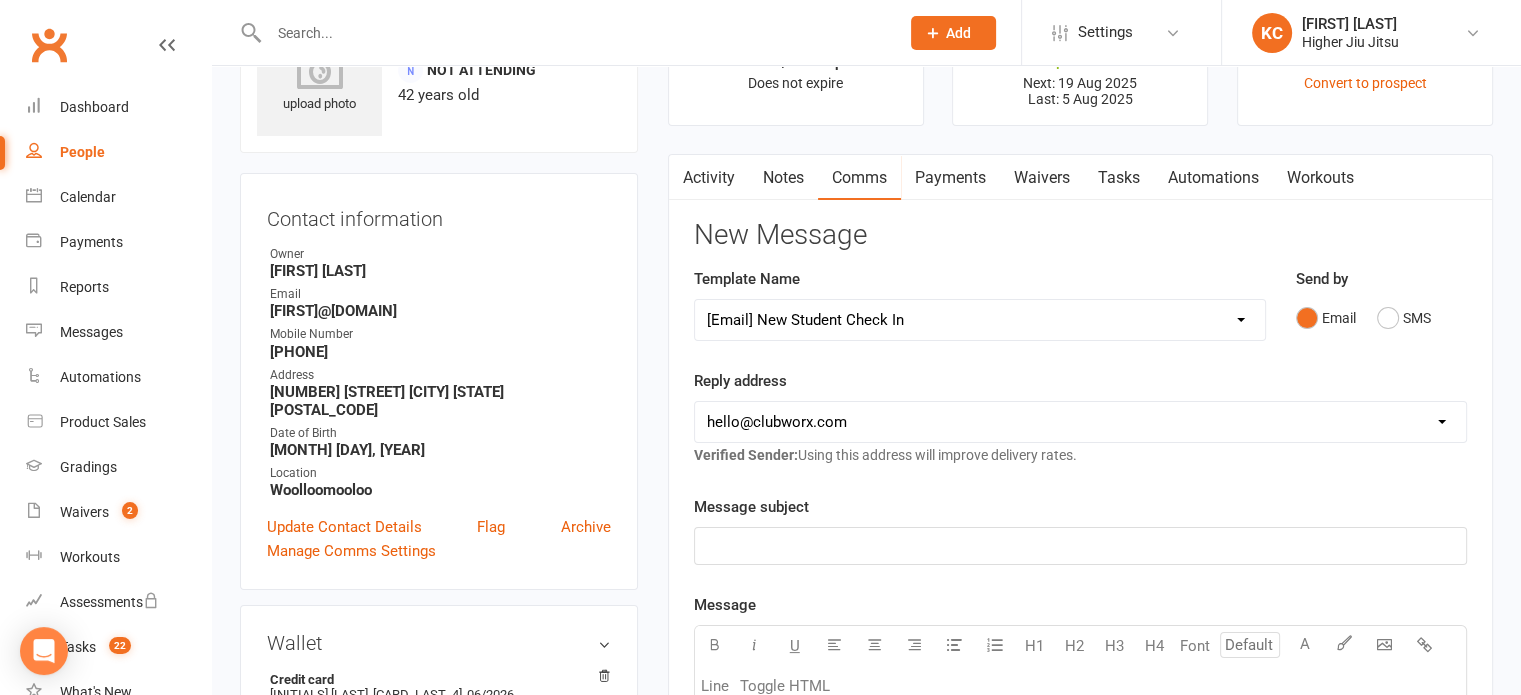 click on "Select Template [Email] Let's Reconnect! [Email] Still Interested? [Email] Still Keen on a Trial? [Email] We're Sorry to See you Go! [Email] Jits4Kids Trial Form [Email] Juniors Trial Form [Email] Member Intake Form [Email] New Student Check In [Email] Privates Structure [Email] Thanks for signing up! [Email] Visitor [Email] Jits4Kids Sign Up [Email] Juniors SignUp [Email] 10 Pass Bank Details [Email] Birthday Wishes [Email] Cancelled Class in Schedule [Email] Invitation to Grade to Blue Belt [Email] Jits4Kids Signup [Email] Member Welcome [Email] Payment Failure [Email] Prospect Email [Email] Referral Benefit Confirmation [Email] Where you Been? [Email] Women's Only Membership Email" at bounding box center [980, 320] 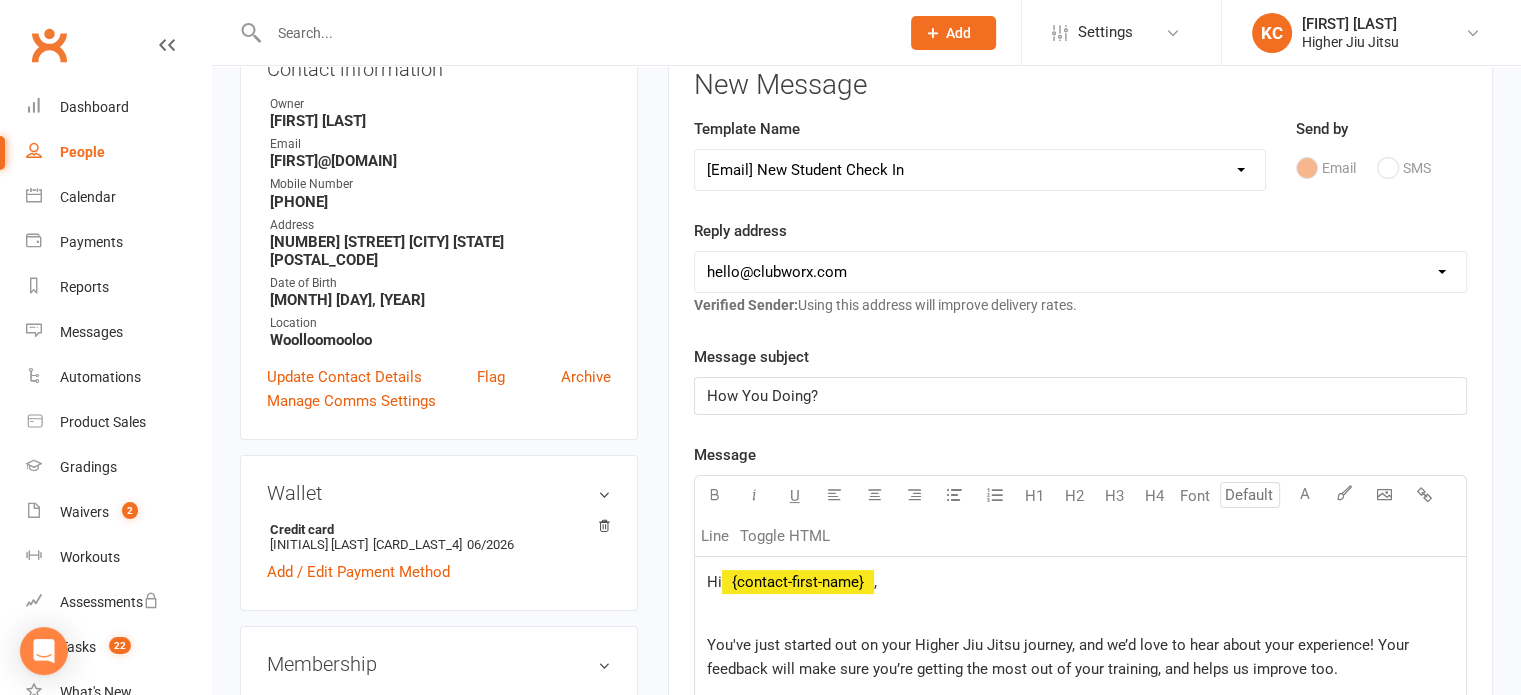 scroll, scrollTop: 400, scrollLeft: 0, axis: vertical 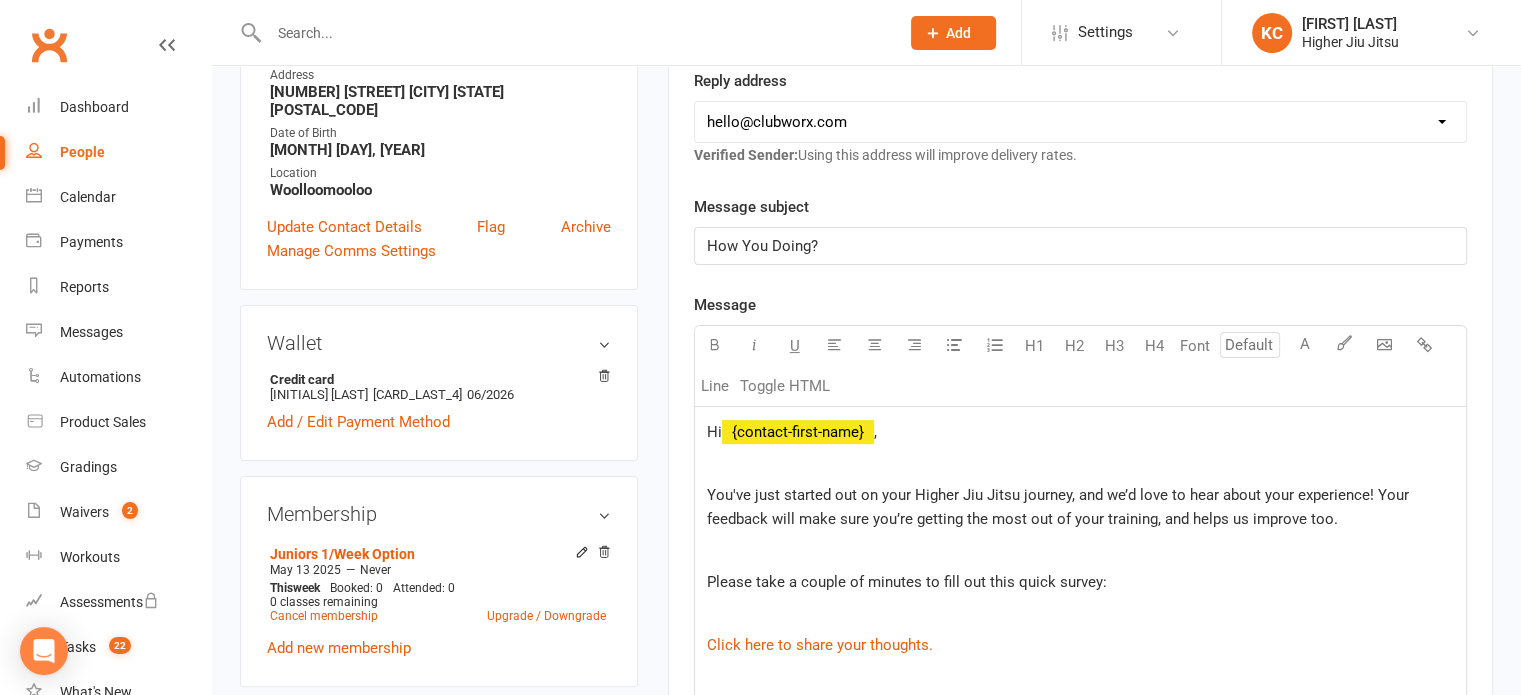 click on "You've just started out on your Higher Jiu Jitsu journey, and we’d love to hear about your experience! Your feedback will make sure you’re getting the most out of your training, and helps us improve too." 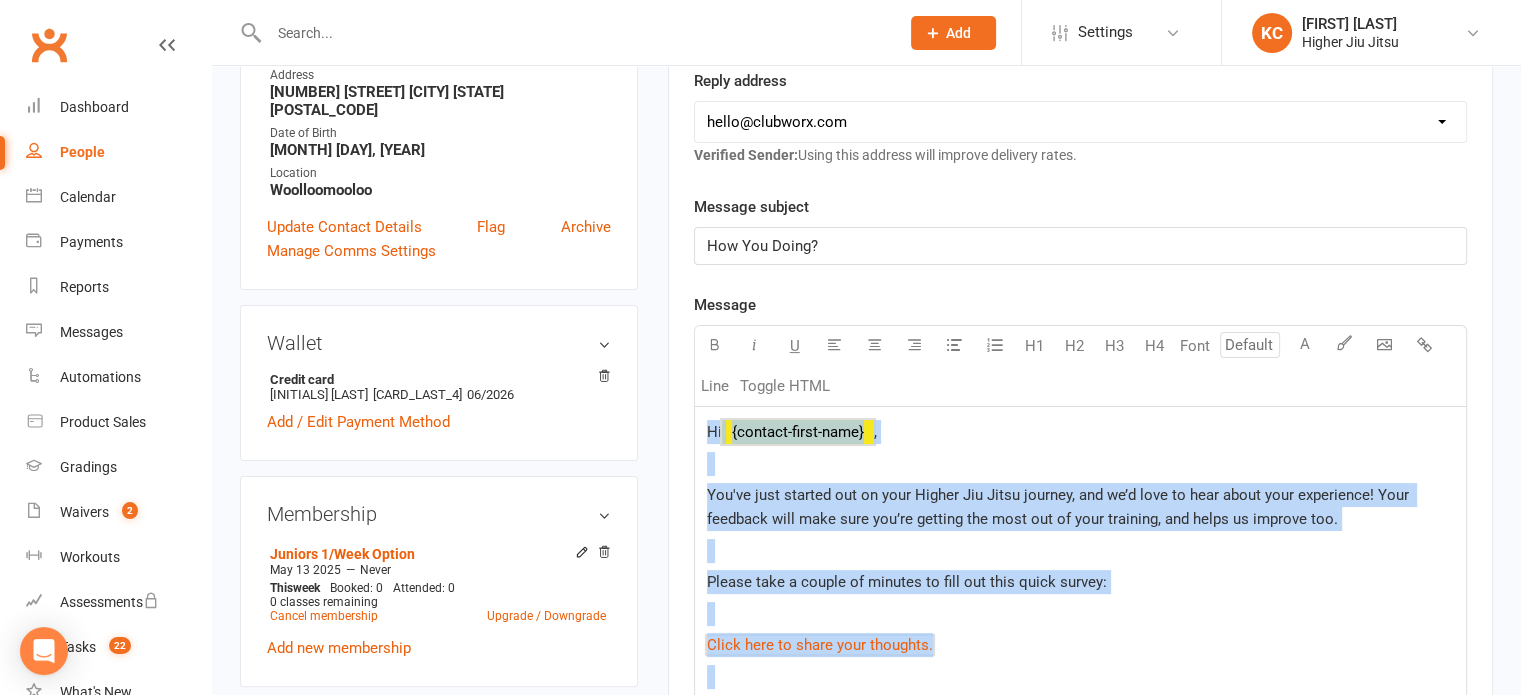 copy on "Hi  ﻿ {contact-first-name}  ,   You've just started out on your Higher Jiu Jitsu journey, and we’d love to hear about your experience! Your feedback will make sure you’re getting the most out of your training, and helps us improve too.    Please take a couple of minutes to fill out this quick survey:    $   Click here to share your thoughts. $     We appreciate your time and look forward to seeing you on the mats!   Cheers,   [FIRST]  Higher Jiu Jitsu" 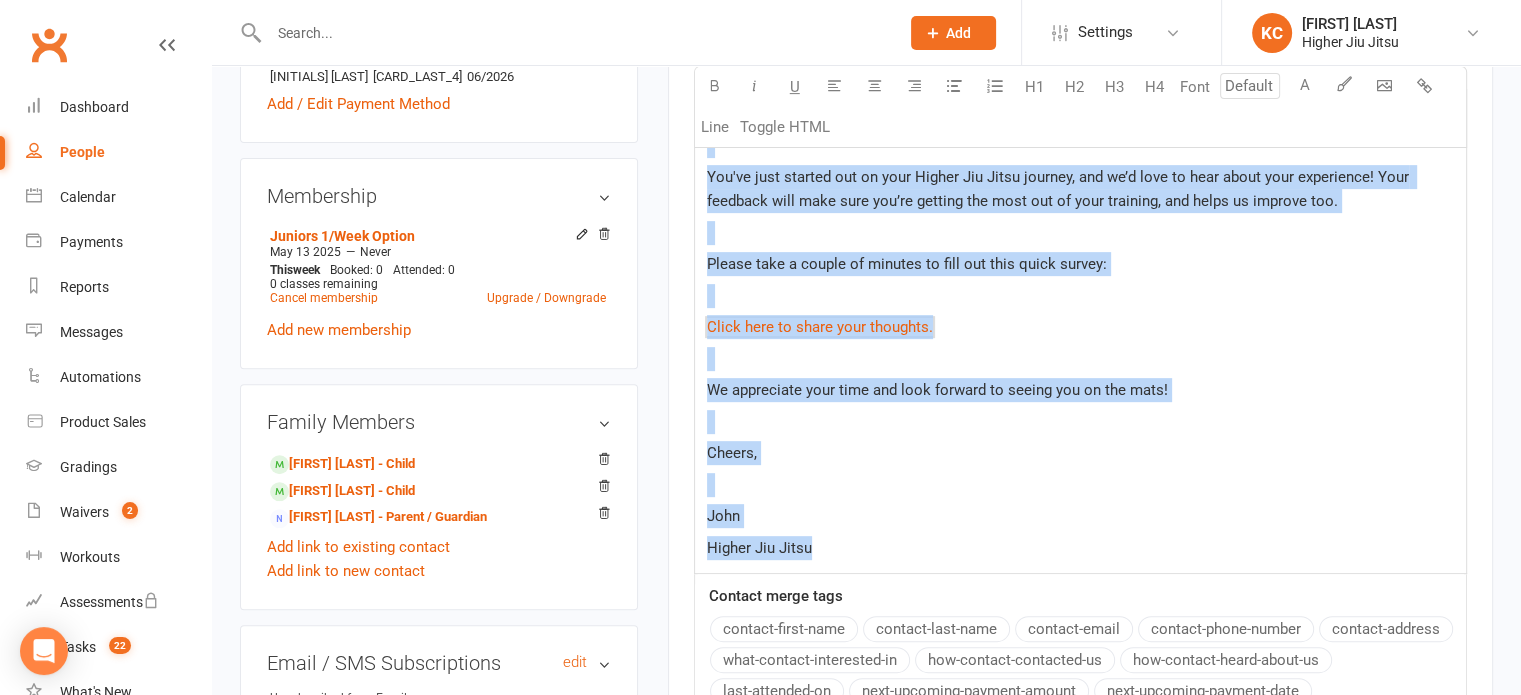 scroll, scrollTop: 800, scrollLeft: 0, axis: vertical 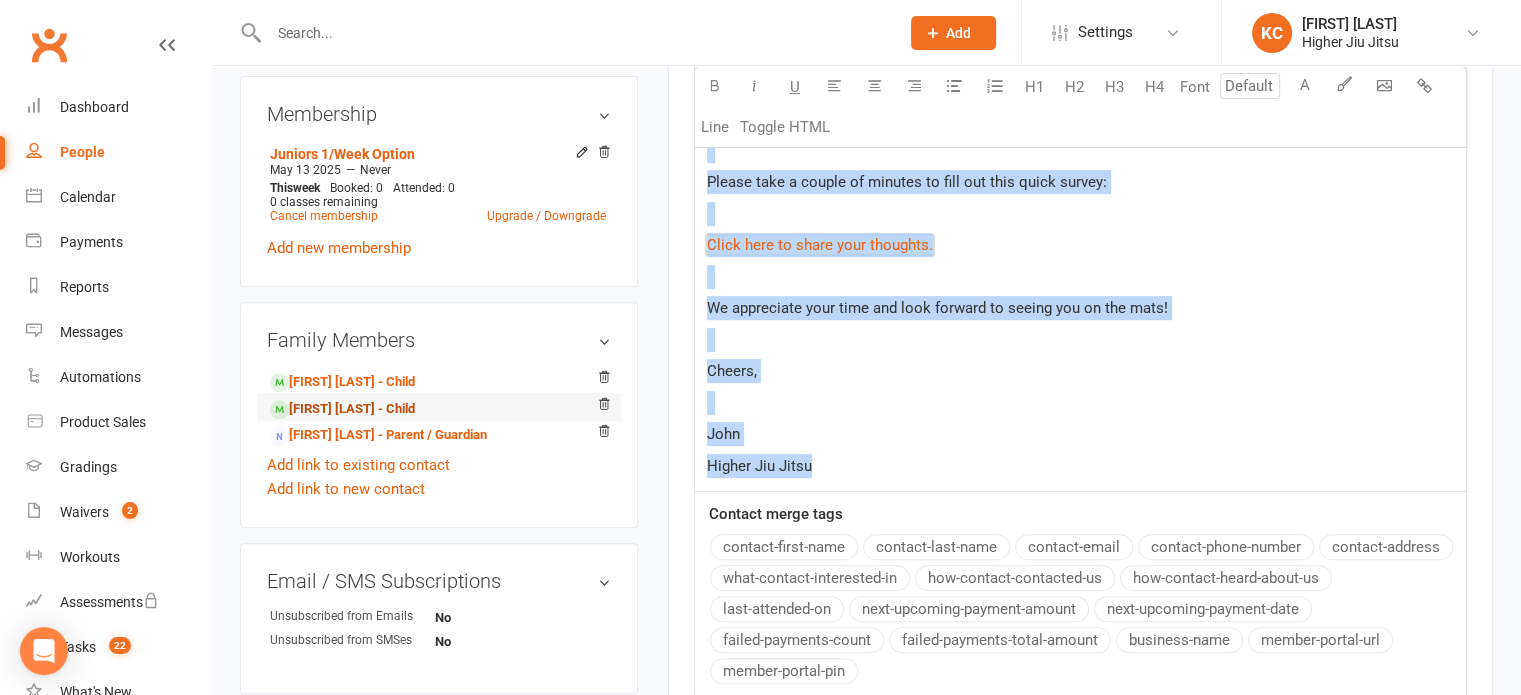 click on "[FIRST] [LAST] - Child" at bounding box center (342, 409) 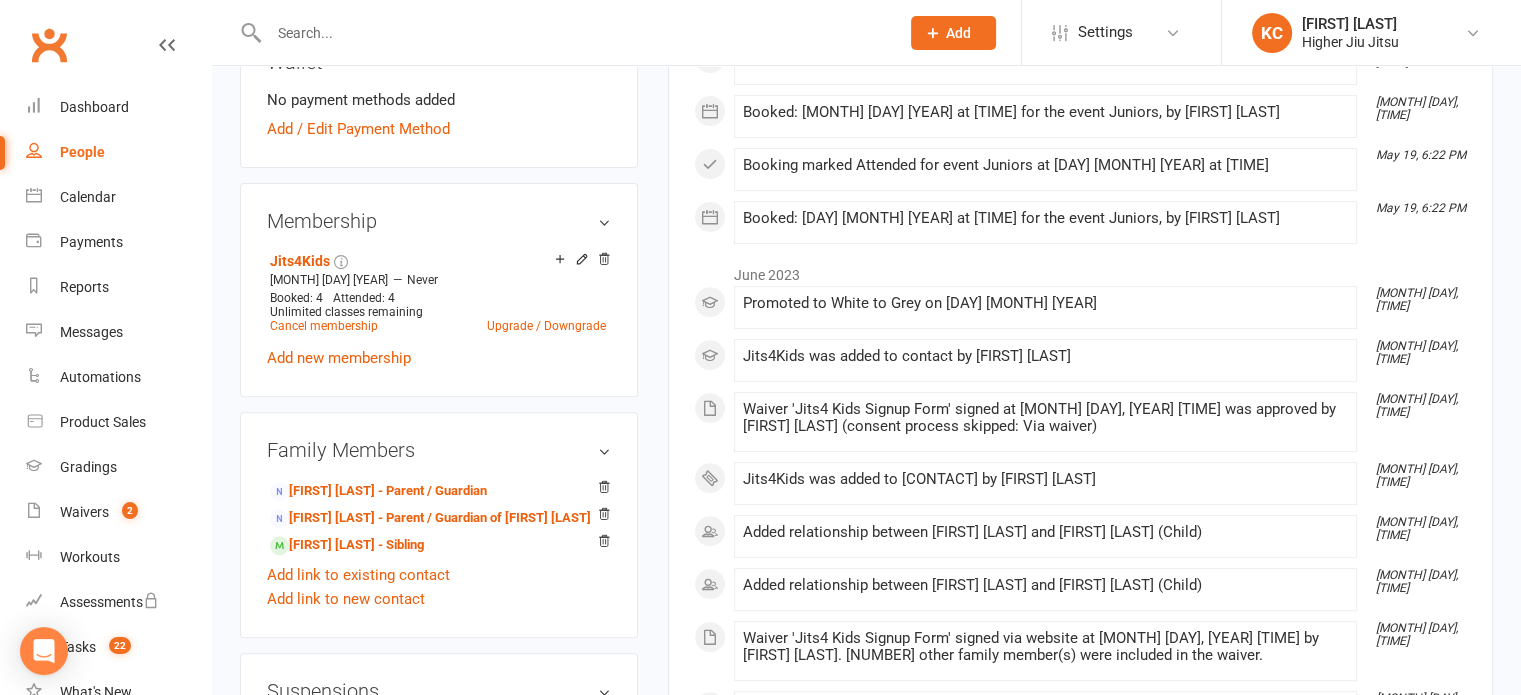 scroll, scrollTop: 800, scrollLeft: 0, axis: vertical 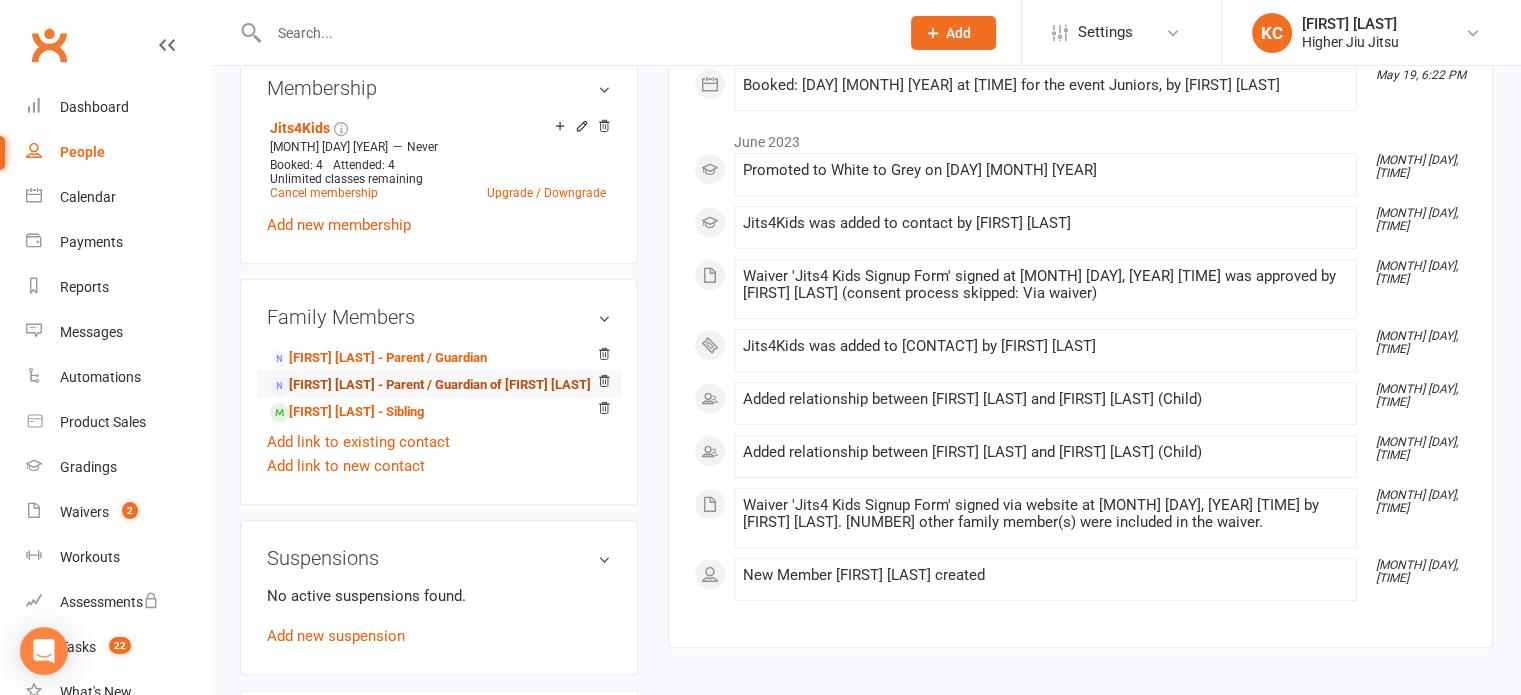 click on "[FIRST] [LAST] - Parent / Guardian of [FIRST] [LAST]" at bounding box center (430, 385) 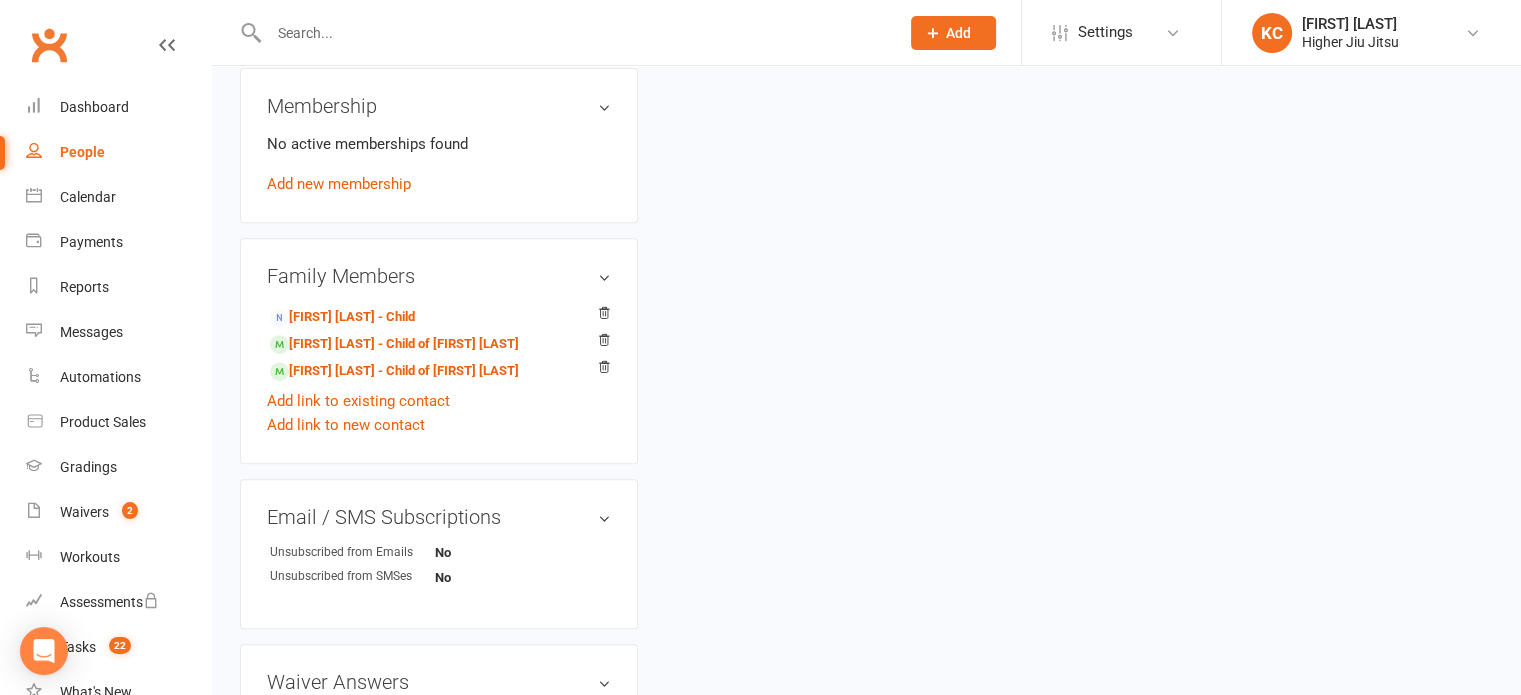 scroll, scrollTop: 800, scrollLeft: 0, axis: vertical 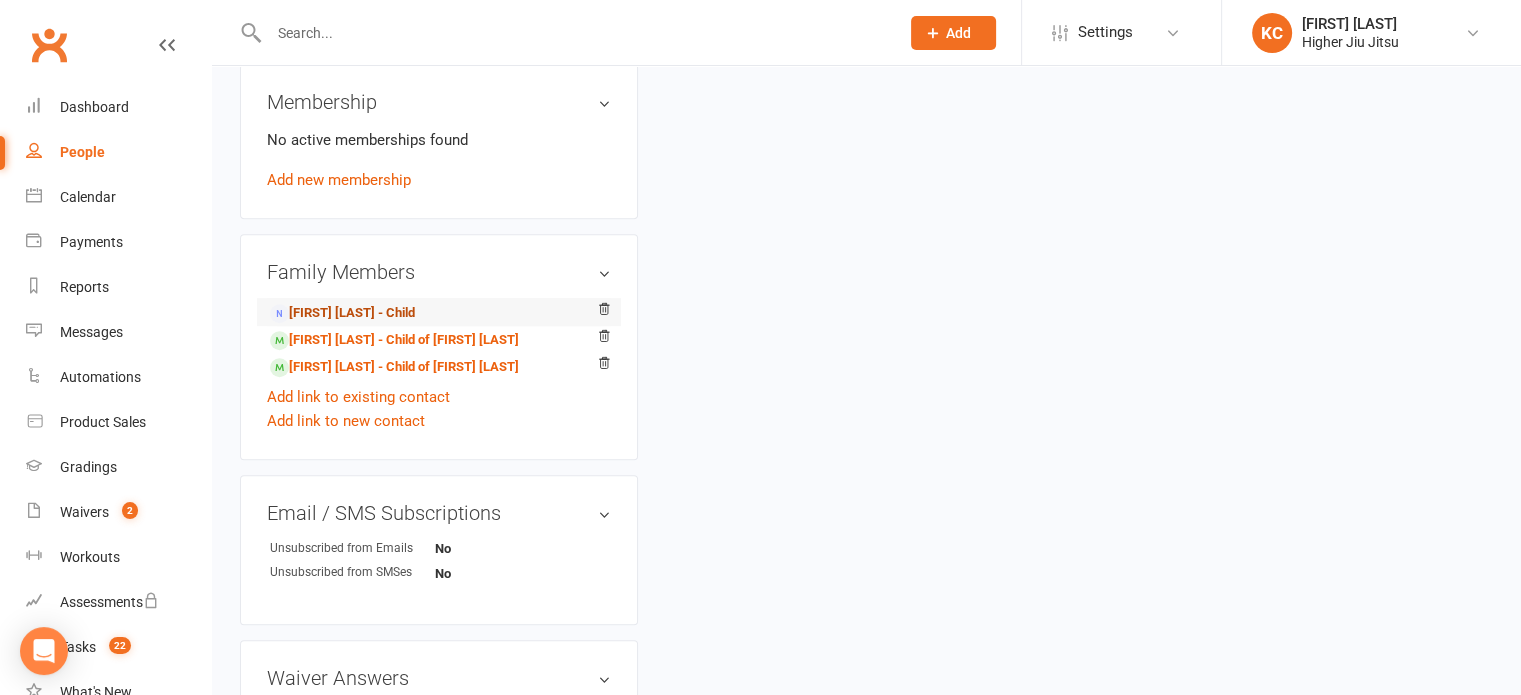 click on "[FIRST] [LAST] - Child" at bounding box center (342, 313) 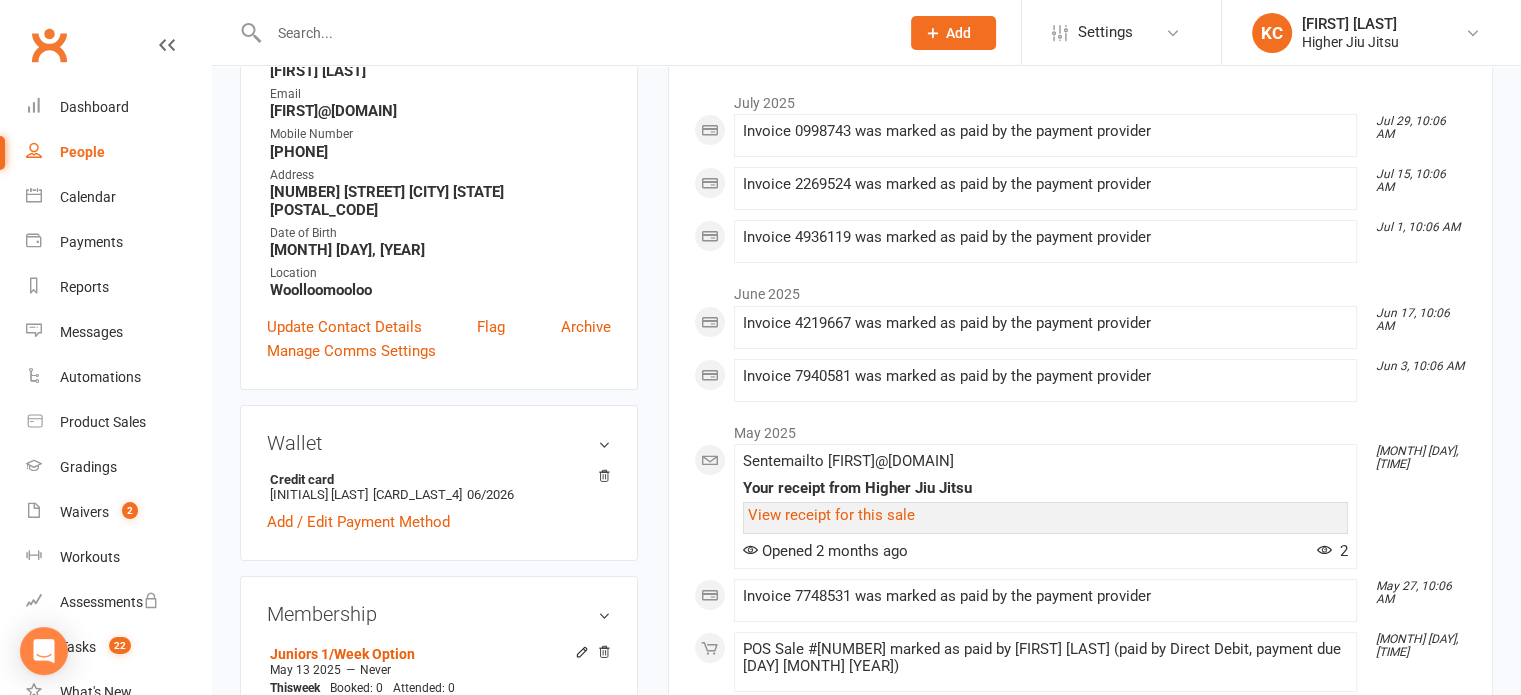 scroll, scrollTop: 0, scrollLeft: 0, axis: both 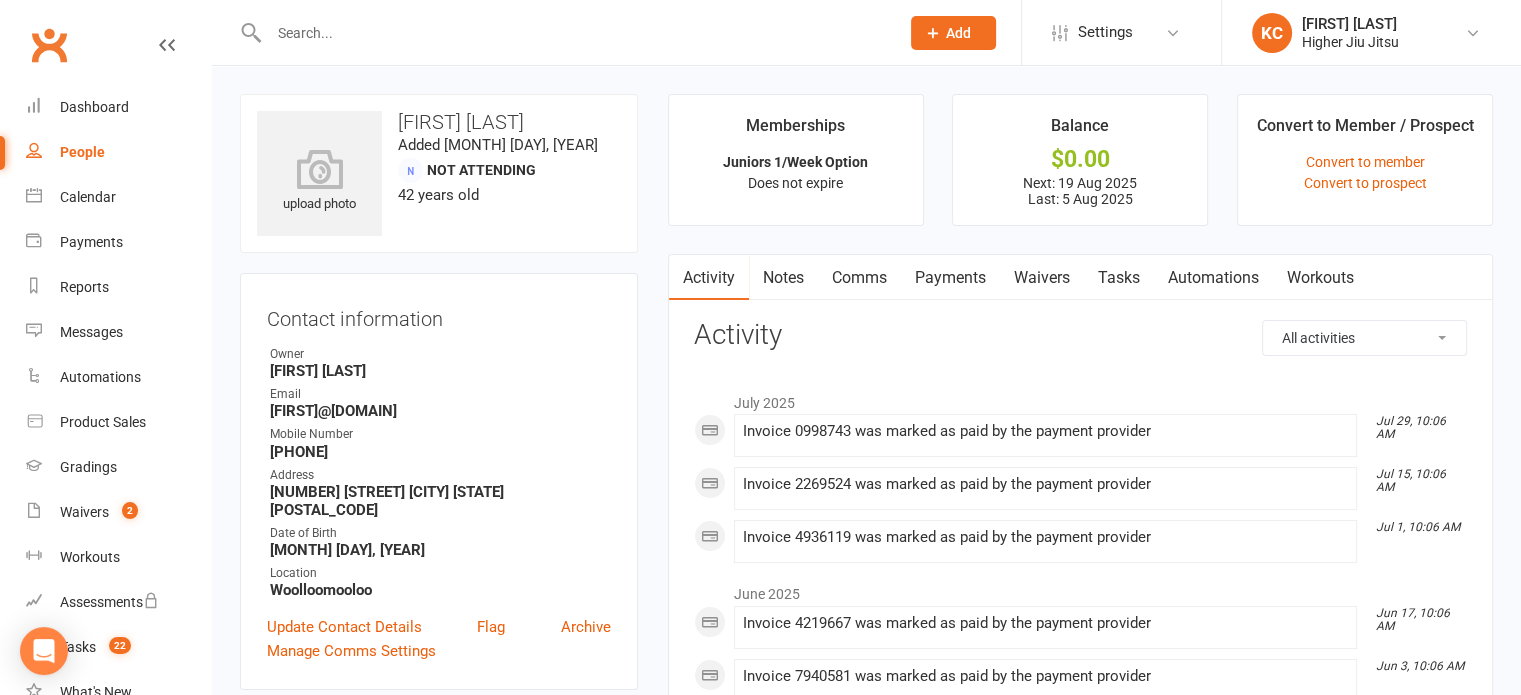 click on "Comms" at bounding box center [859, 278] 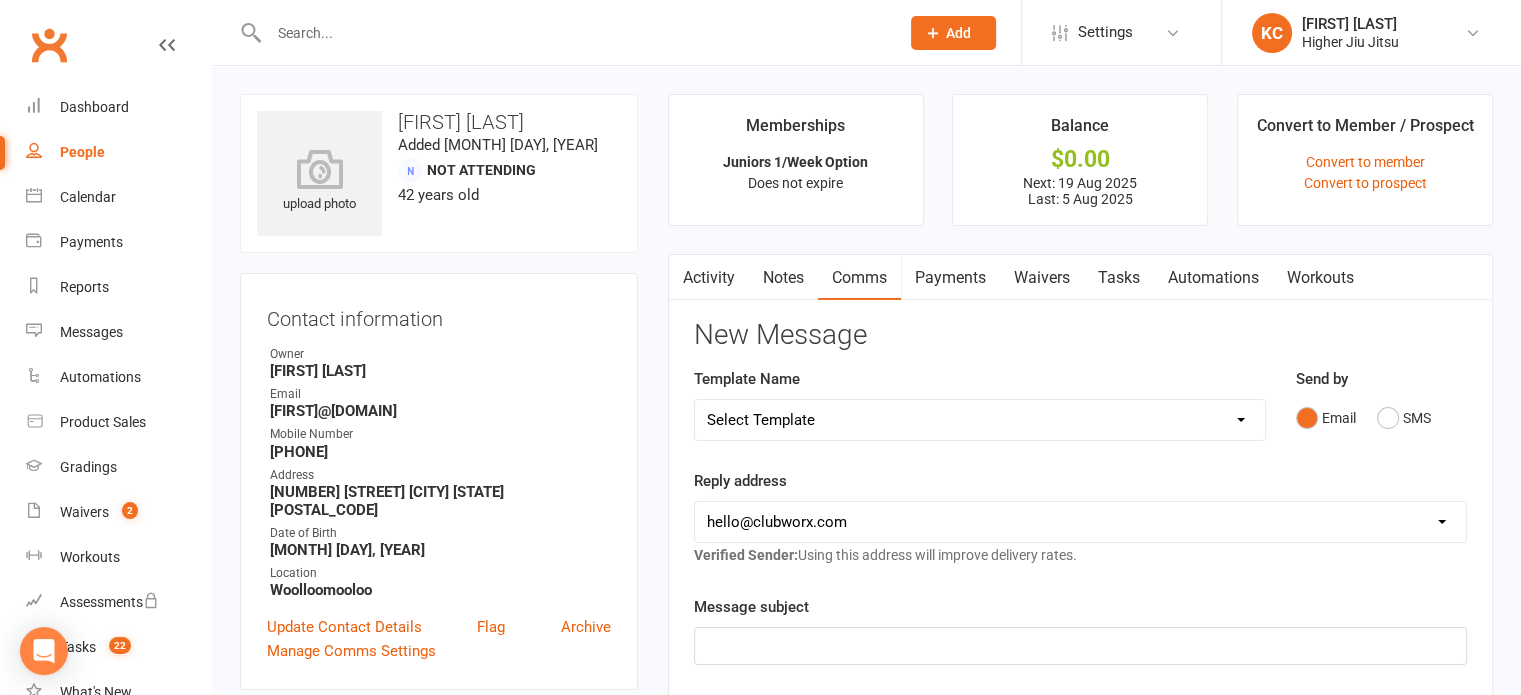 click on "Select Template [Email] Let's Reconnect! [Email] Still Interested? [Email] Still Keen on a Trial? [Email] We're Sorry to See you Go! [Email] Jits4Kids Trial Form [Email] Juniors Trial Form [Email] Member Intake Form [Email] New Student Check In [Email] Privates Structure [Email] Thanks for signing up! [Email] Visitor [Email] Jits4Kids Sign Up [Email] Juniors SignUp [Email] 10 Pass Bank Details [Email] Birthday Wishes [Email] Cancelled Class in Schedule [Email] Invitation to Grade to Blue Belt [Email] Jits4Kids Signup [Email] Member Welcome [Email] Payment Failure [Email] Prospect Email [Email] Referral Benefit Confirmation [Email] Where you Been? [Email] Women's Only Membership Email" at bounding box center [980, 420] 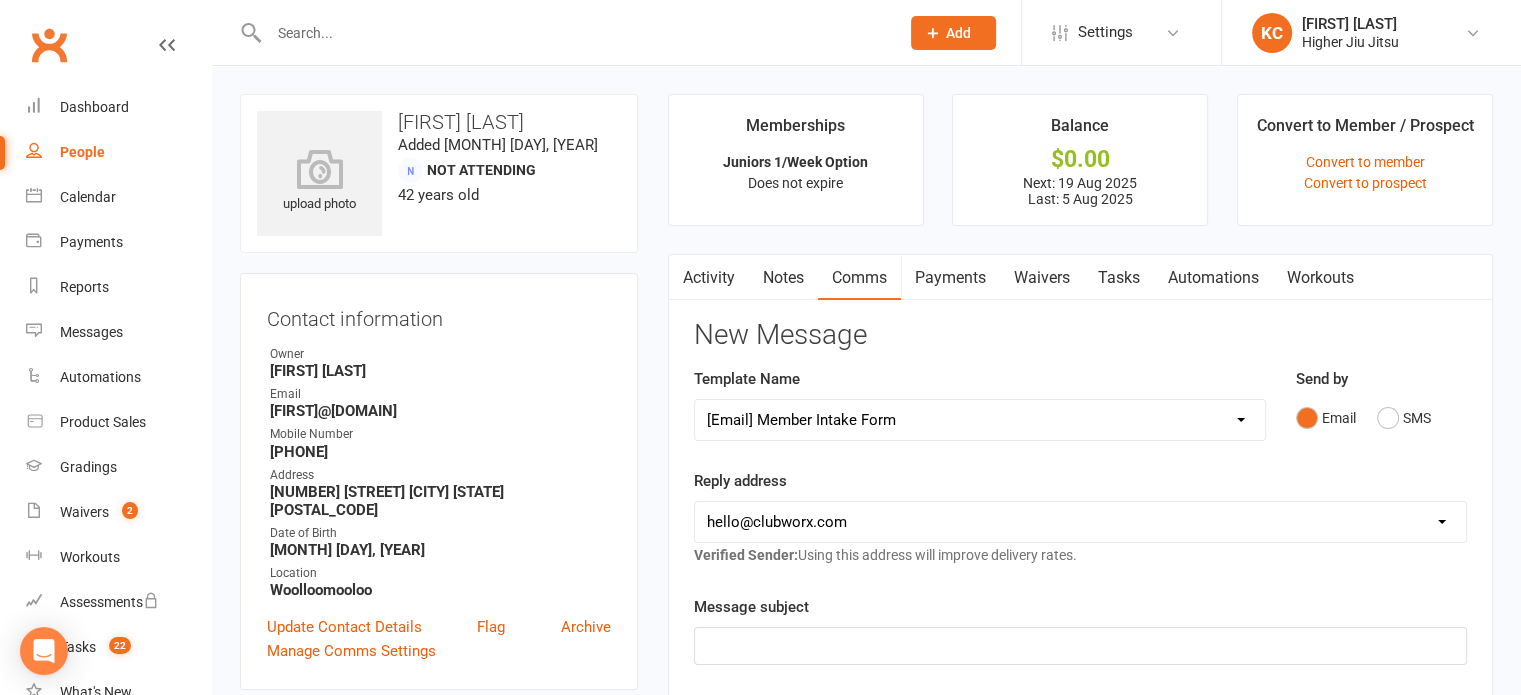 click on "Select Template [Email] Let's Reconnect! [Email] Still Interested? [Email] Still Keen on a Trial? [Email] We're Sorry to See you Go! [Email] Jits4Kids Trial Form [Email] Juniors Trial Form [Email] Member Intake Form [Email] New Student Check In [Email] Privates Structure [Email] Thanks for signing up! [Email] Visitor [Email] Jits4Kids Sign Up [Email] Juniors SignUp [Email] 10 Pass Bank Details [Email] Birthday Wishes [Email] Cancelled Class in Schedule [Email] Invitation to Grade to Blue Belt [Email] Jits4Kids Signup [Email] Member Welcome [Email] Payment Failure [Email] Prospect Email [Email] Referral Benefit Confirmation [Email] Where you Been? [Email] Women's Only Membership Email" at bounding box center (980, 420) 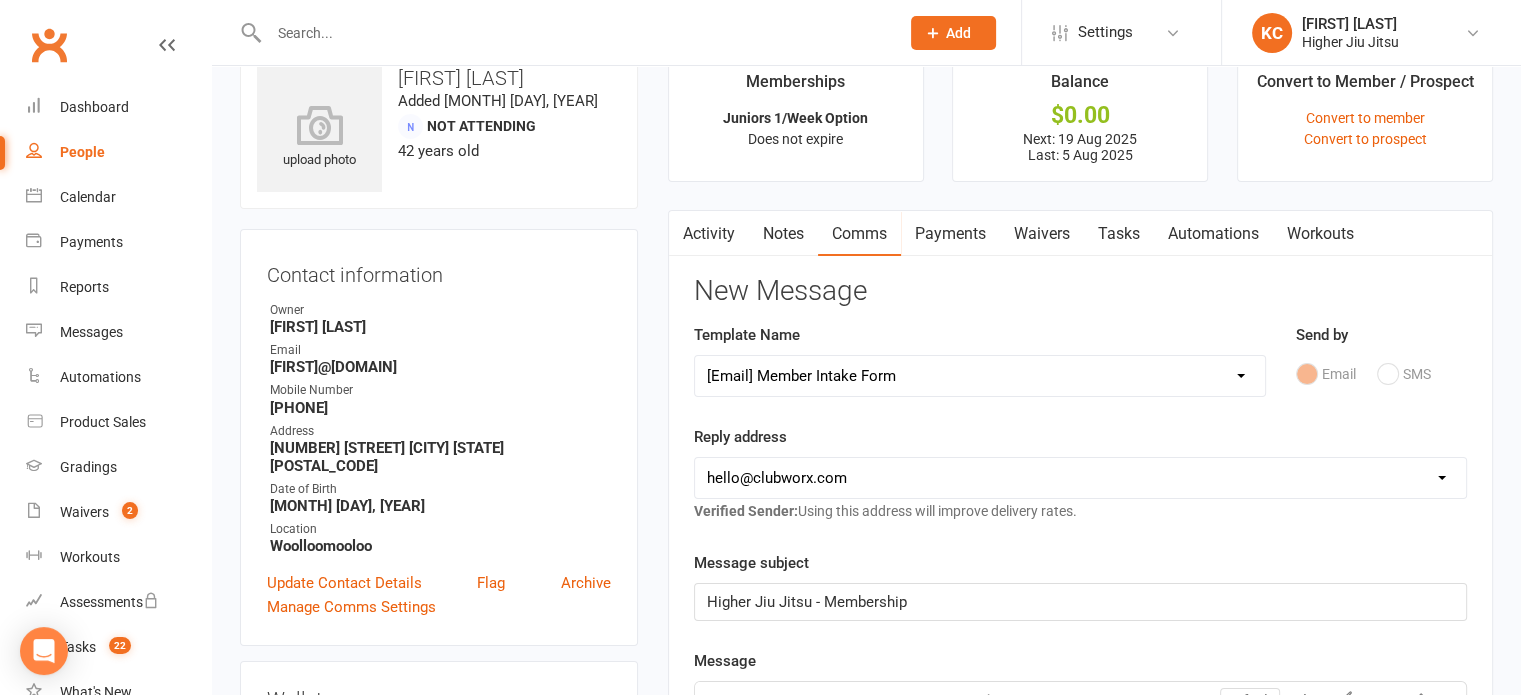 scroll, scrollTop: 300, scrollLeft: 0, axis: vertical 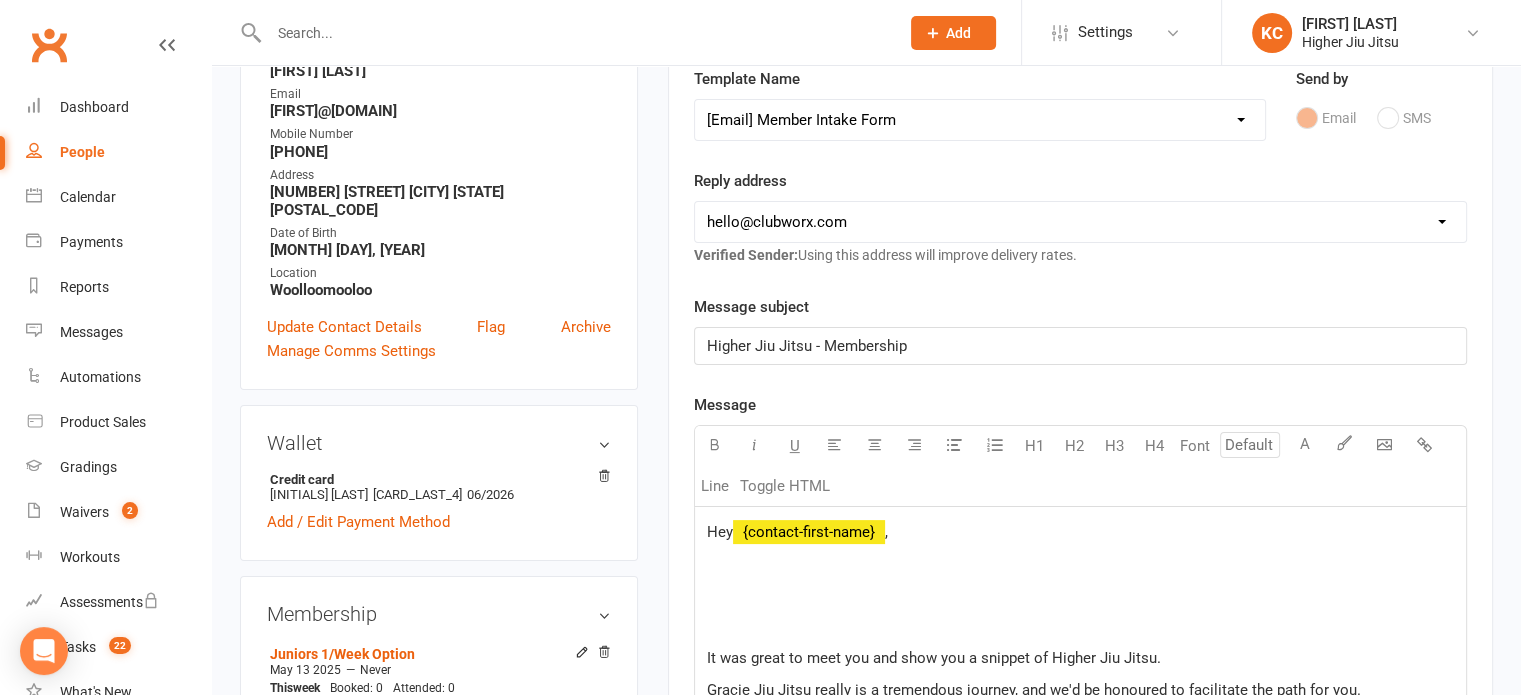 click on "hello@clubworx.com [FIRST]@[DOMAIN] [FIRST]@[DOMAIN]" at bounding box center (1080, 222) 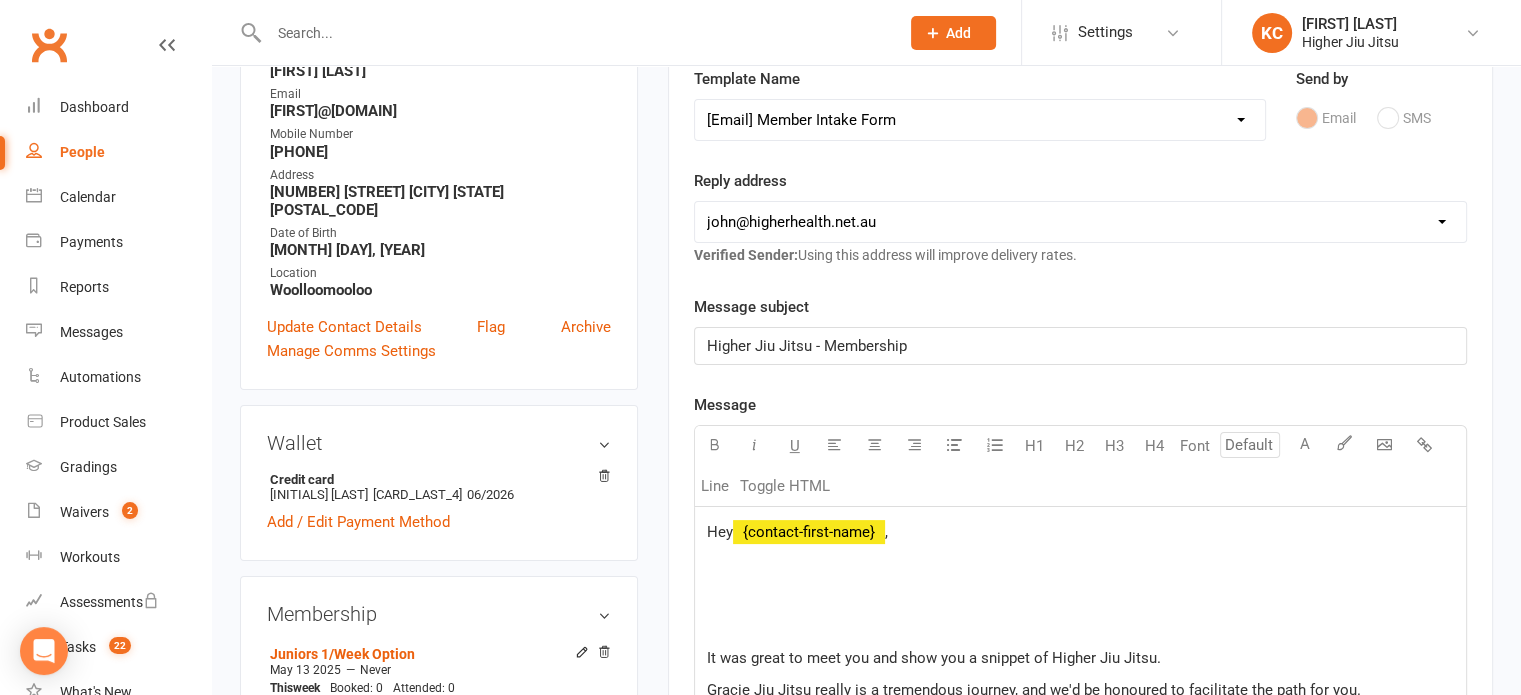 click on "hello@clubworx.com [FIRST]@[DOMAIN] [FIRST]@[DOMAIN]" at bounding box center (1080, 222) 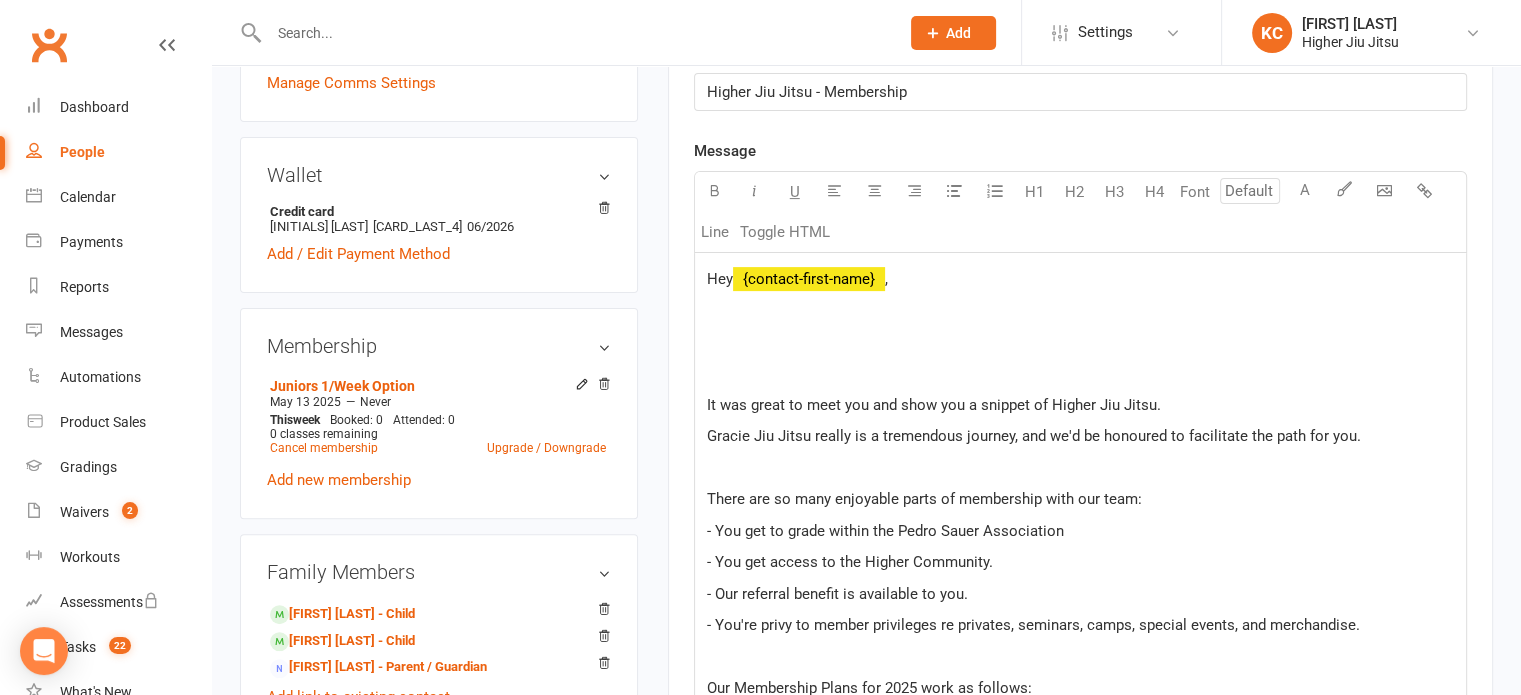 scroll, scrollTop: 600, scrollLeft: 0, axis: vertical 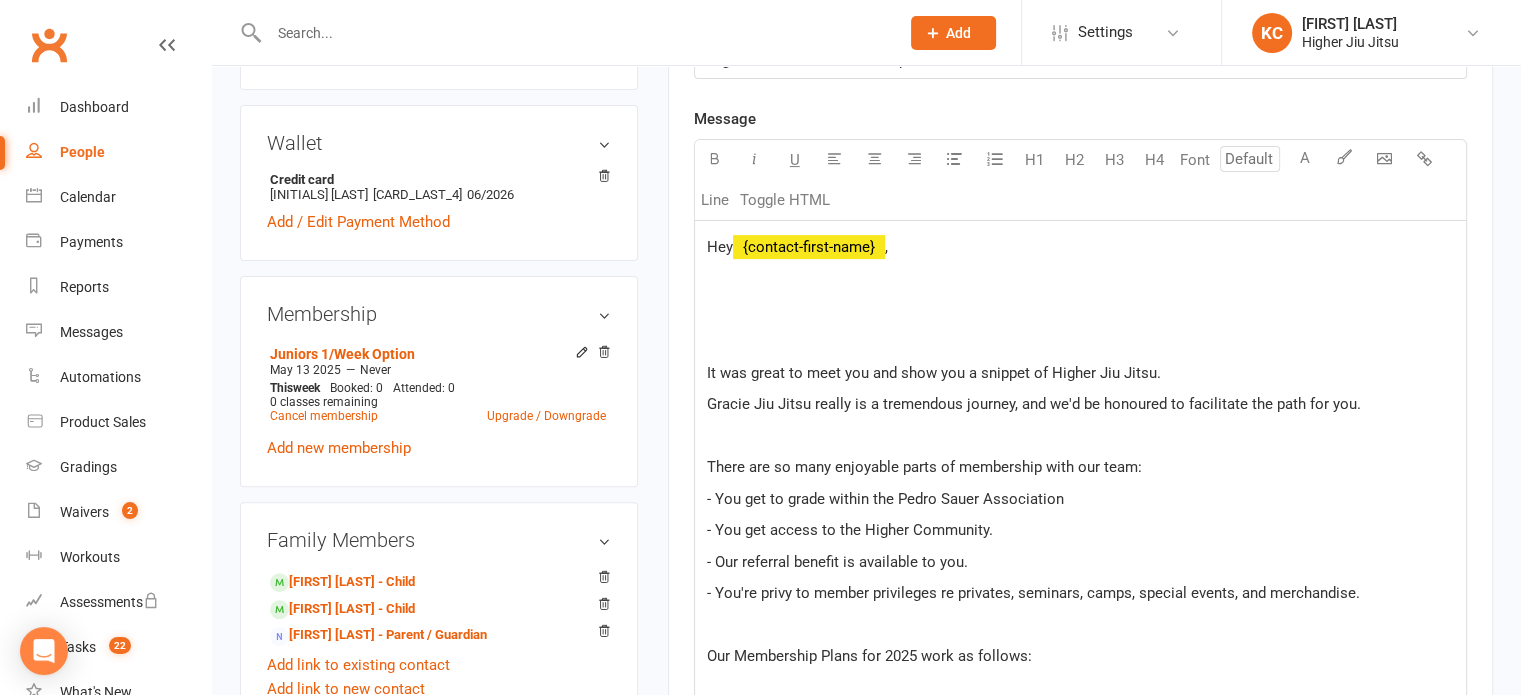 click 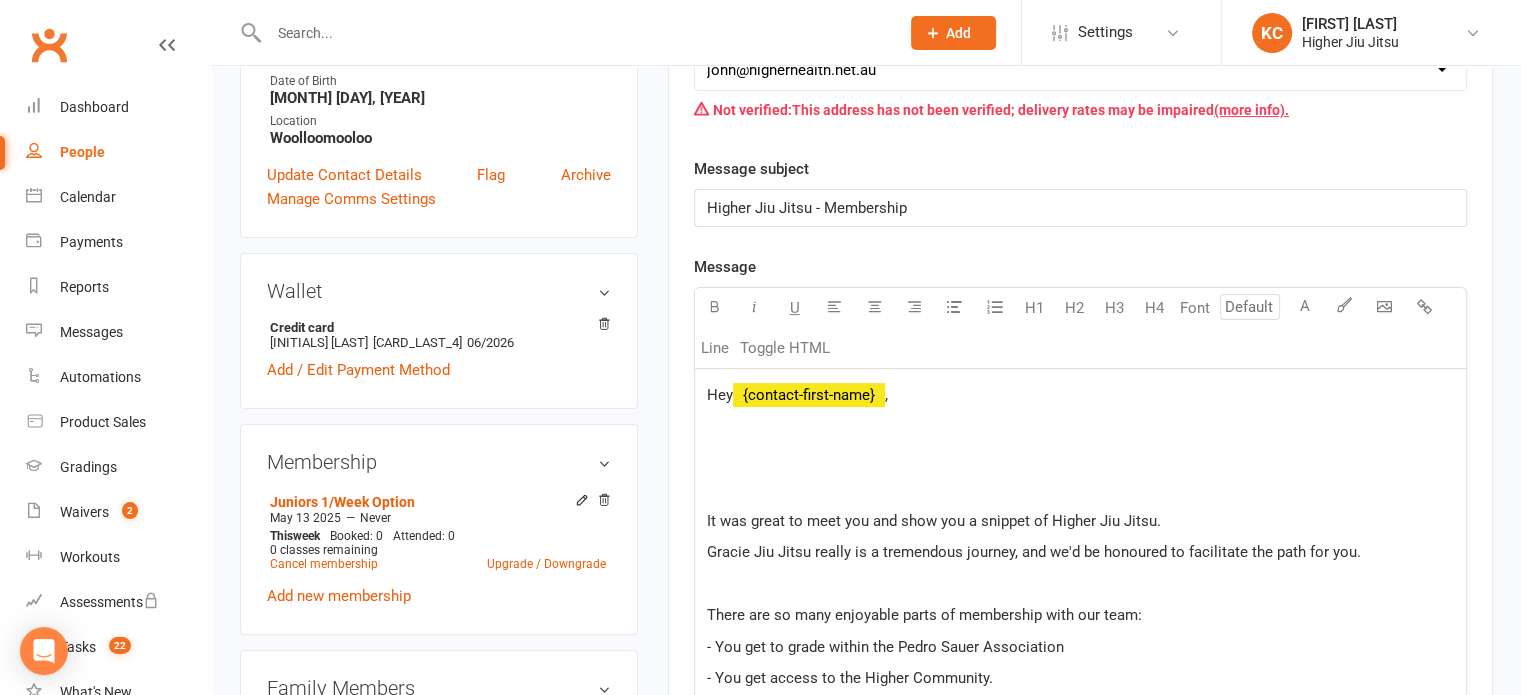 scroll, scrollTop: 300, scrollLeft: 0, axis: vertical 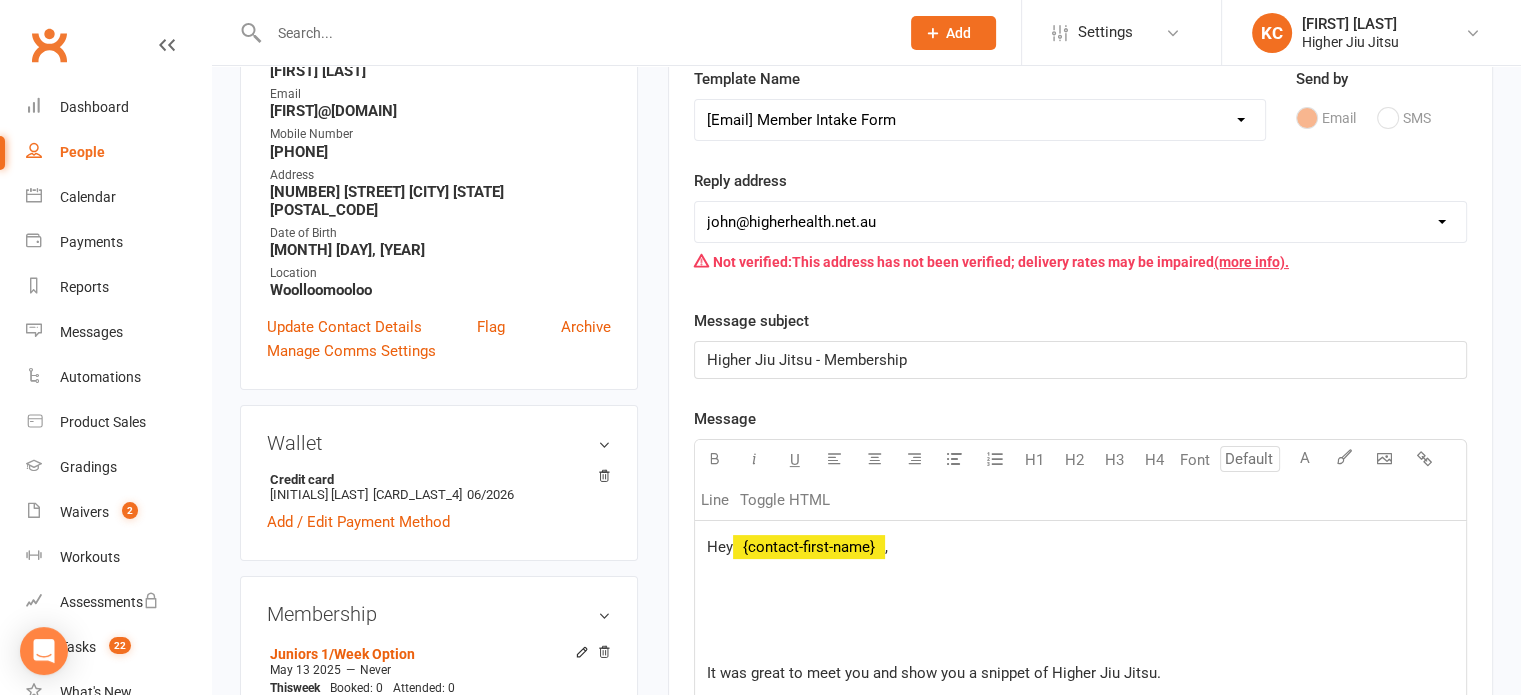 click on "Select Template [Email] Let's Reconnect! [Email] Still Interested? [Email] Still Keen on a Trial? [Email] We're Sorry to See you Go! [Email] Jits4Kids Trial Form [Email] Juniors Trial Form [Email] Member Intake Form [Email] New Student Check In [Email] Privates Structure [Email] Thanks for signing up! [Email] Visitor [Email] Jits4Kids Sign Up [Email] Juniors SignUp [Email] 10 Pass Bank Details [Email] Birthday Wishes [Email] Cancelled Class in Schedule [Email] Invitation to Grade to Blue Belt [Email] Jits4Kids Signup [Email] Member Welcome [Email] Payment Failure [Email] Prospect Email [Email] Referral Benefit Confirmation [Email] Where you Been? [Email] Women's Only Membership Email" at bounding box center (980, 120) 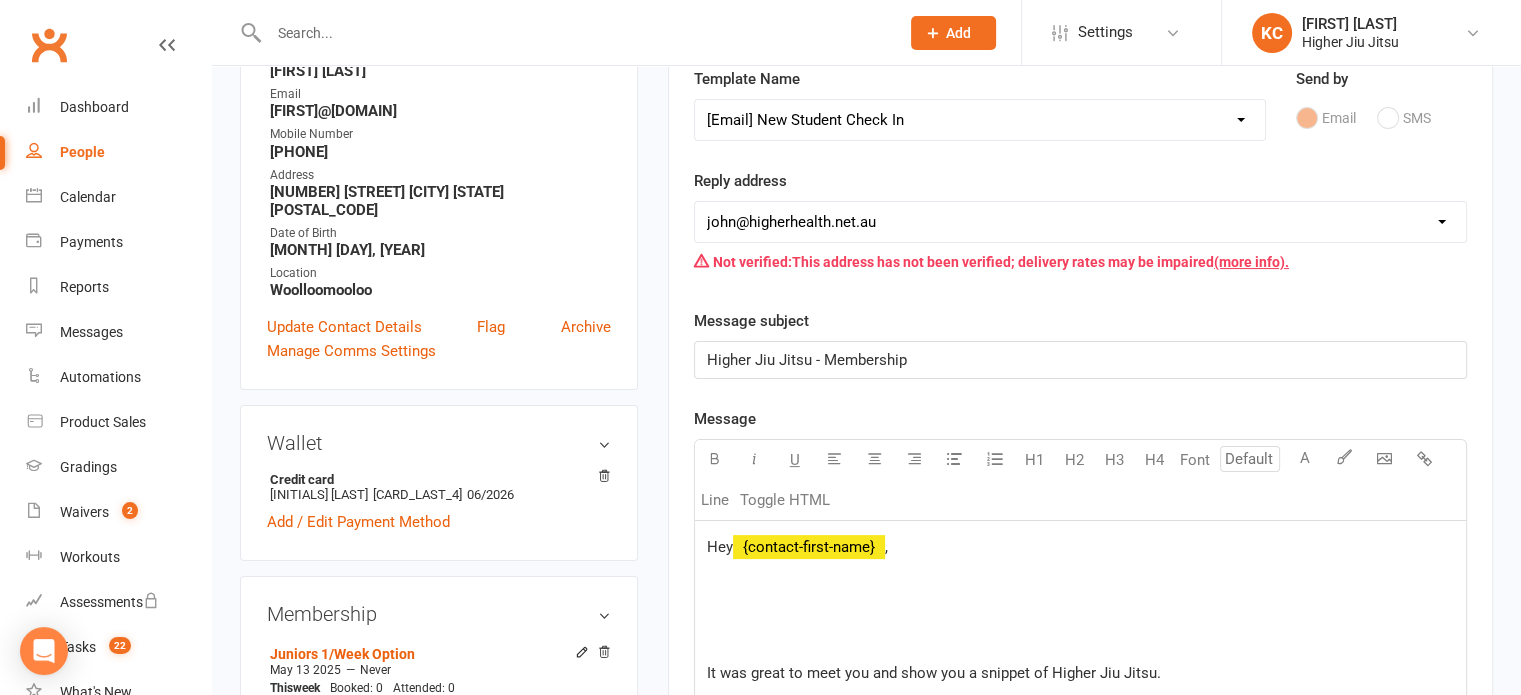 click on "Select Template [Email] Let's Reconnect! [Email] Still Interested? [Email] Still Keen on a Trial? [Email] We're Sorry to See you Go! [Email] Jits4Kids Trial Form [Email] Juniors Trial Form [Email] Member Intake Form [Email] New Student Check In [Email] Privates Structure [Email] Thanks for signing up! [Email] Visitor [Email] Jits4Kids Sign Up [Email] Juniors SignUp [Email] 10 Pass Bank Details [Email] Birthday Wishes [Email] Cancelled Class in Schedule [Email] Invitation to Grade to Blue Belt [Email] Jits4Kids Signup [Email] Member Welcome [Email] Payment Failure [Email] Prospect Email [Email] Referral Benefit Confirmation [Email] Where you Been? [Email] Women's Only Membership Email" at bounding box center (980, 120) 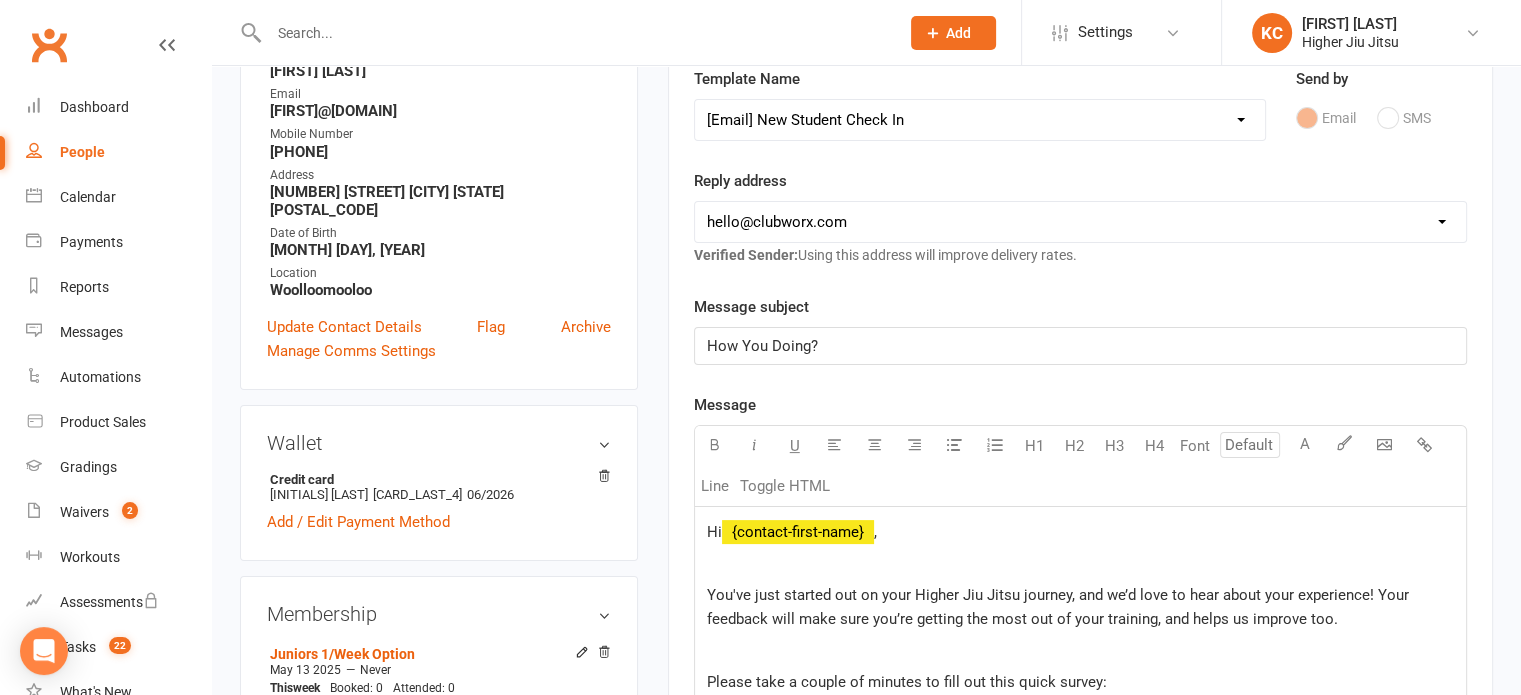 click on "hello@clubworx.com [FIRST]@[DOMAIN] [FIRST]@[DOMAIN]" at bounding box center (1080, 222) 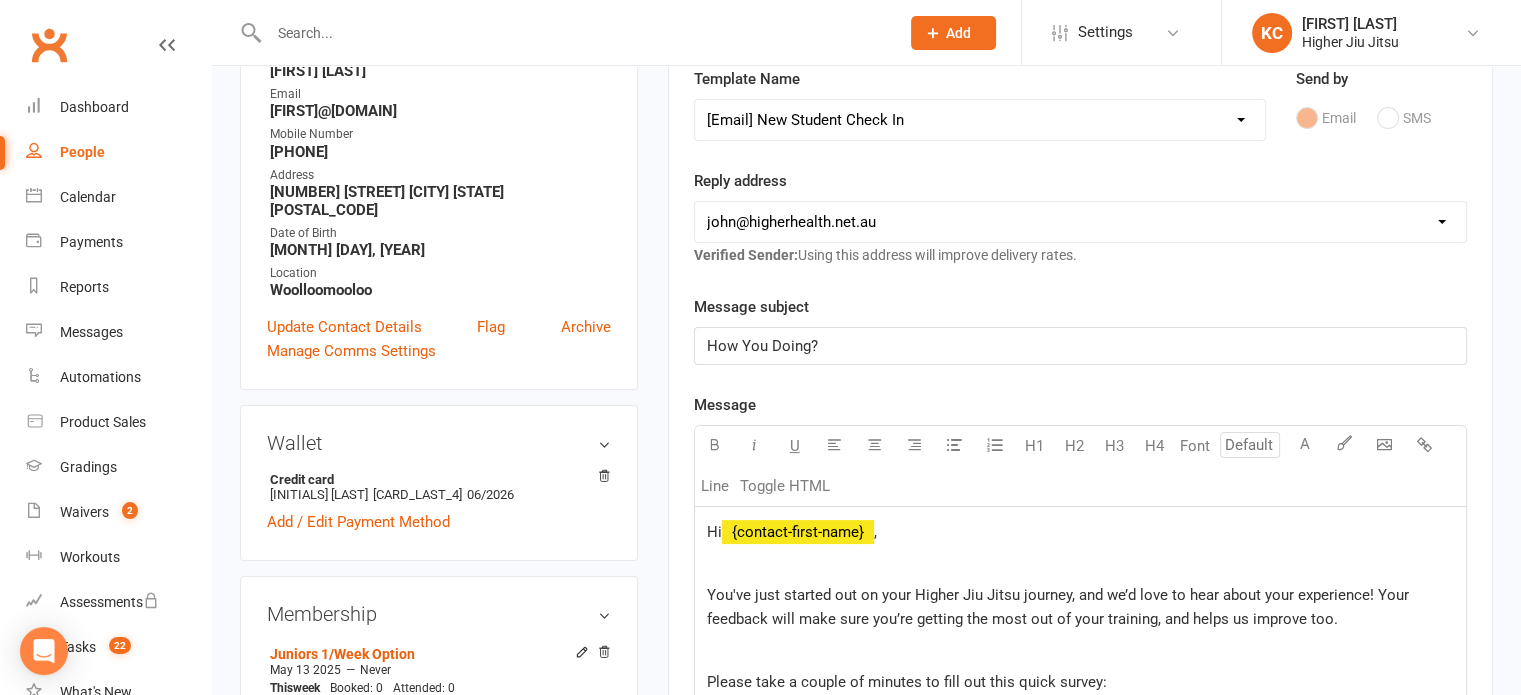 click on "hello@clubworx.com [FIRST]@[DOMAIN] [FIRST]@[DOMAIN]" at bounding box center [1080, 222] 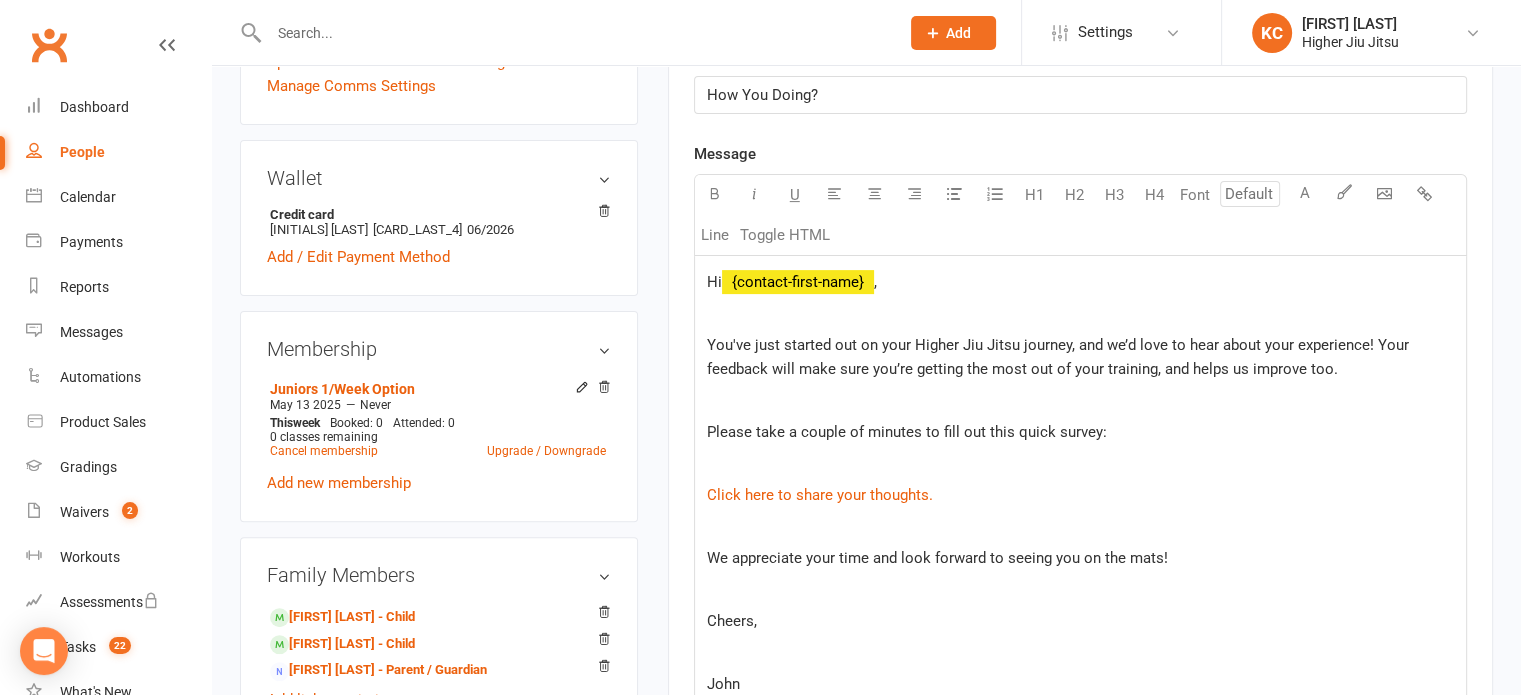 scroll, scrollTop: 600, scrollLeft: 0, axis: vertical 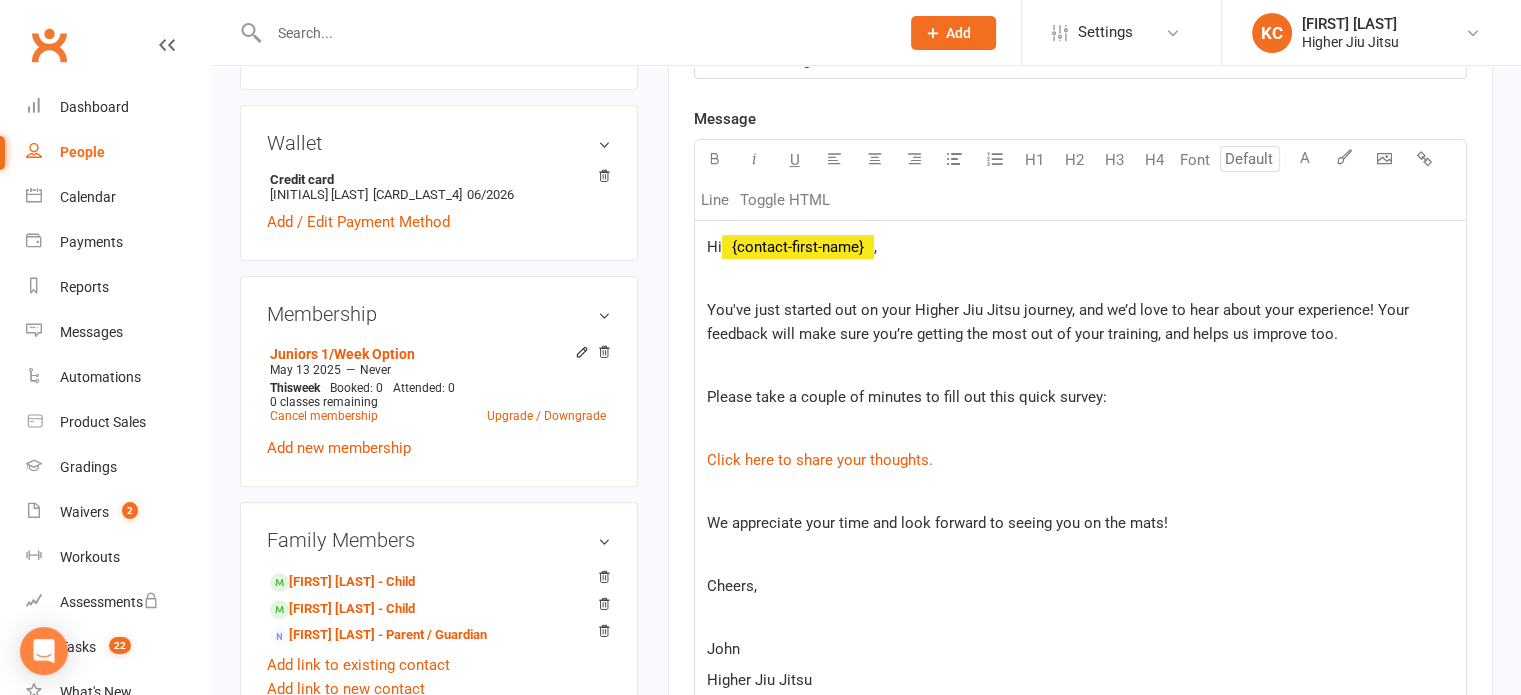 drag, startPoint x: 1353, startPoint y: 330, endPoint x: 688, endPoint y: 313, distance: 665.2173 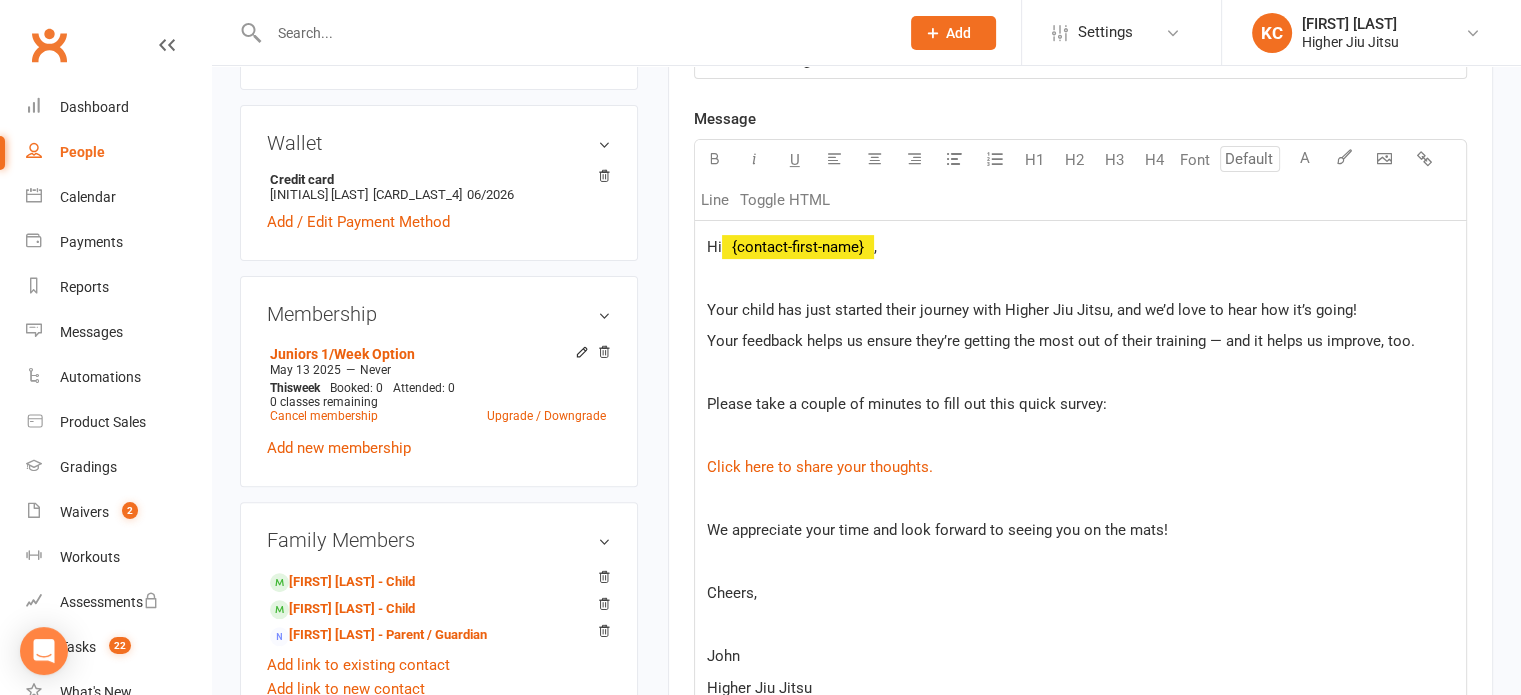 click on "We appreciate your time and look forward to seeing you on the mats!" 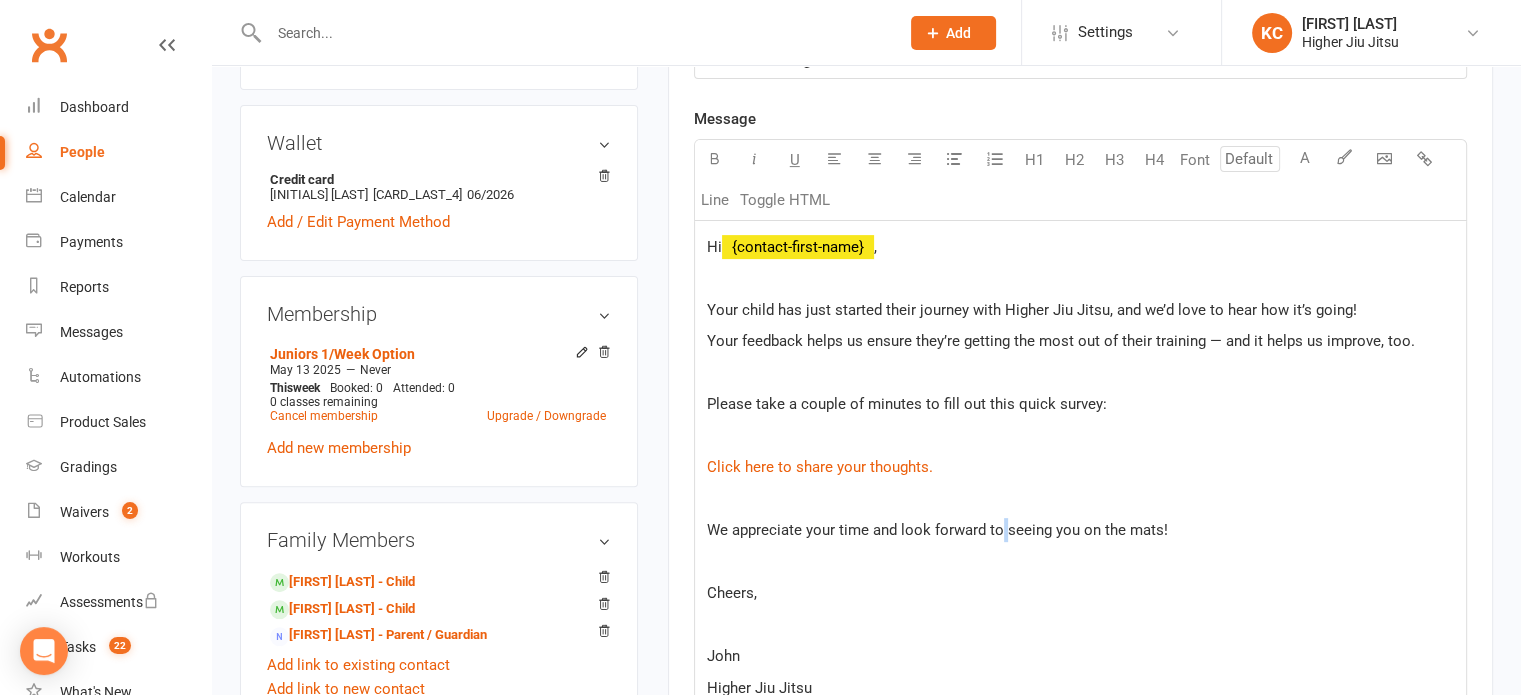 click on "We appreciate your time and look forward to seeing you on the mats!" 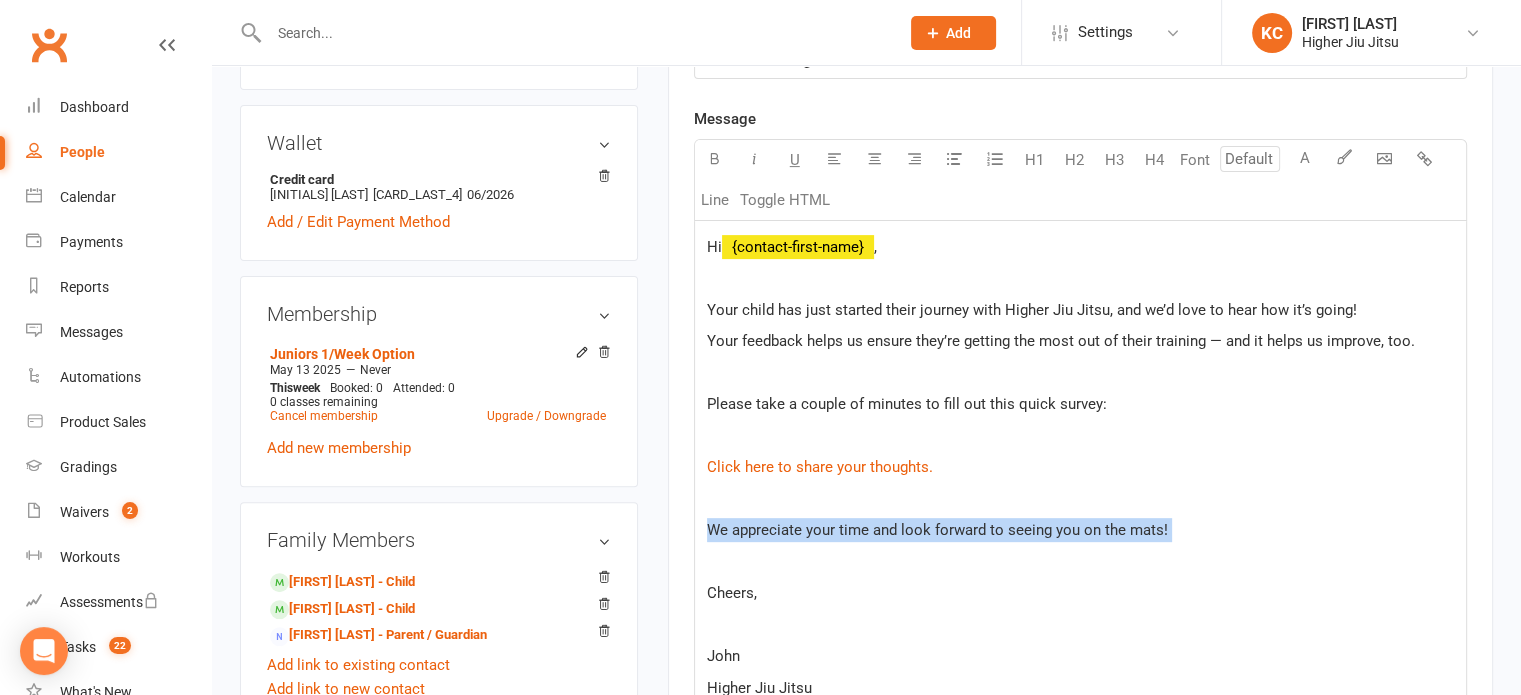 click on "We appreciate your time and look forward to seeing you on the mats!" 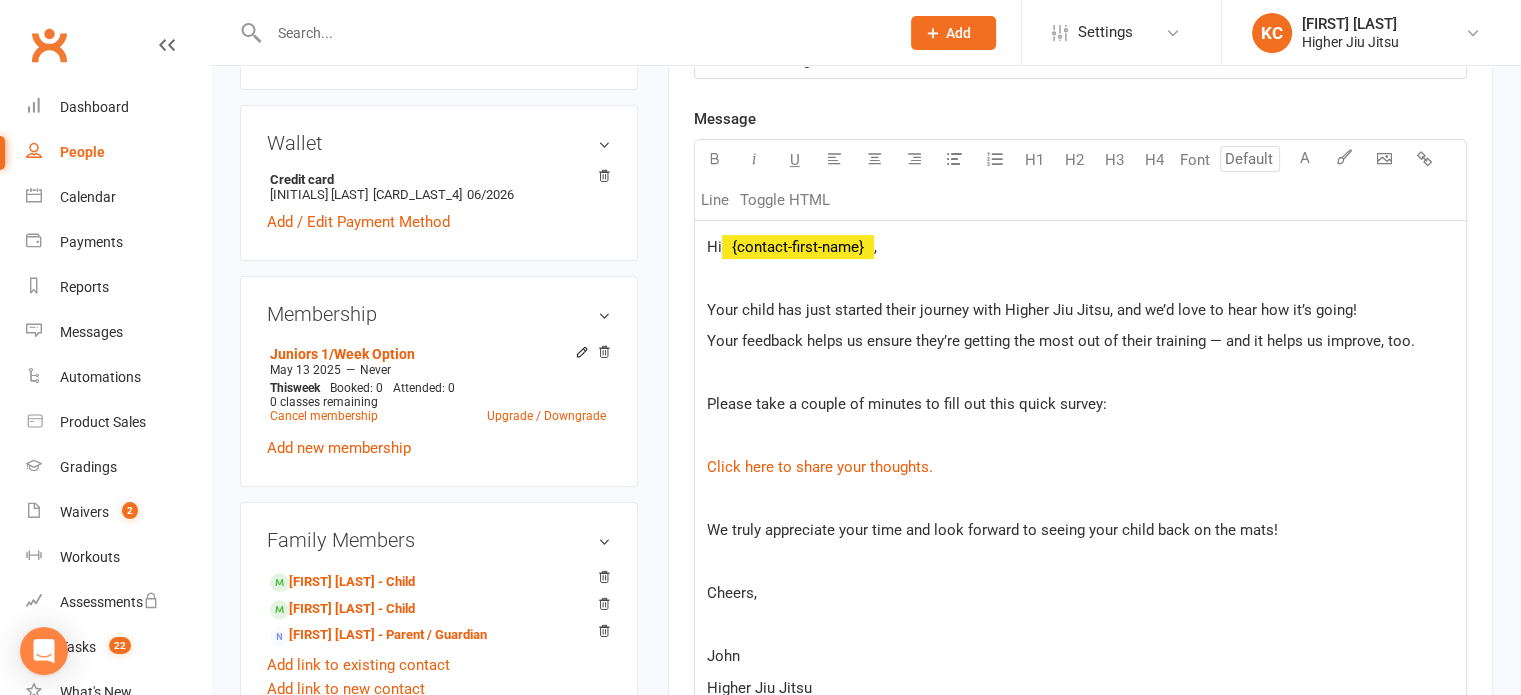 click on "We truly appreciate your time and look forward to seeing your child back on the mats!" 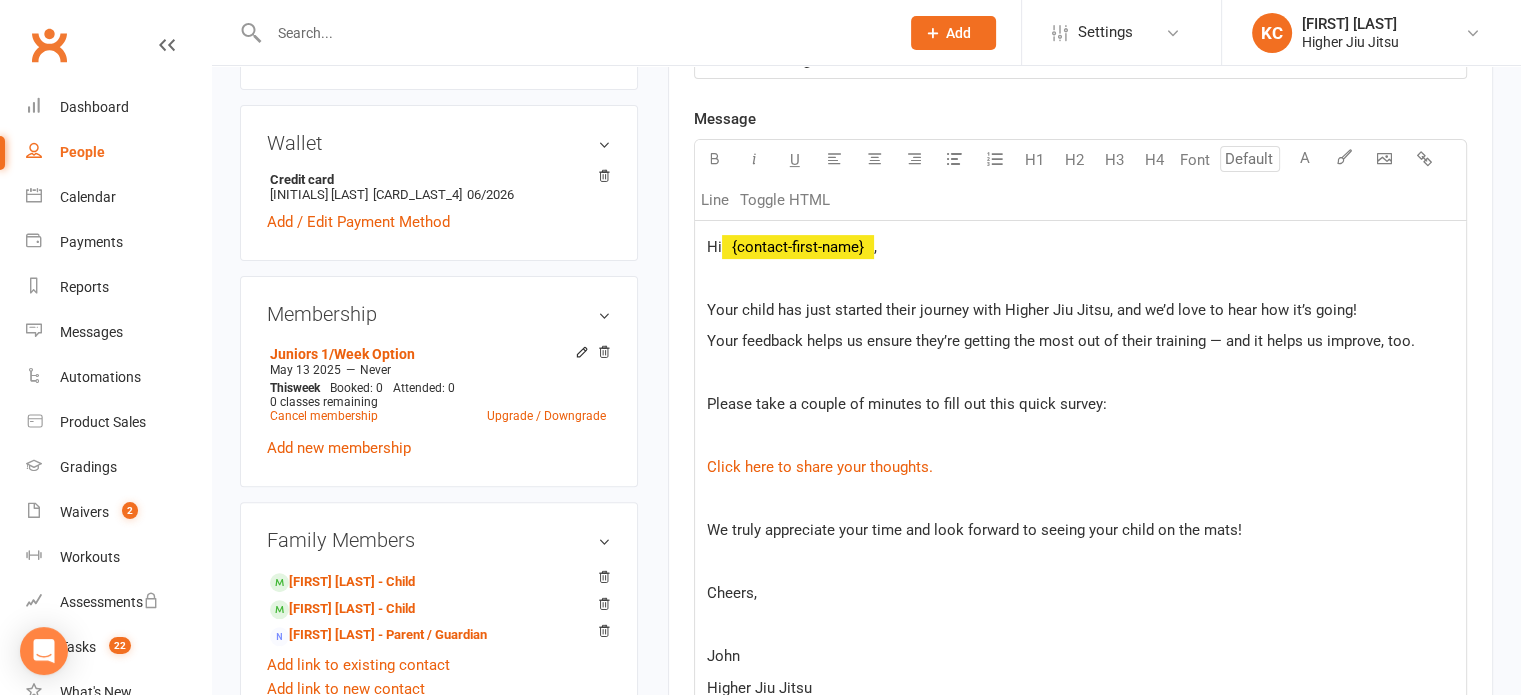 click 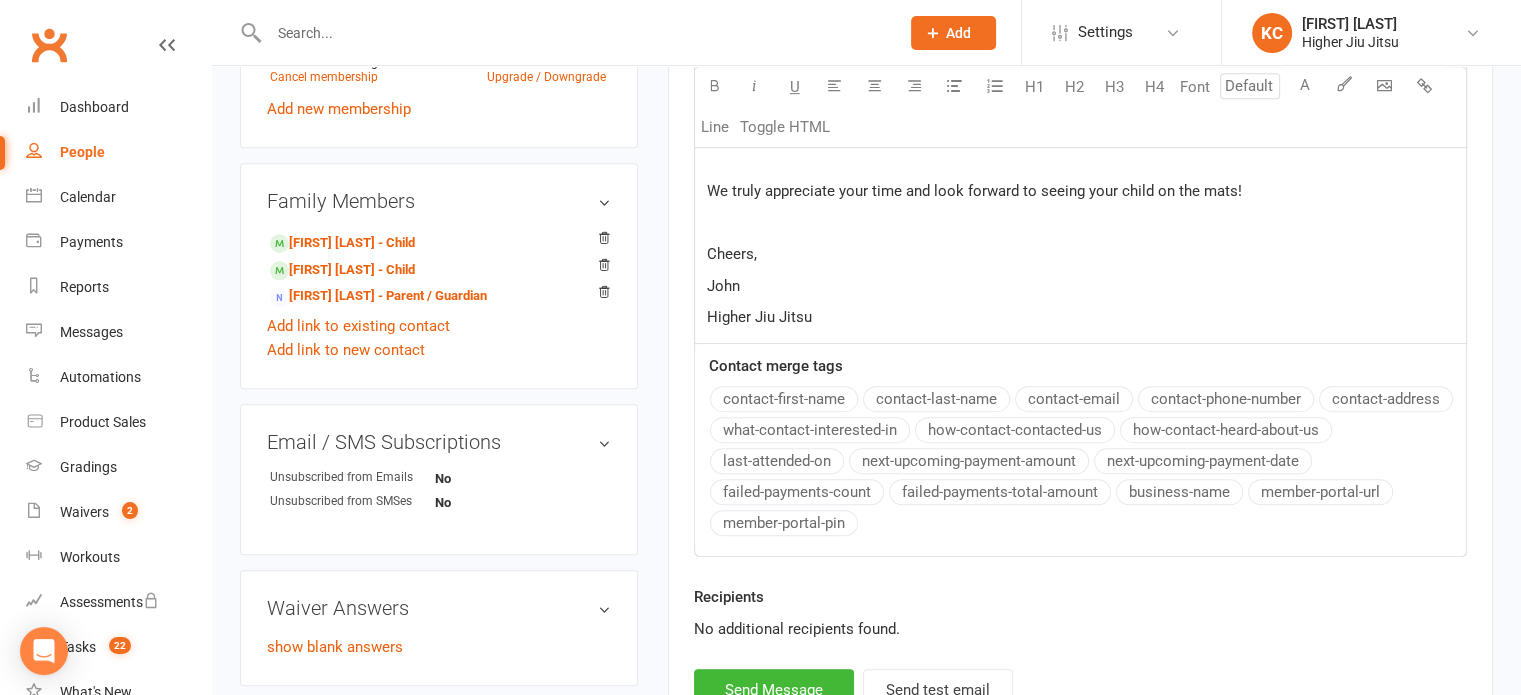 scroll, scrollTop: 1107, scrollLeft: 0, axis: vertical 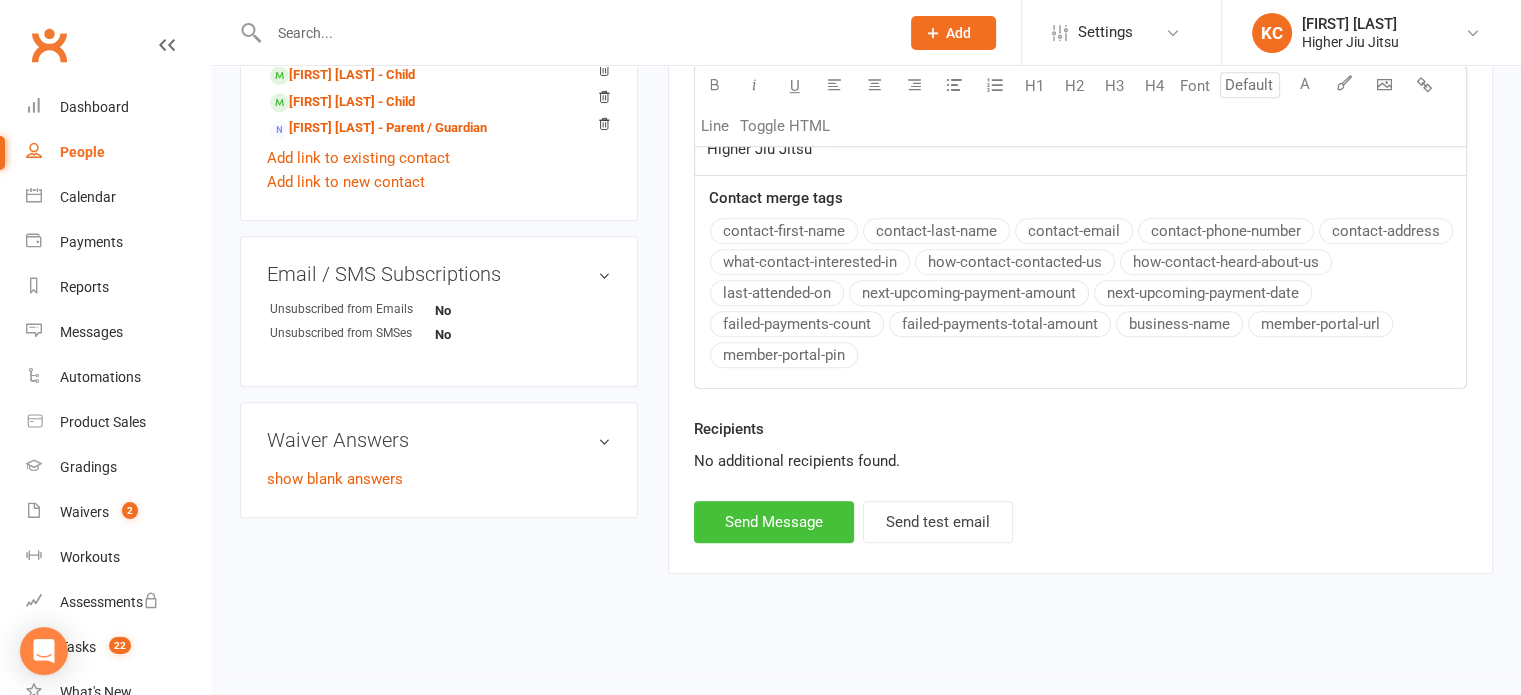click on "Send Message" at bounding box center [774, 522] 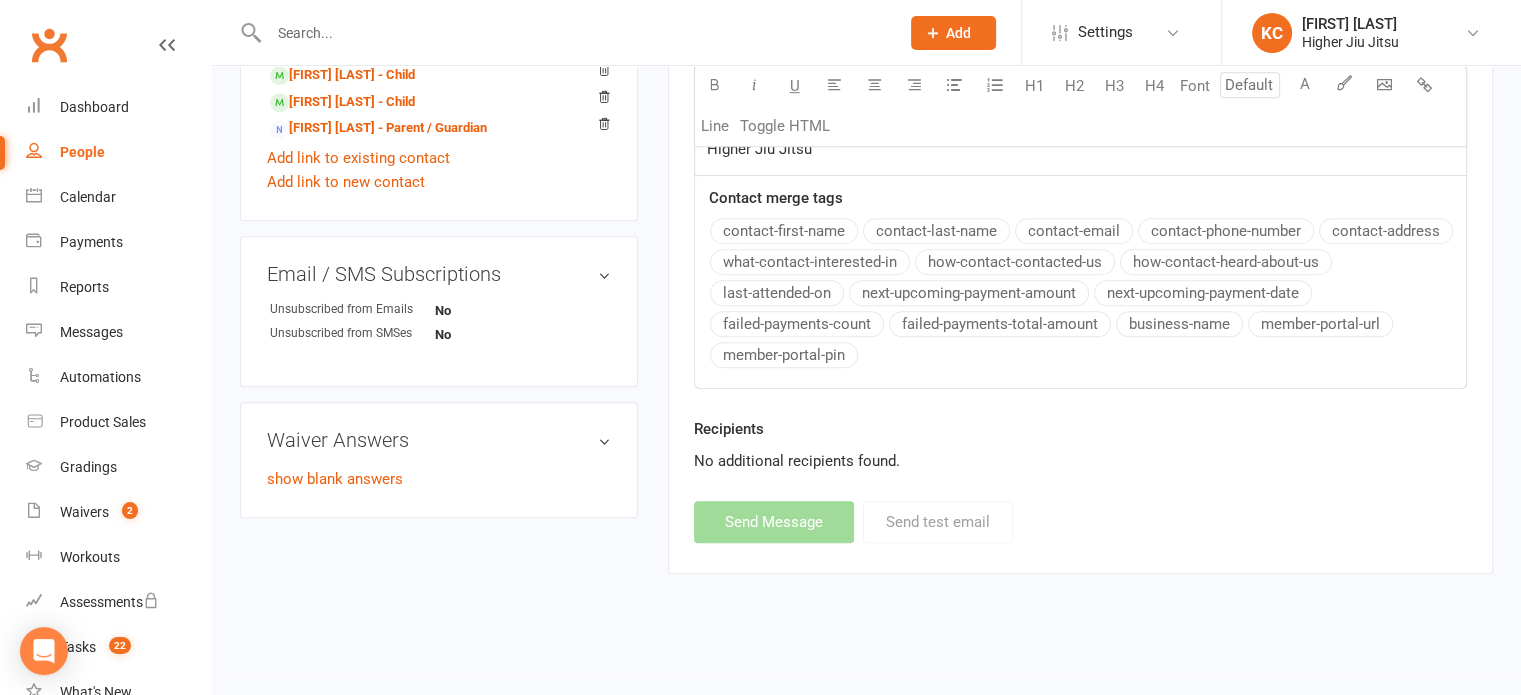 select 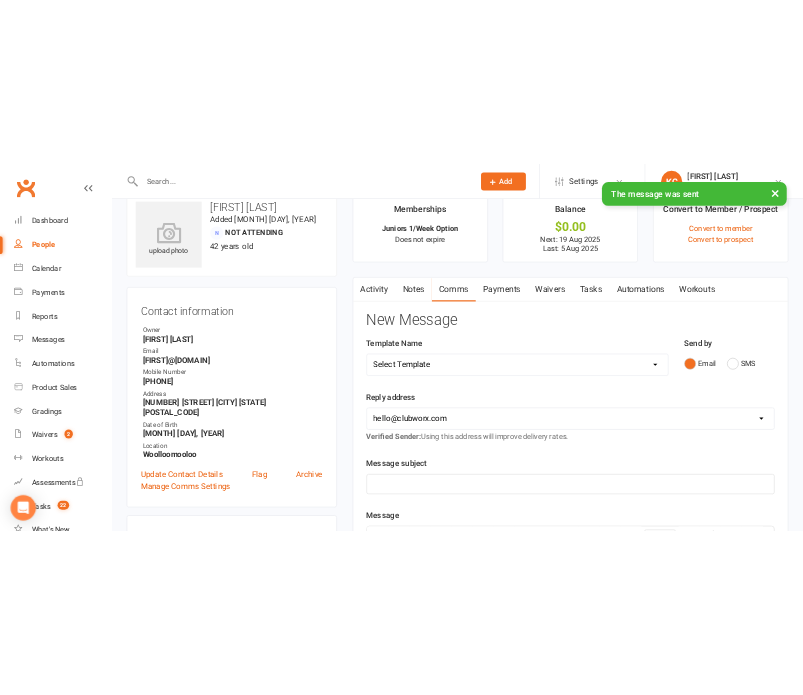 scroll, scrollTop: 30, scrollLeft: 0, axis: vertical 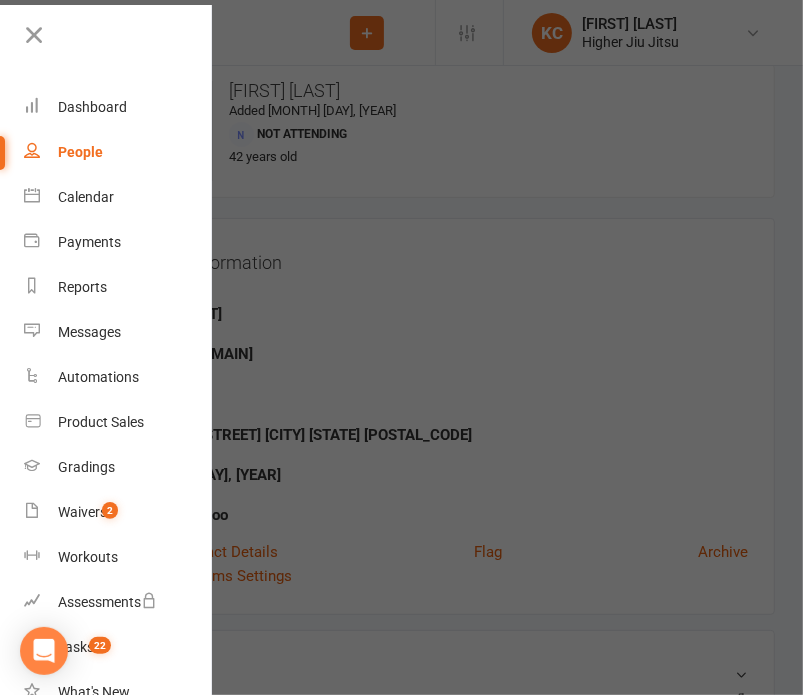 click at bounding box center (401, 347) 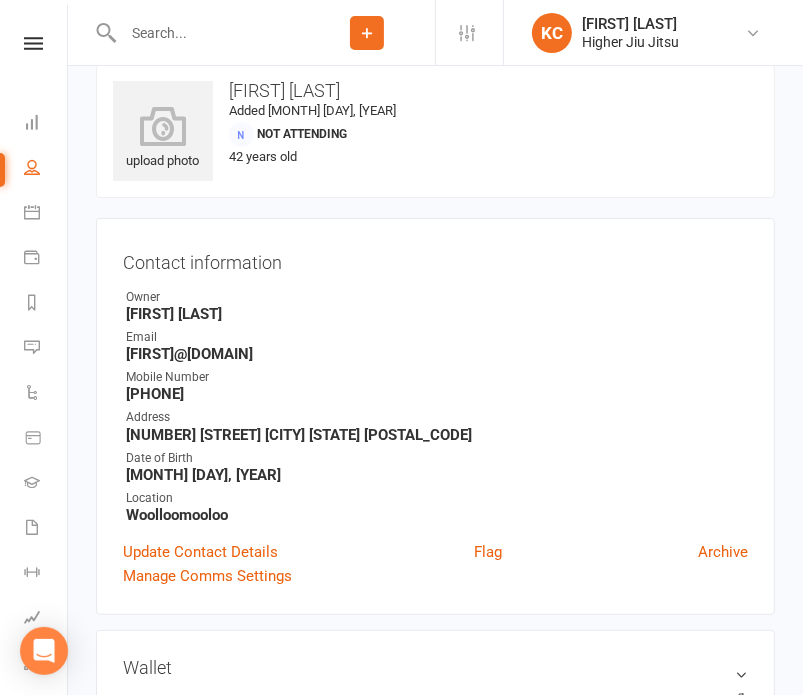 click at bounding box center (208, 33) 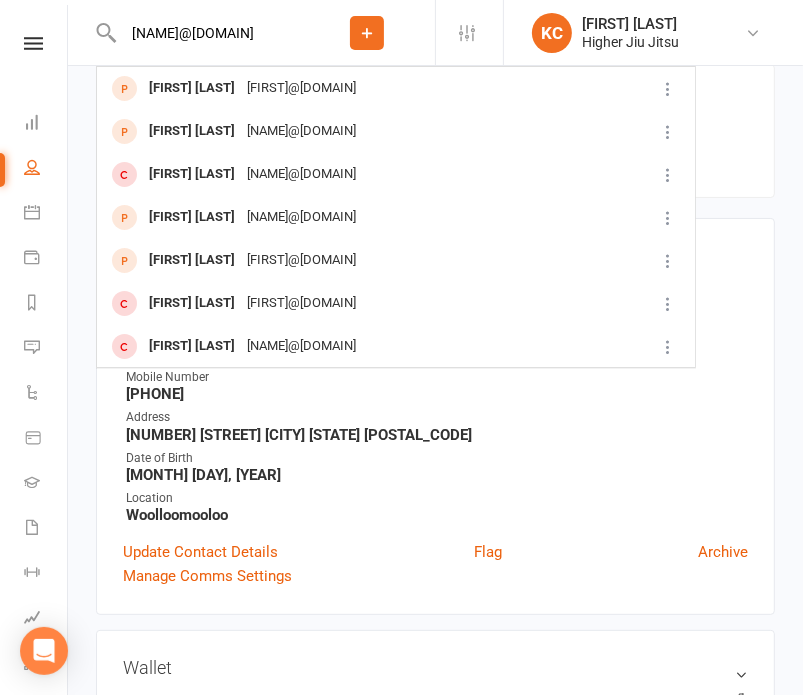 type on "[NAME]@[DOMAIN]" 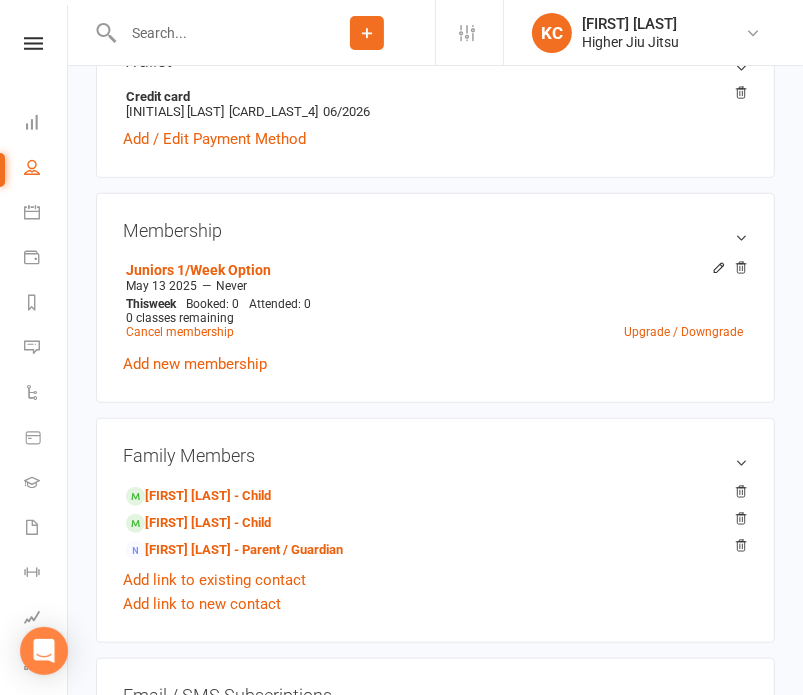 scroll, scrollTop: 630, scrollLeft: 0, axis: vertical 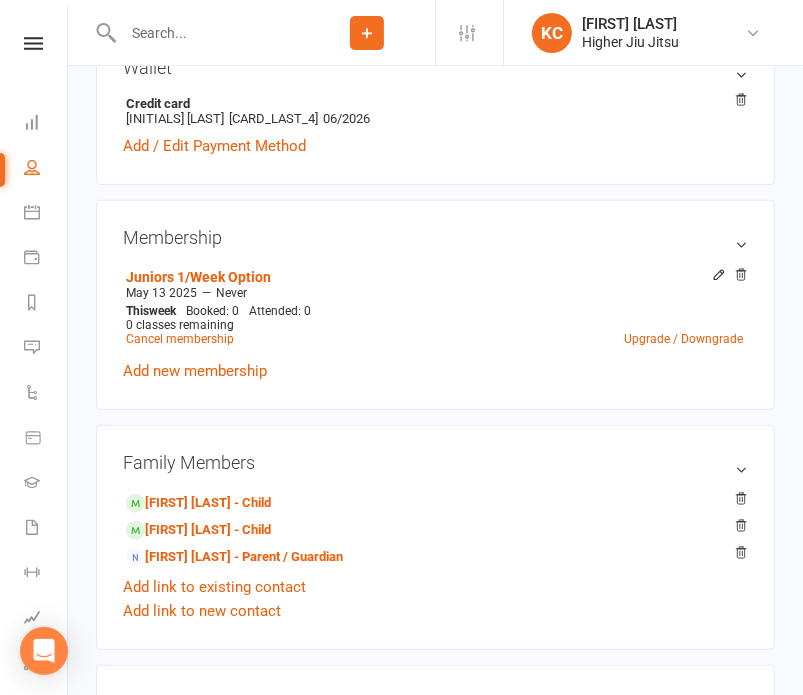 click 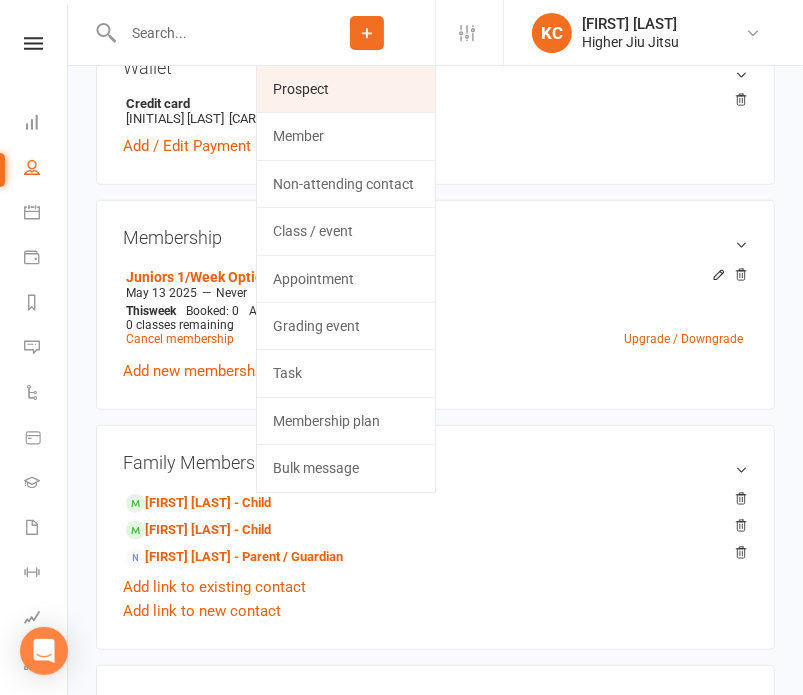 click on "Prospect" 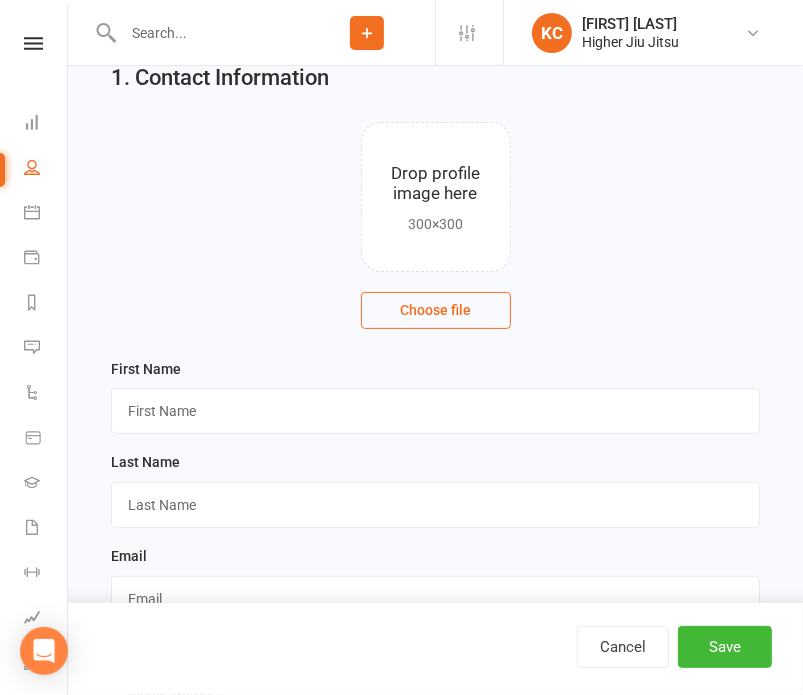 scroll, scrollTop: 200, scrollLeft: 0, axis: vertical 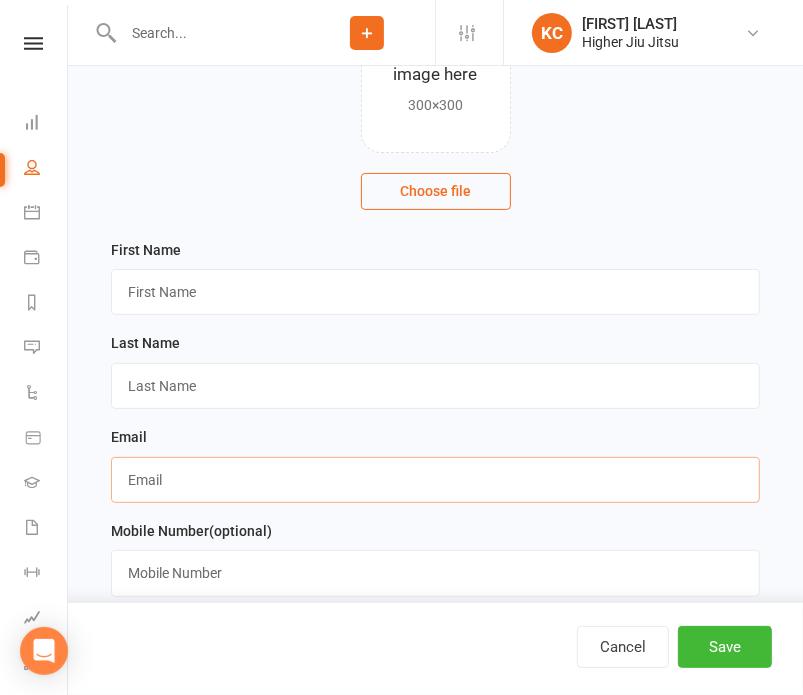 click at bounding box center (435, 480) 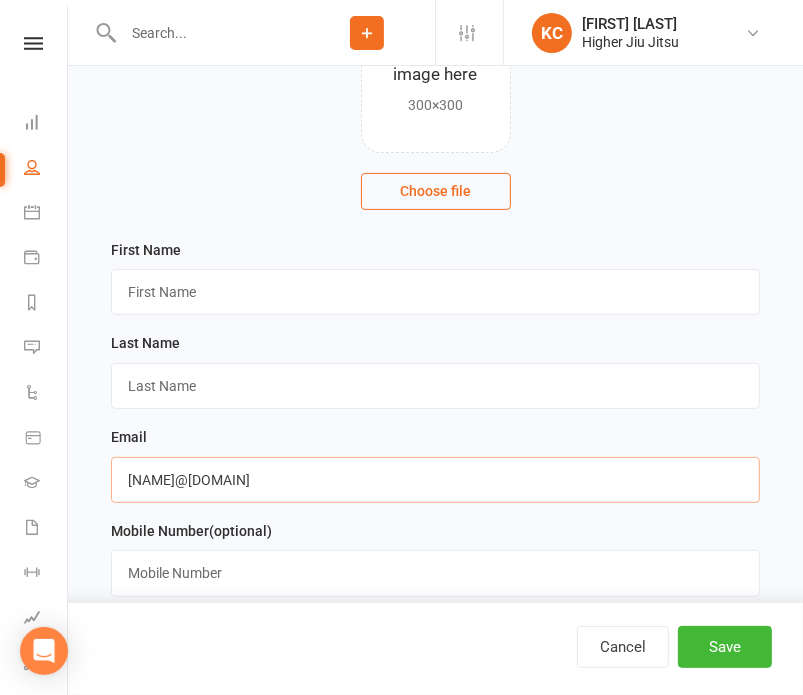 type on "[NAME]@[DOMAIN]" 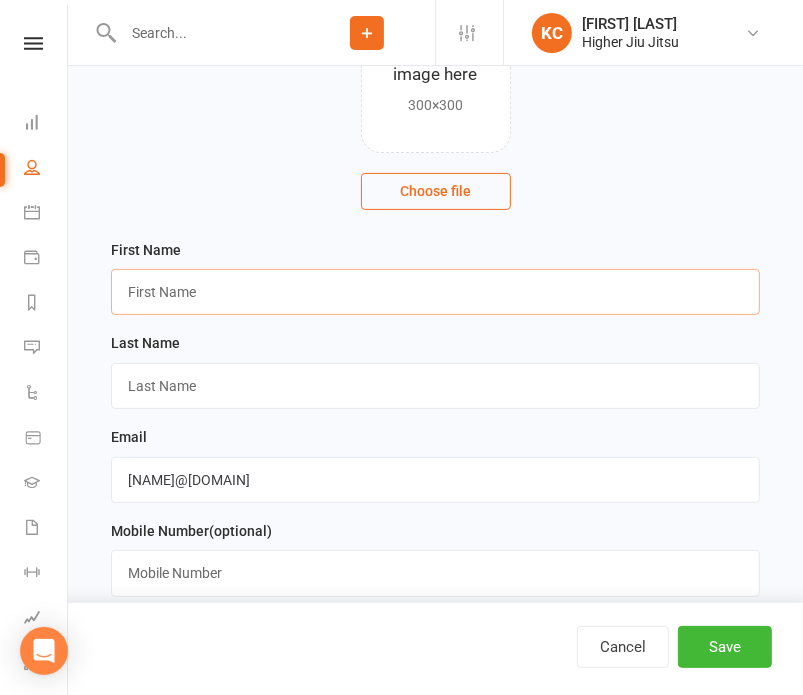 click at bounding box center (435, 292) 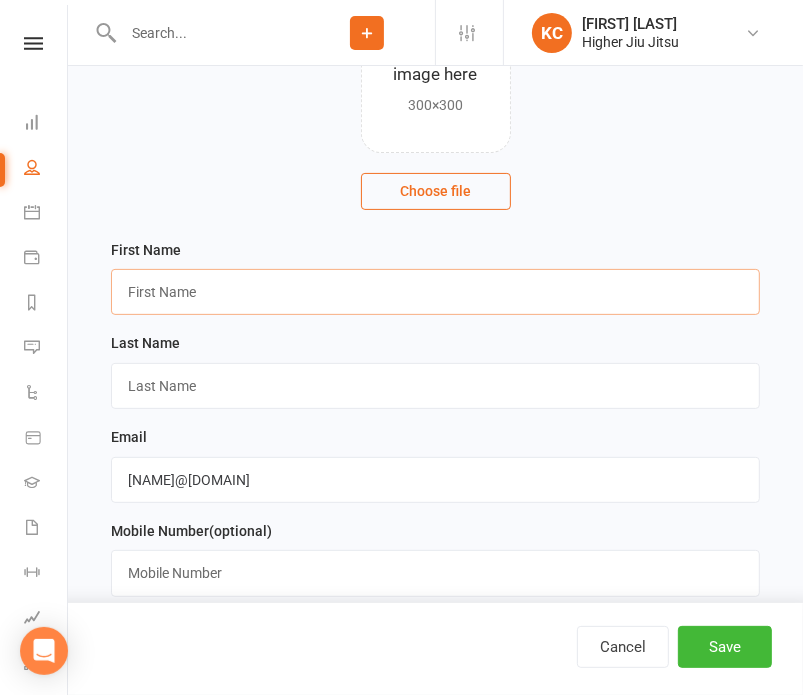 paste on "Ryan" 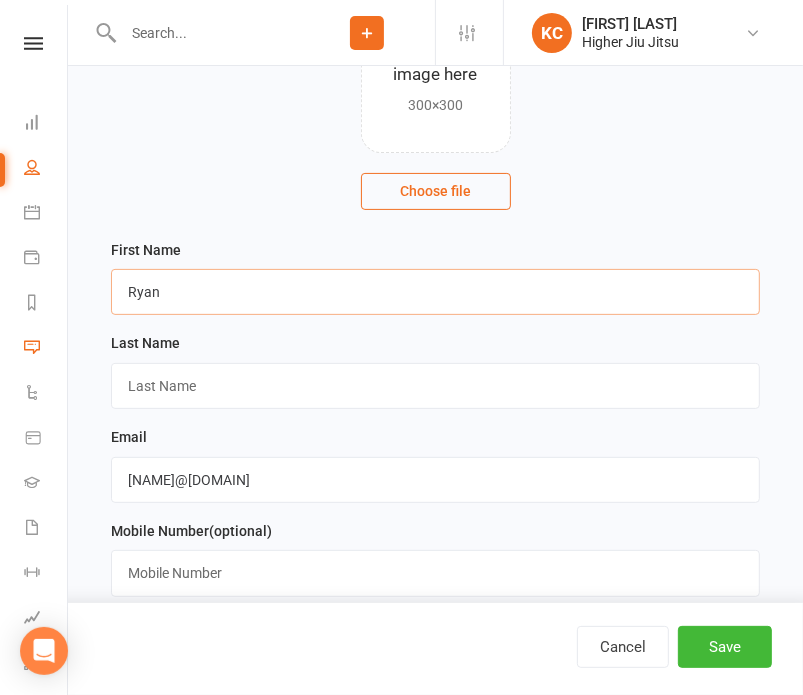 type on "Ryan" 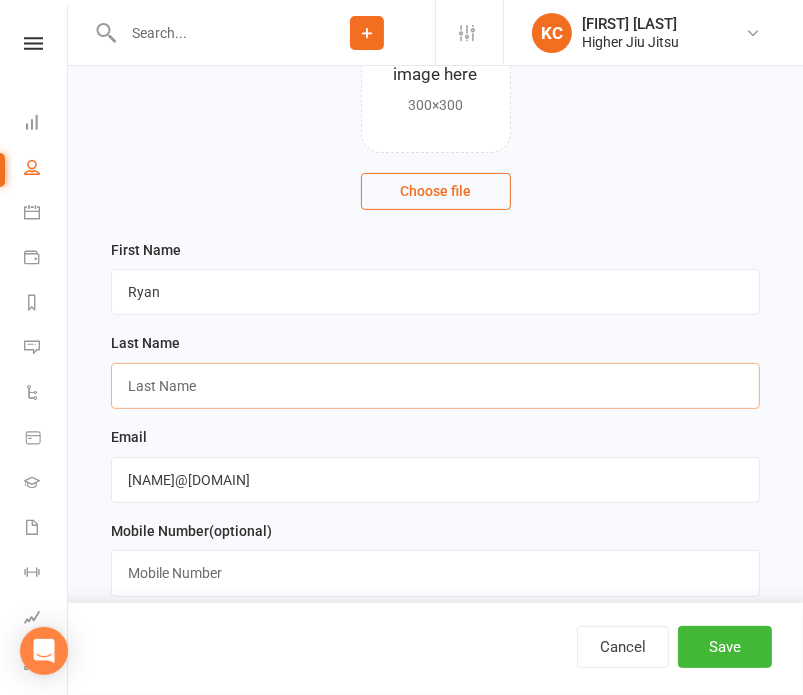 click at bounding box center (435, 386) 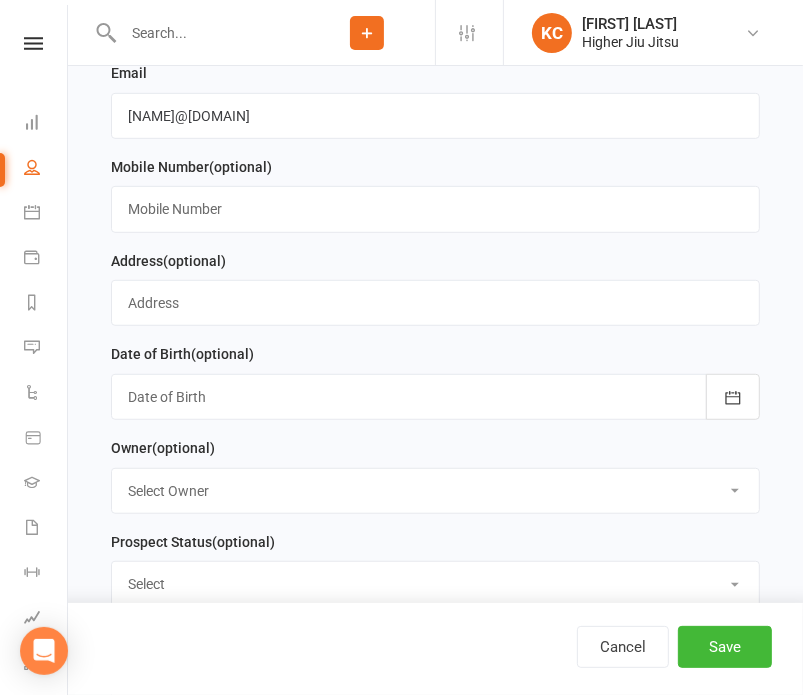 scroll, scrollTop: 600, scrollLeft: 0, axis: vertical 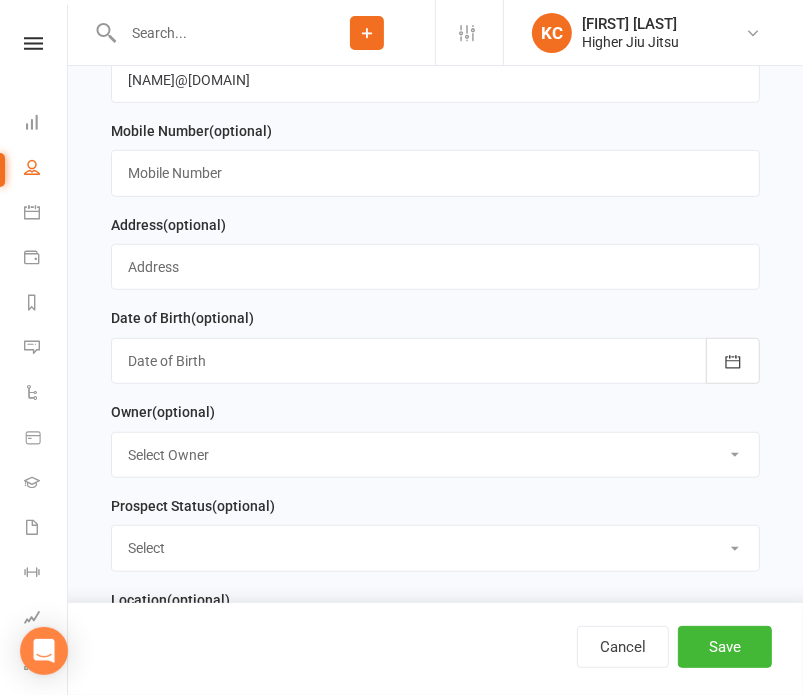 type on "[LAST]" 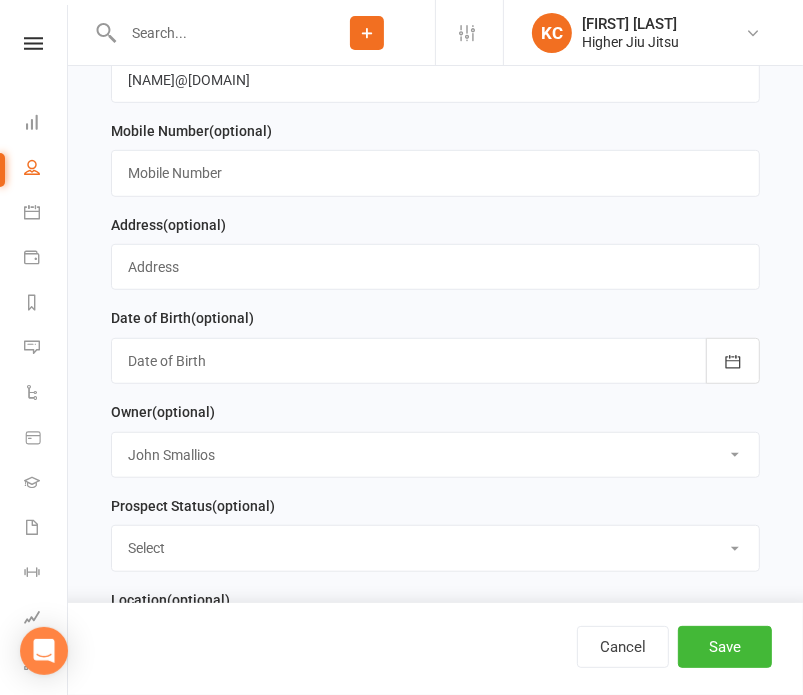 click on "Select Owner [FIRST] [LAST] [FIRST] [LAST] [FIRST] [LAST] [FIRST] [LAST] [FIRST] [LAST] [FIRST] [LAST] [FIRST] [LAST] [FIRST] [LAST] [FIRST] [LAST]" at bounding box center [435, 455] 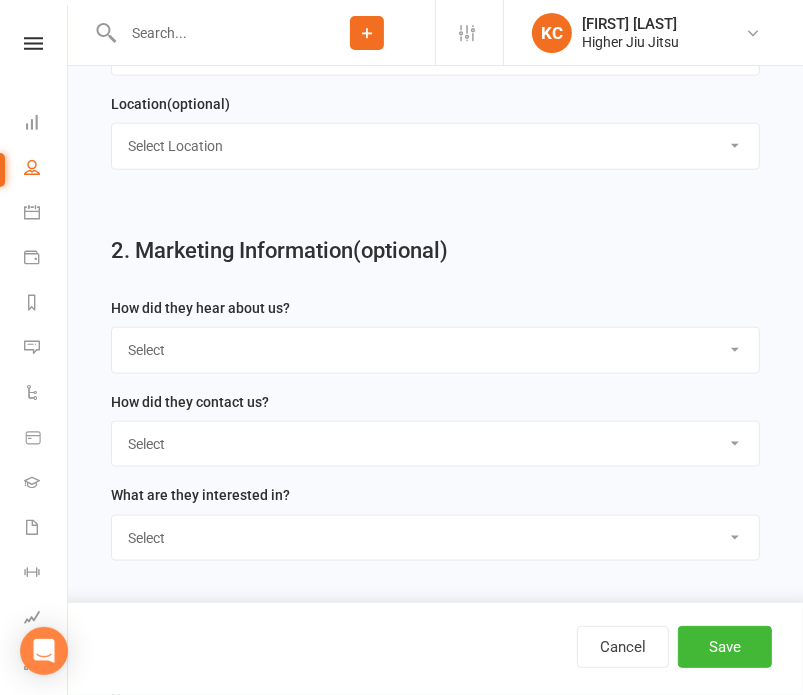 scroll, scrollTop: 1100, scrollLeft: 0, axis: vertical 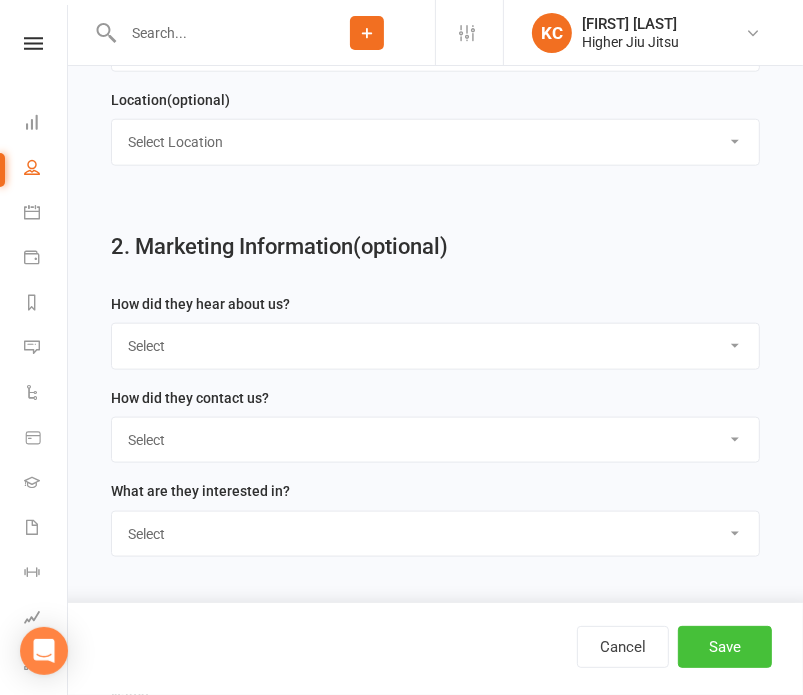 click on "Save" at bounding box center (725, 647) 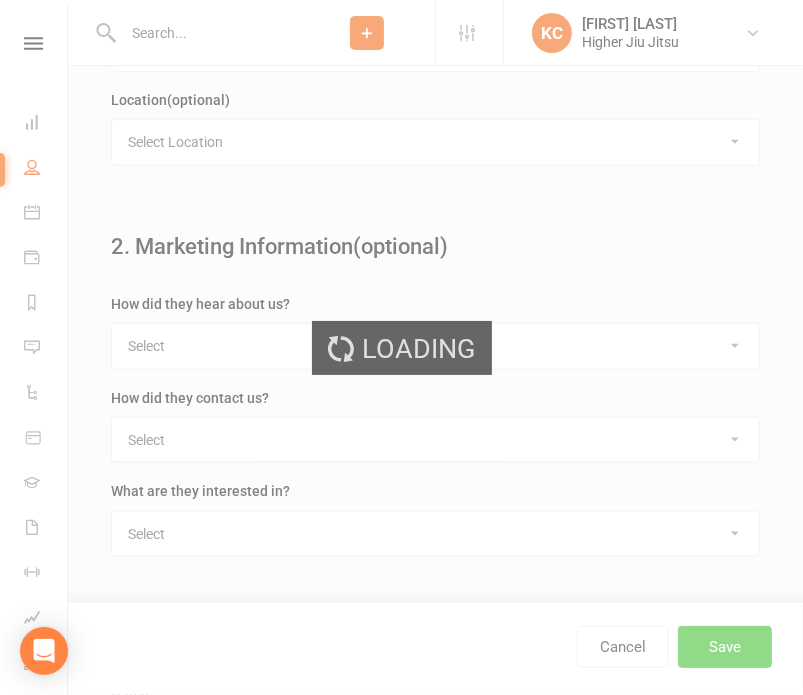 scroll, scrollTop: 0, scrollLeft: 0, axis: both 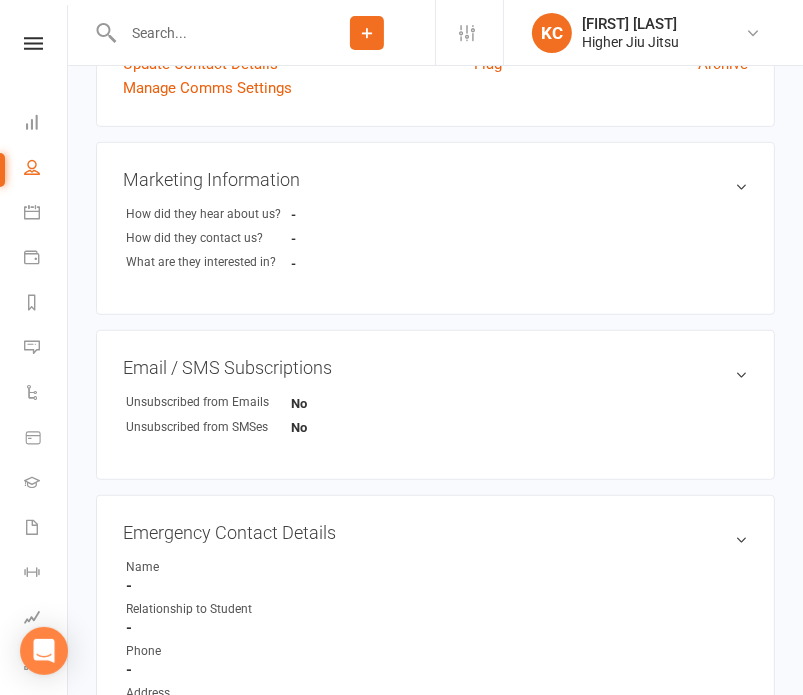click on "upload photo [FIRST] [LAST] Added [MONTH] [DAY], [YEAR]   prospect Contact information Owner   [FIRST] [LAST] Email  [FIRST]@[DOMAIN]
Mobile Number  -
Address  -
Date of Birth  -
Location
Update Contact Details Flag Archive Manage Comms Settings
Marketing Information  edit How did they hear about us? -
How did they contact us? -
What are they interested in? -
Email / SMS Subscriptions  edit Unsubscribed from Emails No
Unsubscribed from SMSes No
Emergency Contact Details  edit Name -
Relationship to Student -
Phone -
Address -
Family Members  No relationships found. Add link to existing contact  Add link to new contact
Waiver Answers  edit Add sections & fields Convert to NAC" at bounding box center [435, 352] 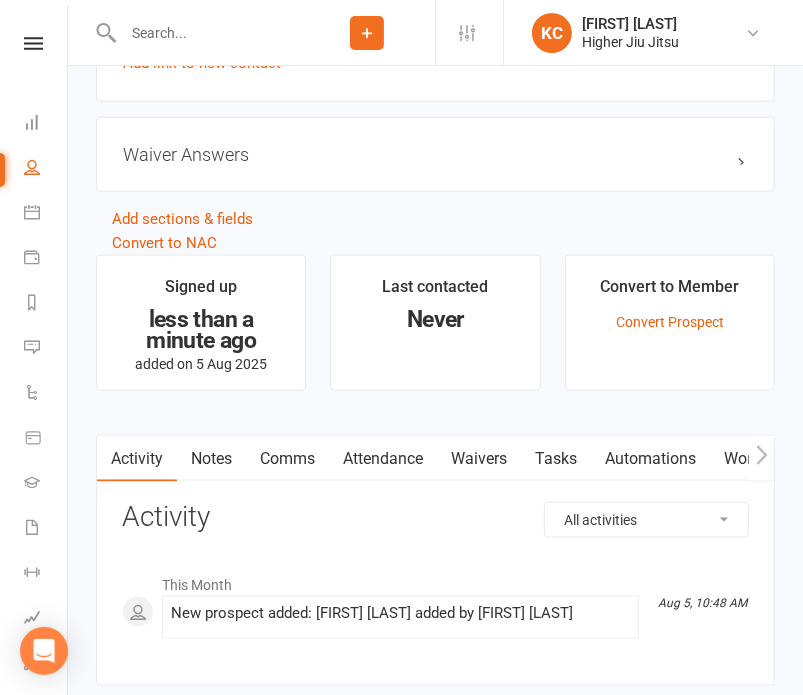 scroll, scrollTop: 1456, scrollLeft: 0, axis: vertical 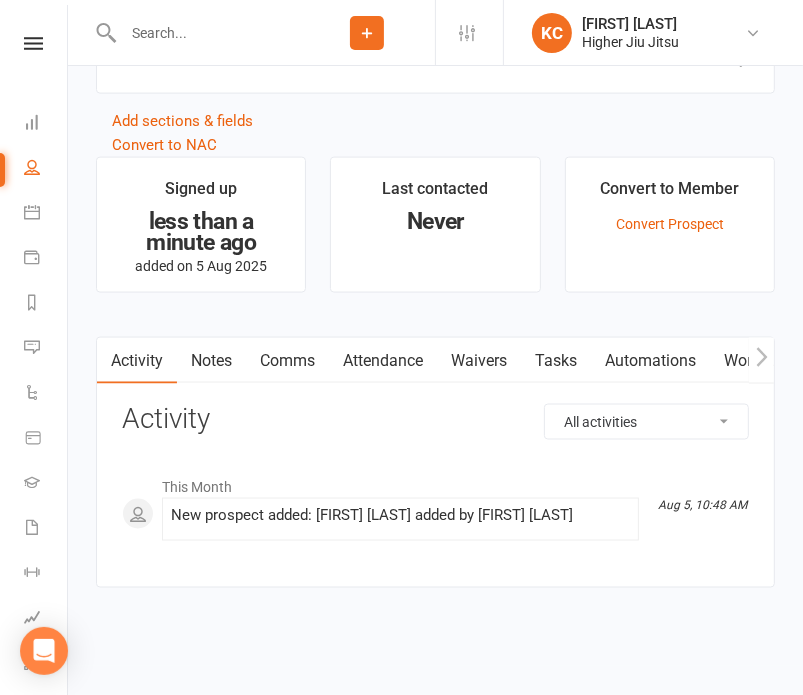 click on "Comms" at bounding box center [287, 361] 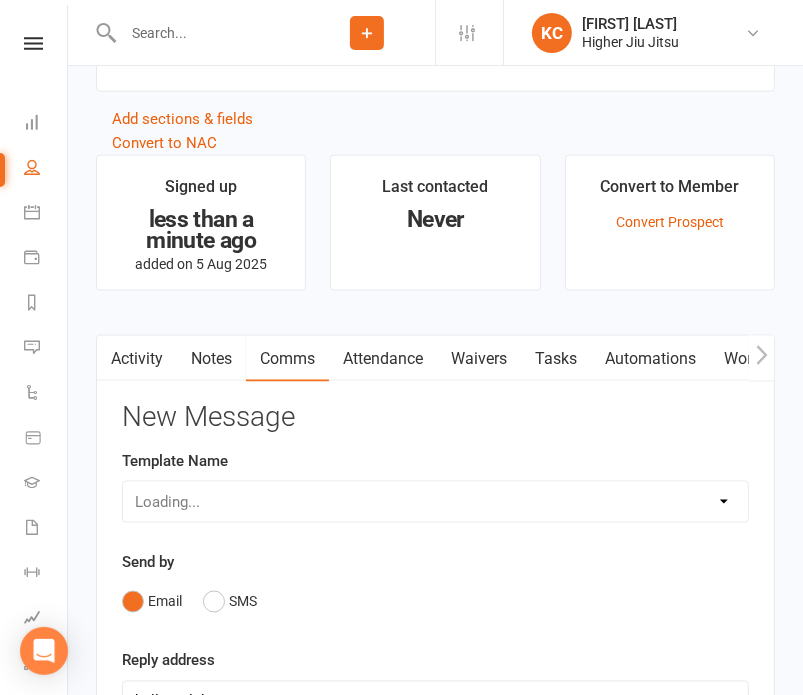 click on "Notes" at bounding box center (211, 359) 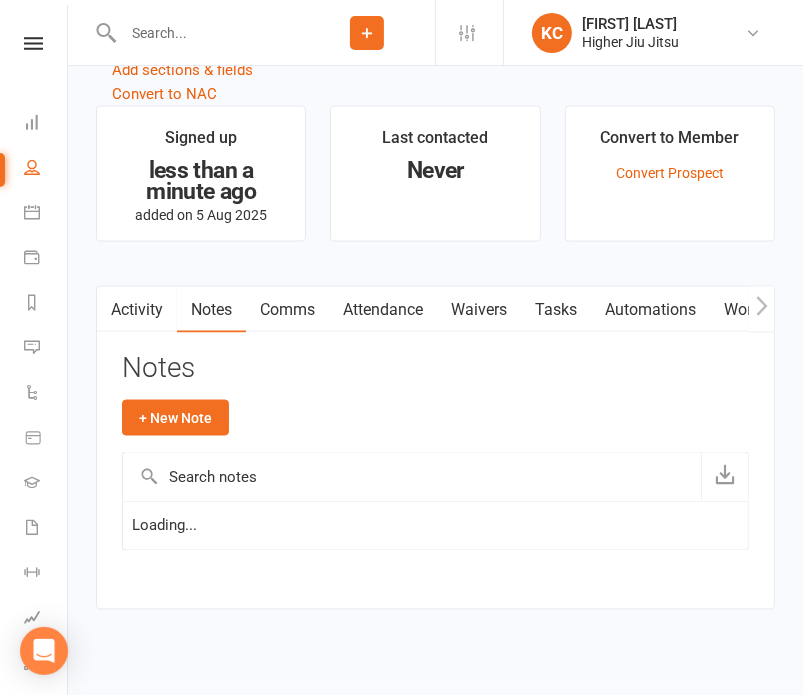 scroll, scrollTop: 1528, scrollLeft: 0, axis: vertical 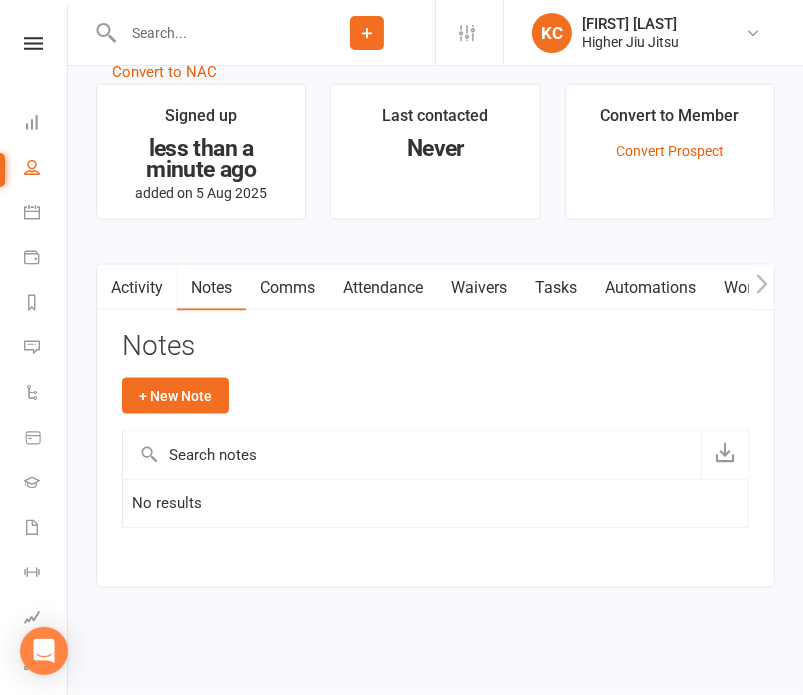 click on "Comms" at bounding box center [287, 288] 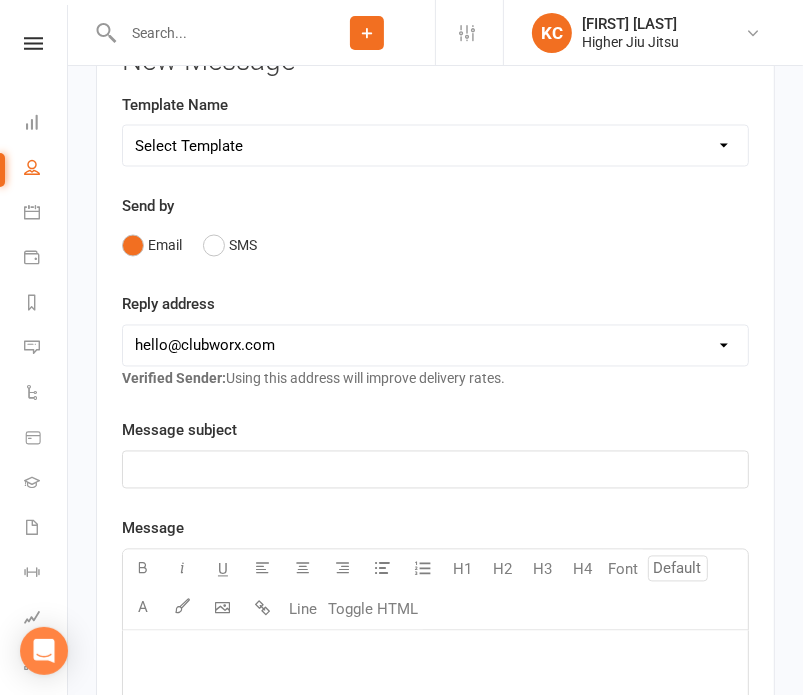 scroll, scrollTop: 1828, scrollLeft: 0, axis: vertical 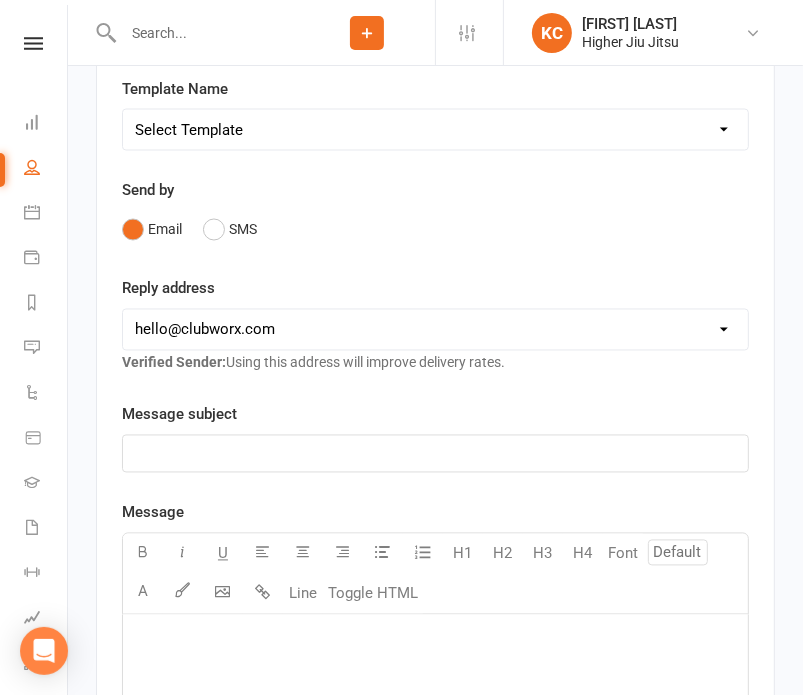 click on "Select Template [Email] Let's Reconnect! [Email] Still Interested? [Email] Still Keen on a Trial? [Email] We're Sorry to See you Go! [Email] Jits4Kids Trial Form [Email] Juniors Trial Form [Email] Member Intake Form [Email] New Student Check In [Email] Privates Structure [Email] Thanks for signing up! [Email] Visitor [Email] Jits4Kids Sign Up [Email] Juniors SignUp [Email] 10 Pass Bank Details [Email] Birthday Wishes [Email] Cancelled Class in Schedule [Email] Invitation to Grade to Blue Belt [Email] Jits4Kids Signup [Email] Member Welcome [Email] Payment Failure [Email] Prospect Email [Email] Referral Benefit Confirmation [Email] Where you Been? [Email] Women's Only Membership Email" at bounding box center (435, 130) 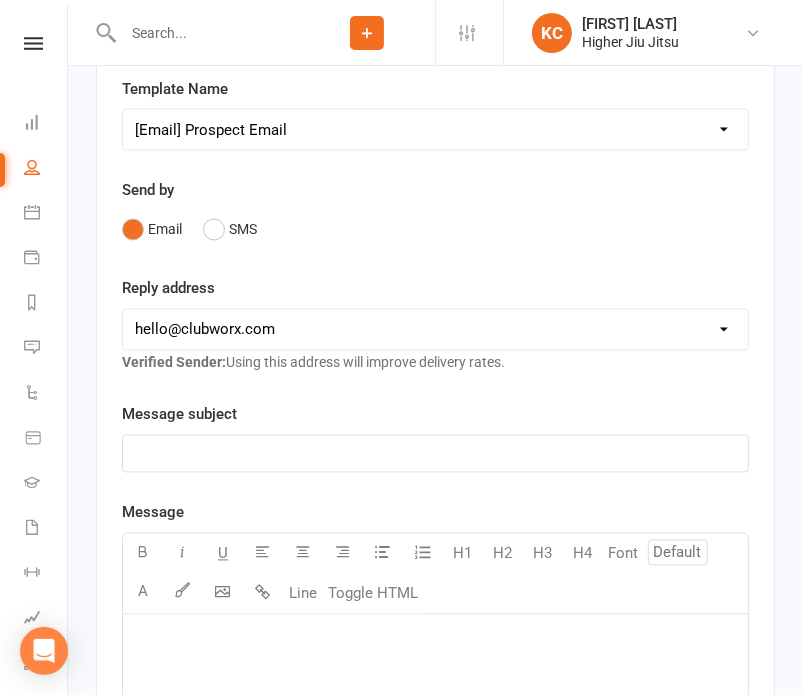 click on "Select Template [Email] Let's Reconnect! [Email] Still Interested? [Email] Still Keen on a Trial? [Email] We're Sorry to See you Go! [Email] Jits4Kids Trial Form [Email] Juniors Trial Form [Email] Member Intake Form [Email] New Student Check In [Email] Privates Structure [Email] Thanks for signing up! [Email] Visitor [Email] Jits4Kids Sign Up [Email] Juniors SignUp [Email] 10 Pass Bank Details [Email] Birthday Wishes [Email] Cancelled Class in Schedule [Email] Invitation to Grade to Blue Belt [Email] Jits4Kids Signup [Email] Member Welcome [Email] Payment Failure [Email] Prospect Email [Email] Referral Benefit Confirmation [Email] Where you Been? [Email] Women's Only Membership Email" at bounding box center [435, 130] 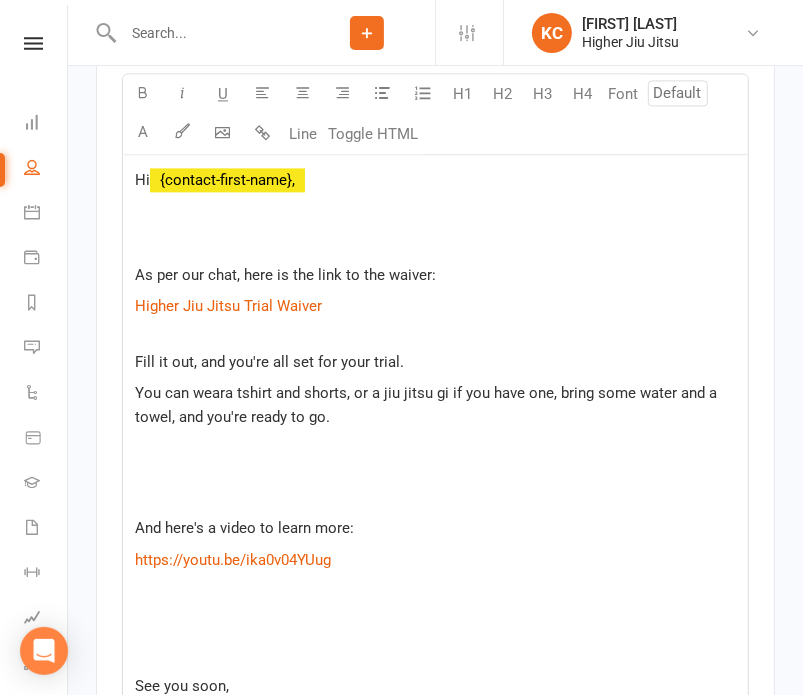 scroll, scrollTop: 2328, scrollLeft: 0, axis: vertical 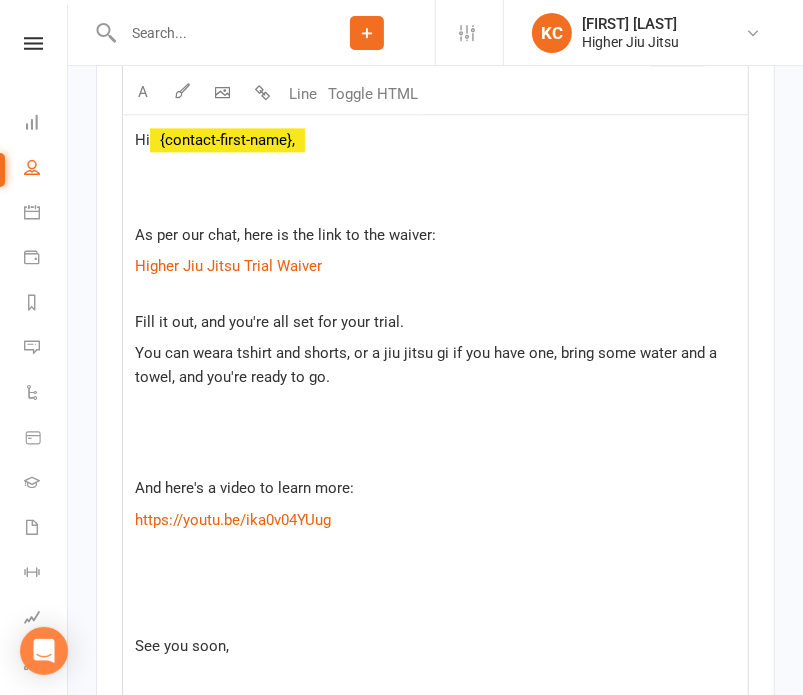 click on "Hi  ﻿ {contact-first-name},     As per our chat, here is the link to the waiver: $   Higher Jiu Jitsu Trial Waiver $
Fill it out, and you're all set for your trial.  You can wear  a tshirt and shorts, or a jiu jitsu gi if you have one, bring some water and a towel, and you're ready to go.
And here's a video to learn more: $   https://youtu.be/ika0v04YUug  $         See you soon,
John  Higher Jiu Jitsu" 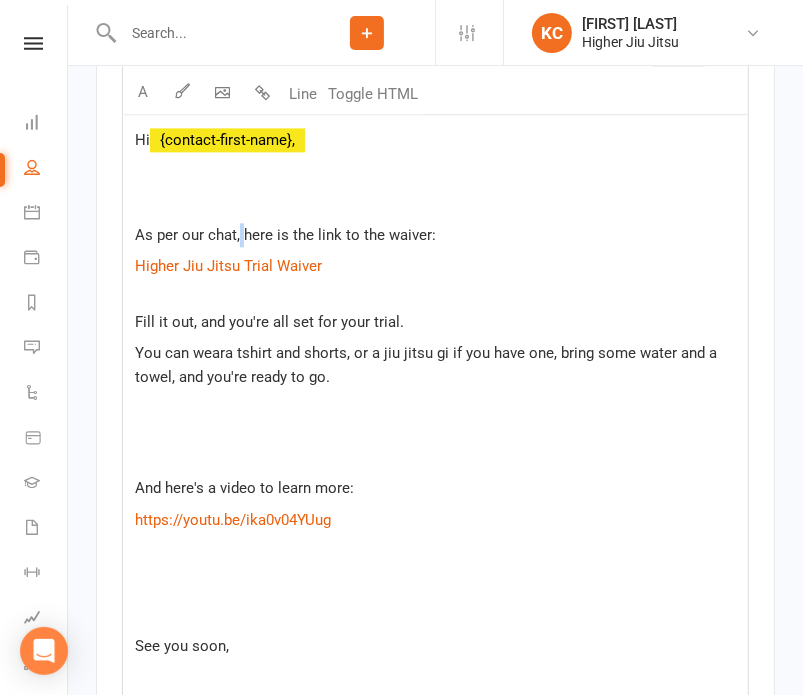 click on "As per our chat, here is the link to the waiver:" 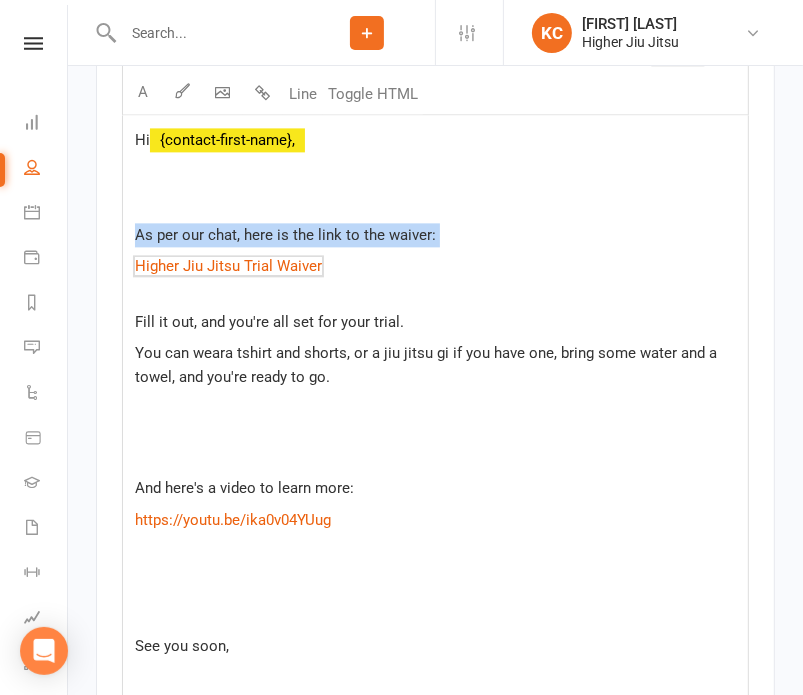 click on "As per our chat, here is the link to the waiver:" 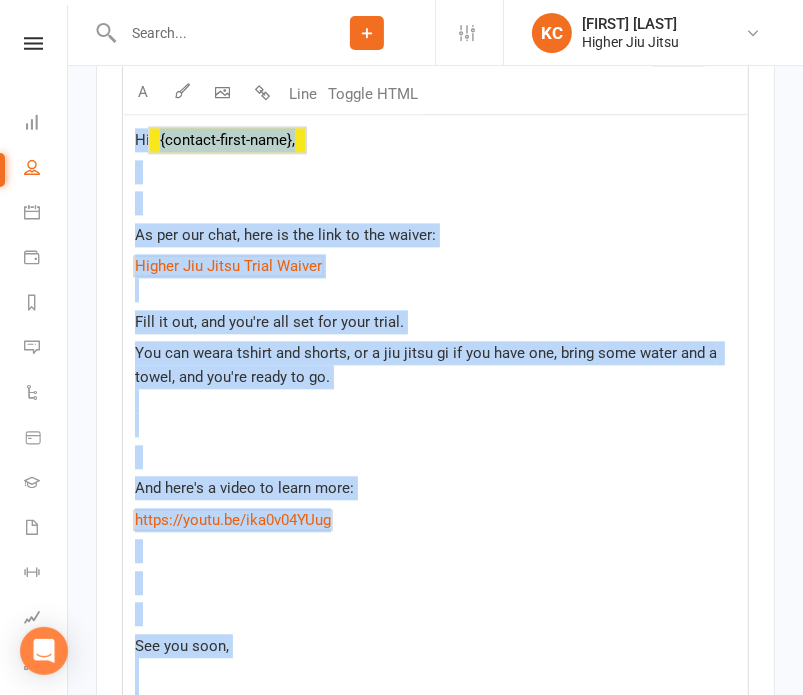 copy on "Hi  ﻿ {contact-first-name},     As per our chat, here is the link to the waiver: $   Higher Jiu Jitsu Trial Waiver $
Fill it out, and you're all set for your trial.  You can wear  a tshirt and shorts, or a jiu jitsu gi if you have one, bring some water and a towel, and you're ready to go.
And here's a video to learn more: $   https://youtu.be/ika0v04YUug  $         See you soon,
[FIRST]  Higher Jiu Jitsu" 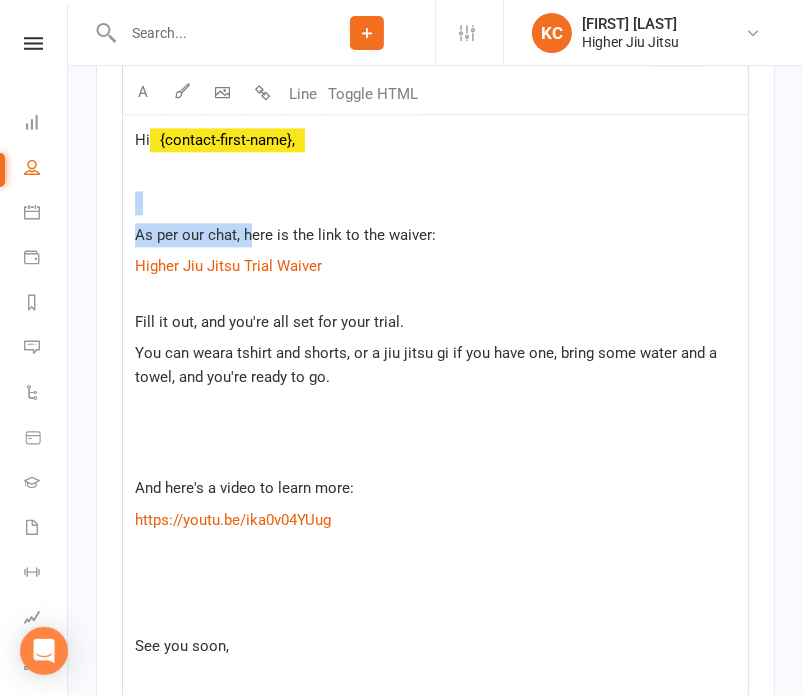 drag, startPoint x: 249, startPoint y: 239, endPoint x: 115, endPoint y: 197, distance: 140.42792 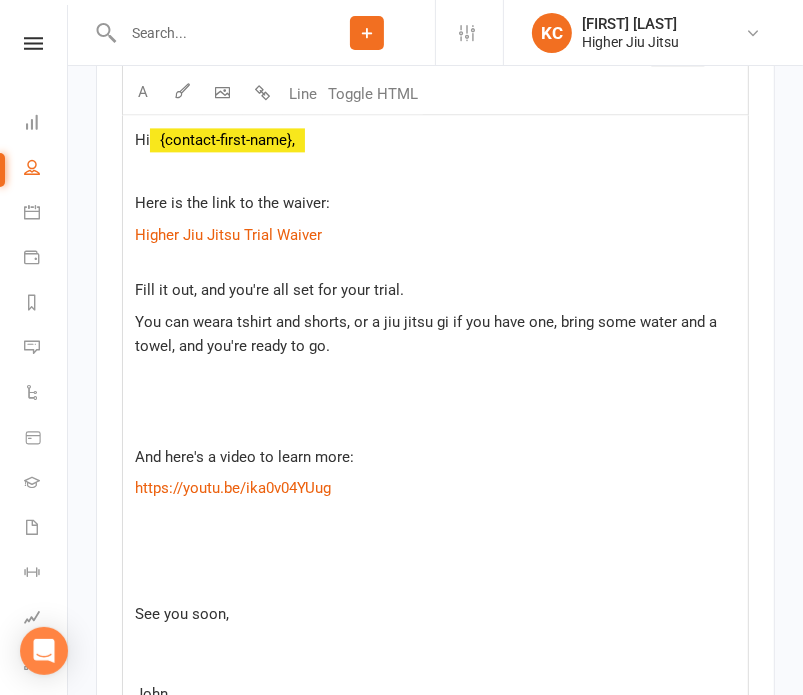 click on "Hi  ﻿ {contact-first-name},   Here is the link to the waiver: $   Higher Jiu Jitsu Trial Waiver $
Fill it out, and you're all set for your trial.  You can wear  a tshirt and shorts, or a jiu jitsu gi if you have one, bring some water and a towel, and you're ready to go.
And here's a video to learn more: $   https://youtu.be/ika0v04YUug  $         See you soon,
[FIRST]  Higher Jiu Jitsu" 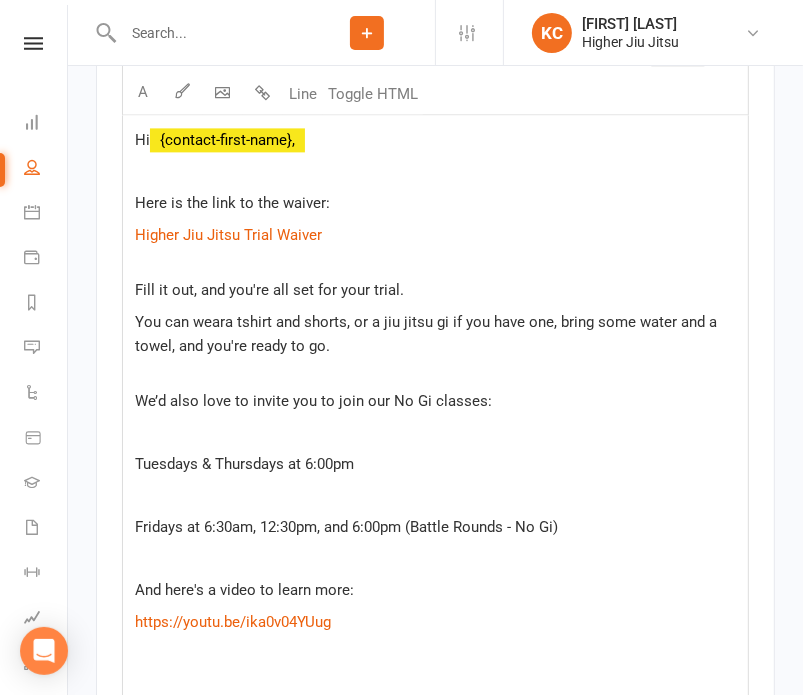 click on "﻿" 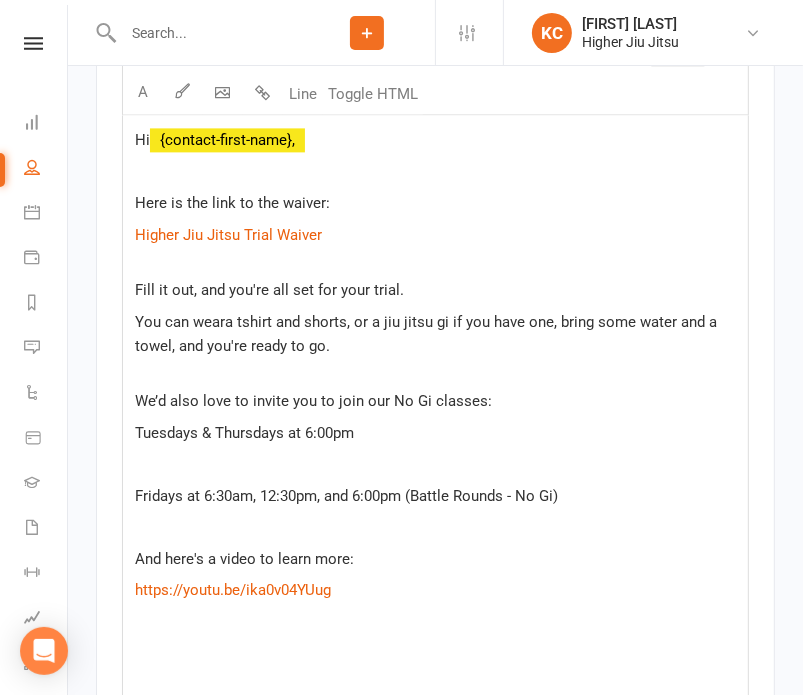 click on "﻿" 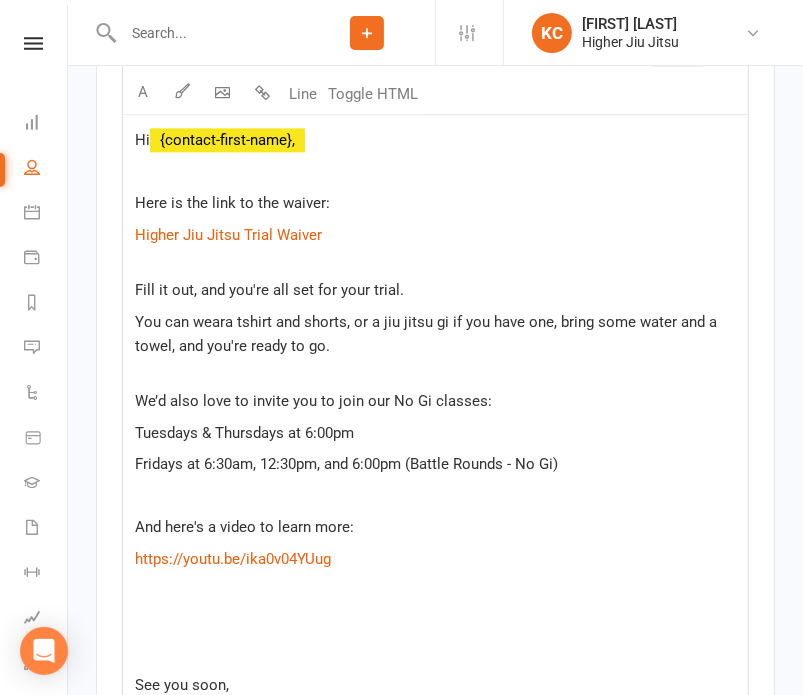click on "﻿" 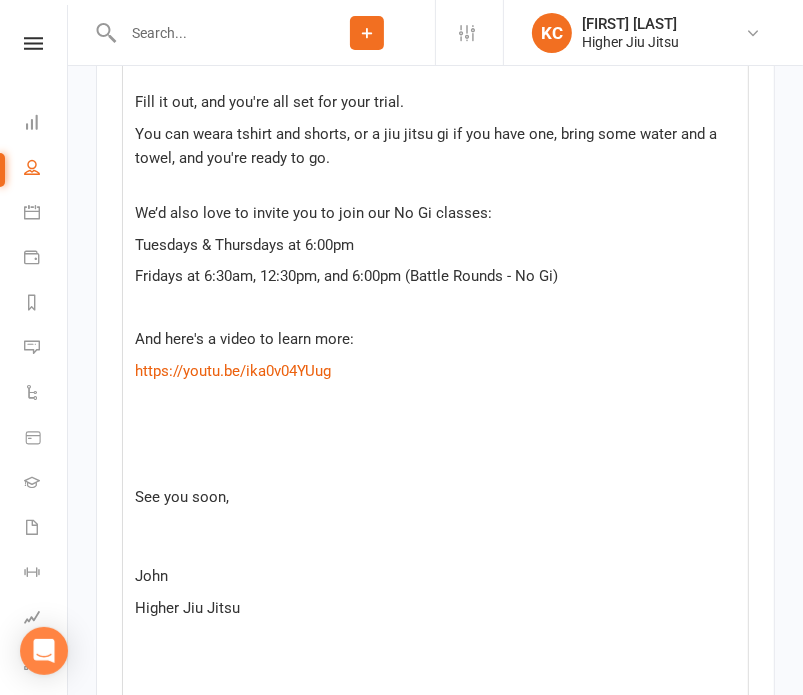 scroll, scrollTop: 2528, scrollLeft: 0, axis: vertical 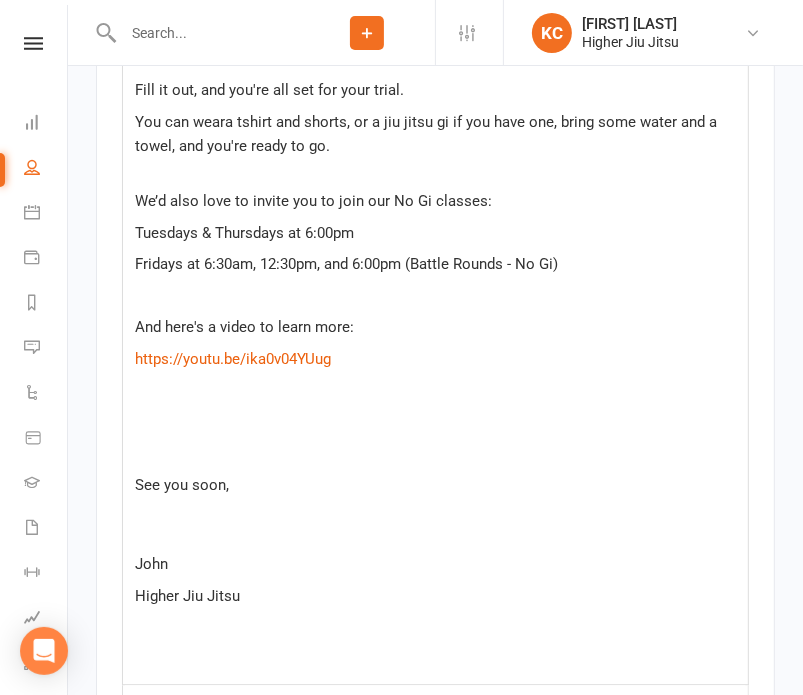 click on "See you soon," 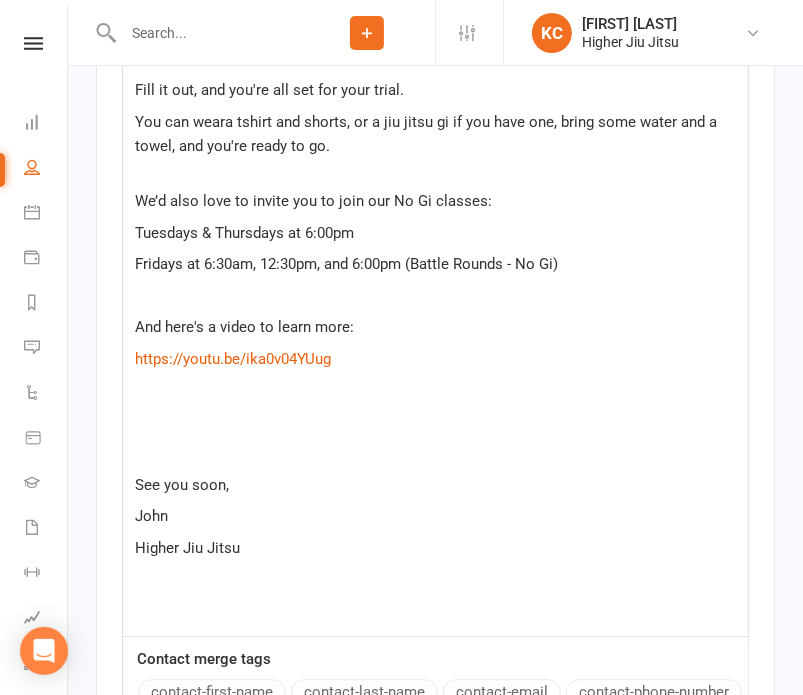 click on "Hi  ﻿ {contact-first-name},   Here is the link to the waiver: $   Higher Jiu Jitsu Trial Waiver $
Fill it out, and you're all set for your trial.  You can wear  a tshirt and shorts, or a jiu jitsu gi if you have one, bring some water and a towel, and you're ready to go.
We’d also love to invite you to join our No Gi classes: Tuesdays & Thursdays at [TIME] Fridays at [TIME], [TIME], and [TIME] (Battle Rounds - No Gi) ﻿ And here's a video to learn more: $   https://youtu.be/ika0v04YUug  $         See you soon, [FIRST]  Higher Jiu Jitsu" 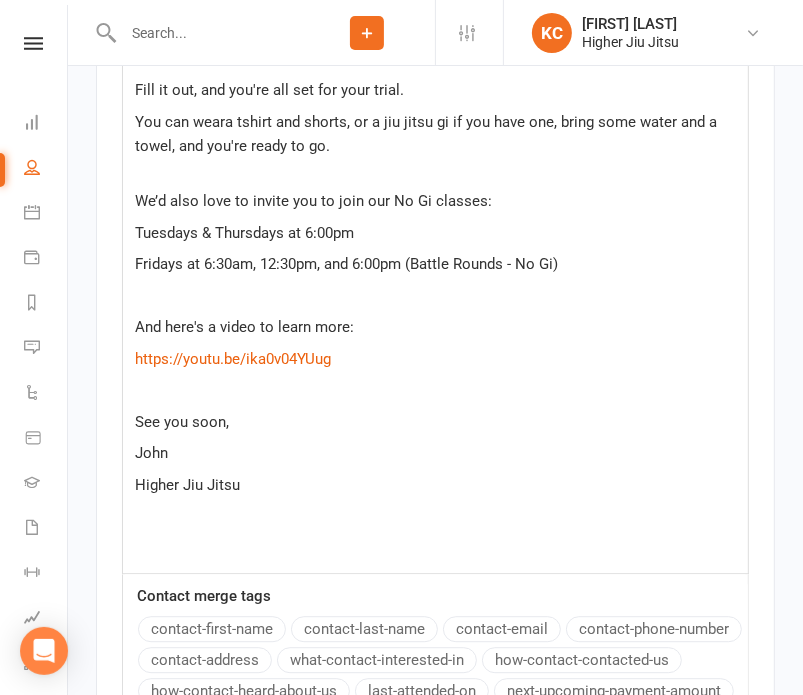 click 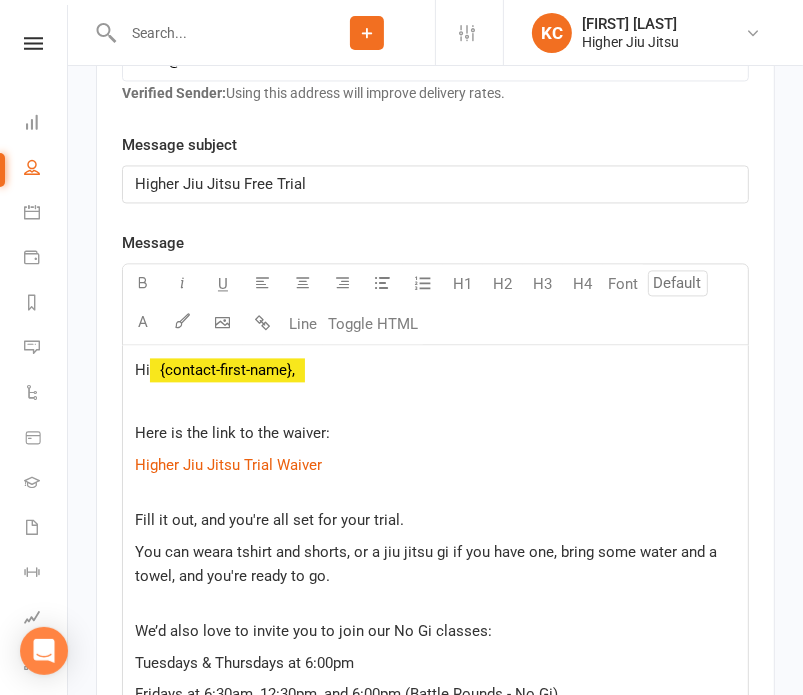 scroll, scrollTop: 1828, scrollLeft: 0, axis: vertical 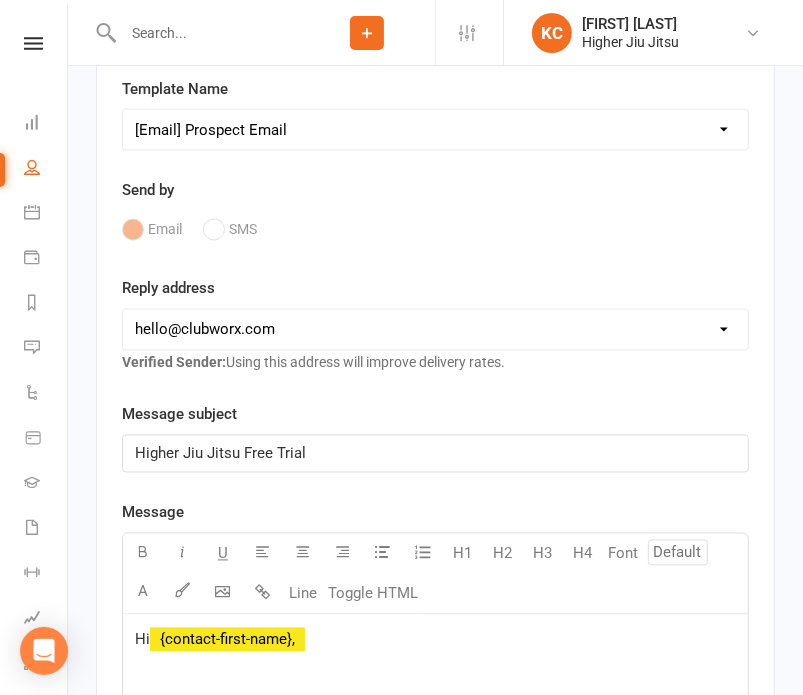 click on "hello@clubworx.com [FIRST]@[DOMAIN] [FIRST]@[DOMAIN]" at bounding box center [435, 330] 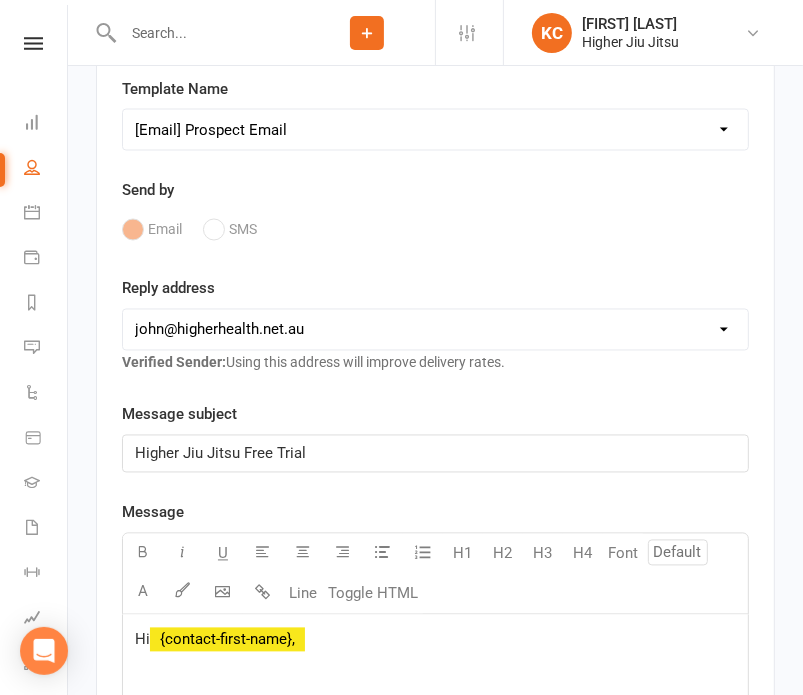 click on "hello@clubworx.com [FIRST]@[DOMAIN] [FIRST]@[DOMAIN]" at bounding box center (435, 330) 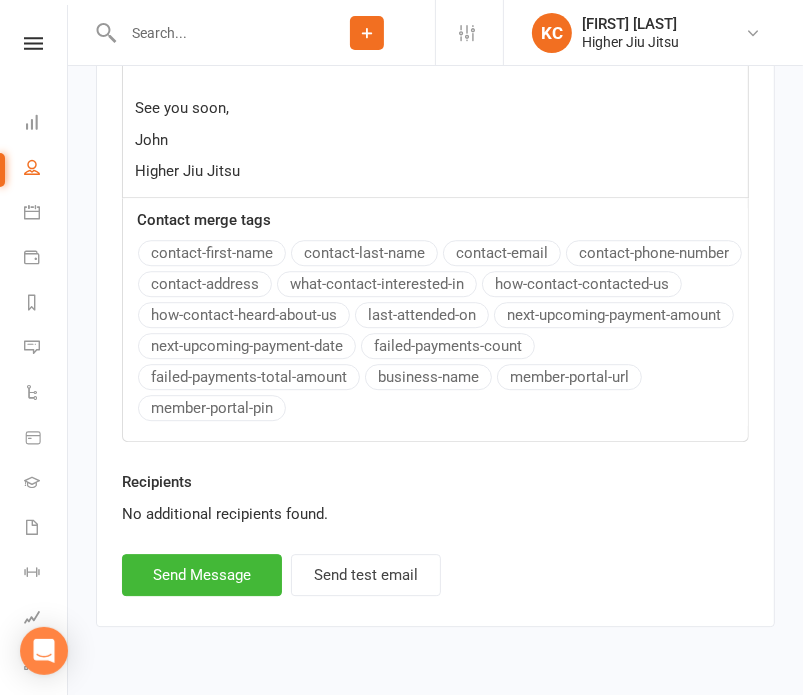 scroll, scrollTop: 2892, scrollLeft: 0, axis: vertical 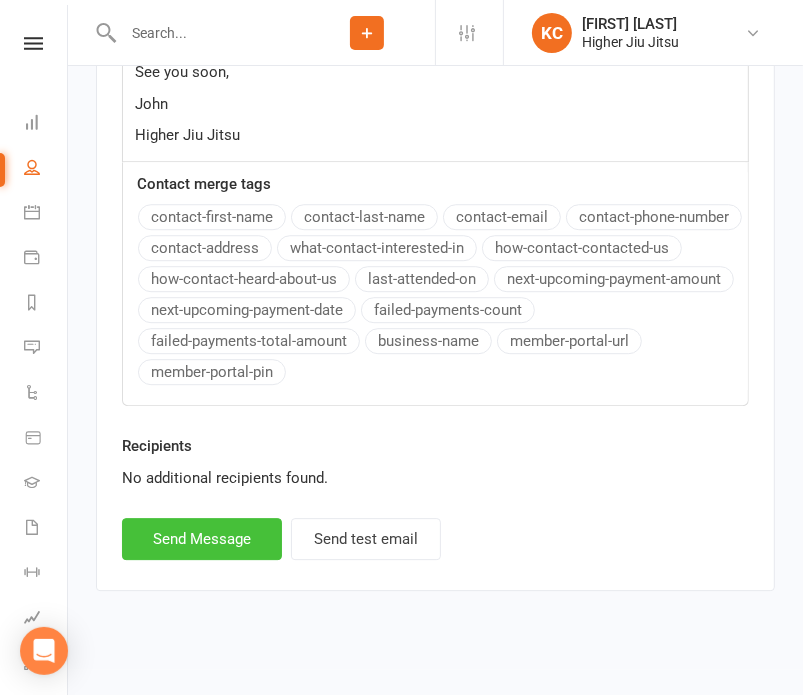 click on "Send Message" at bounding box center [202, 539] 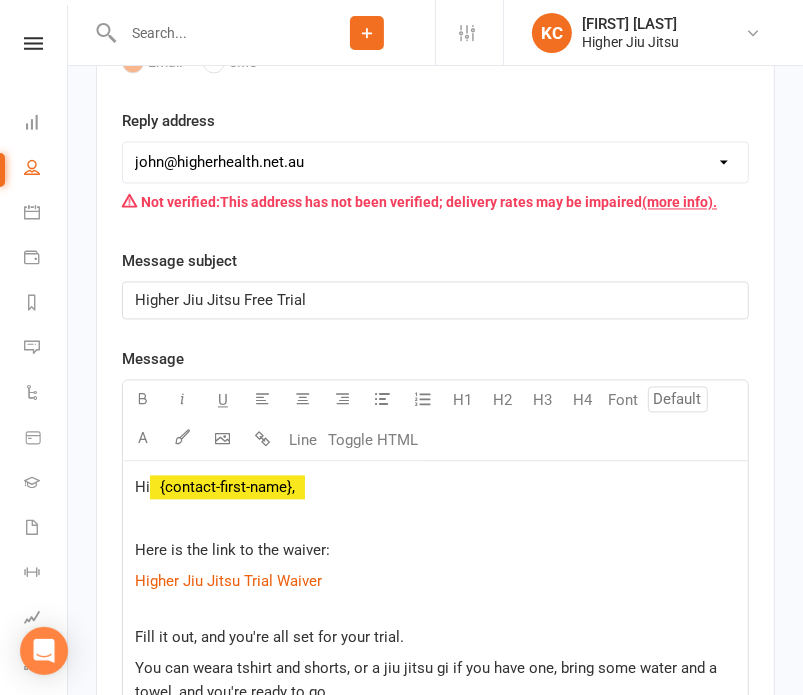 select 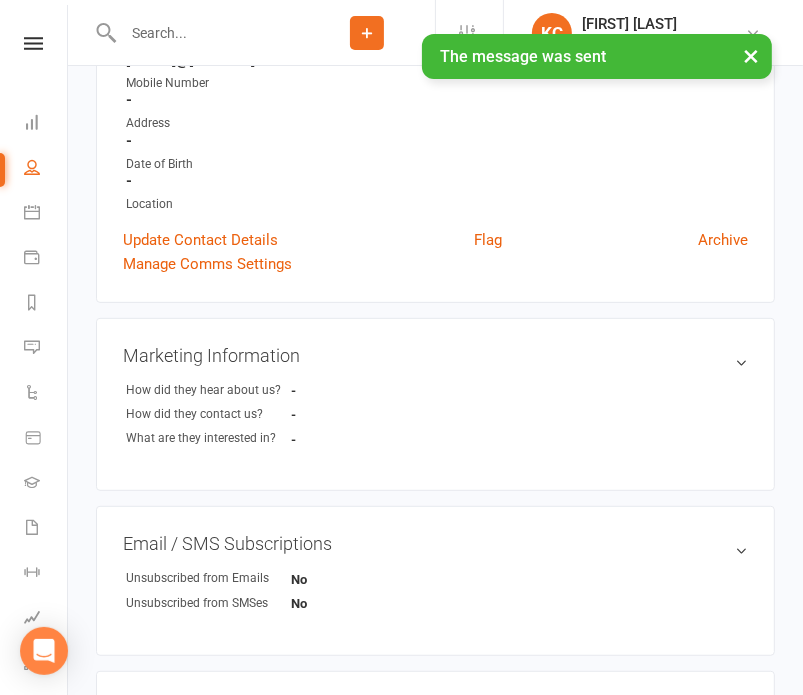 scroll, scrollTop: 192, scrollLeft: 0, axis: vertical 